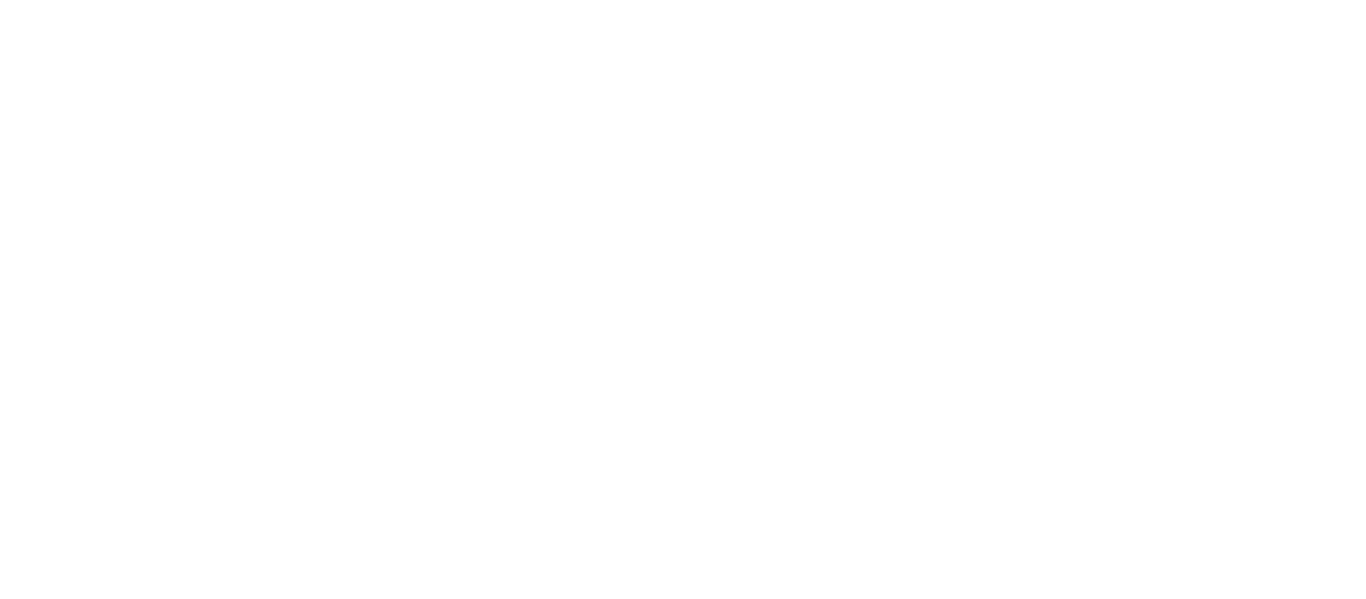 scroll, scrollTop: 0, scrollLeft: 0, axis: both 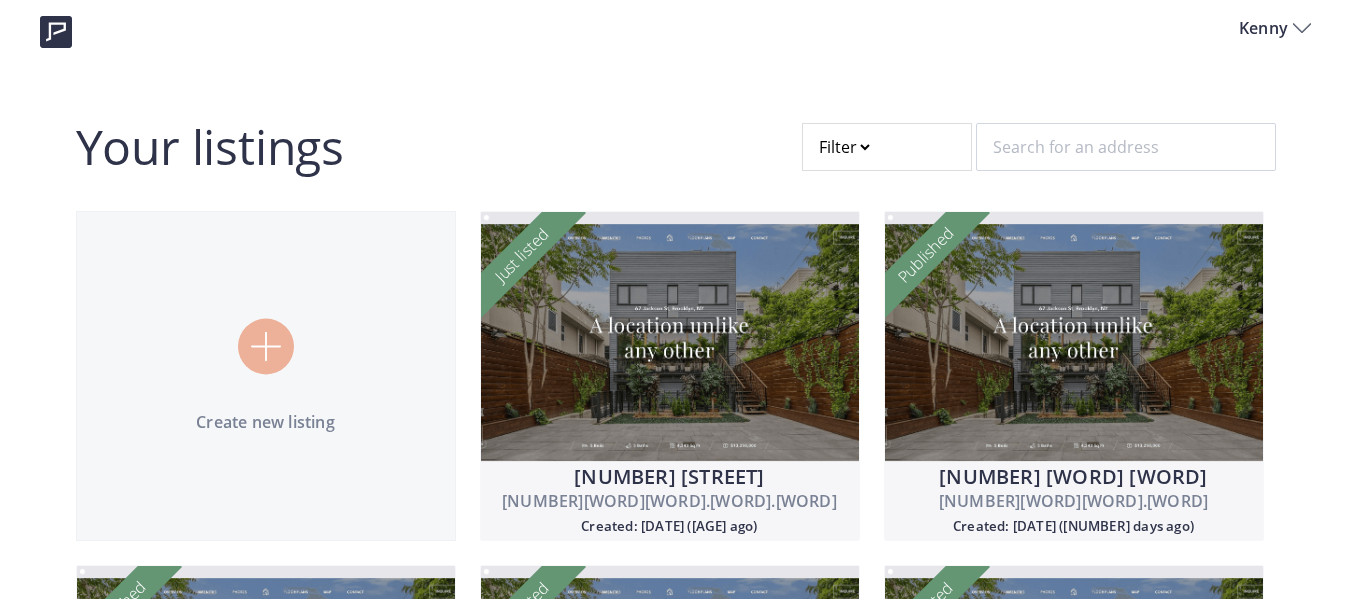 click at bounding box center [266, 347] 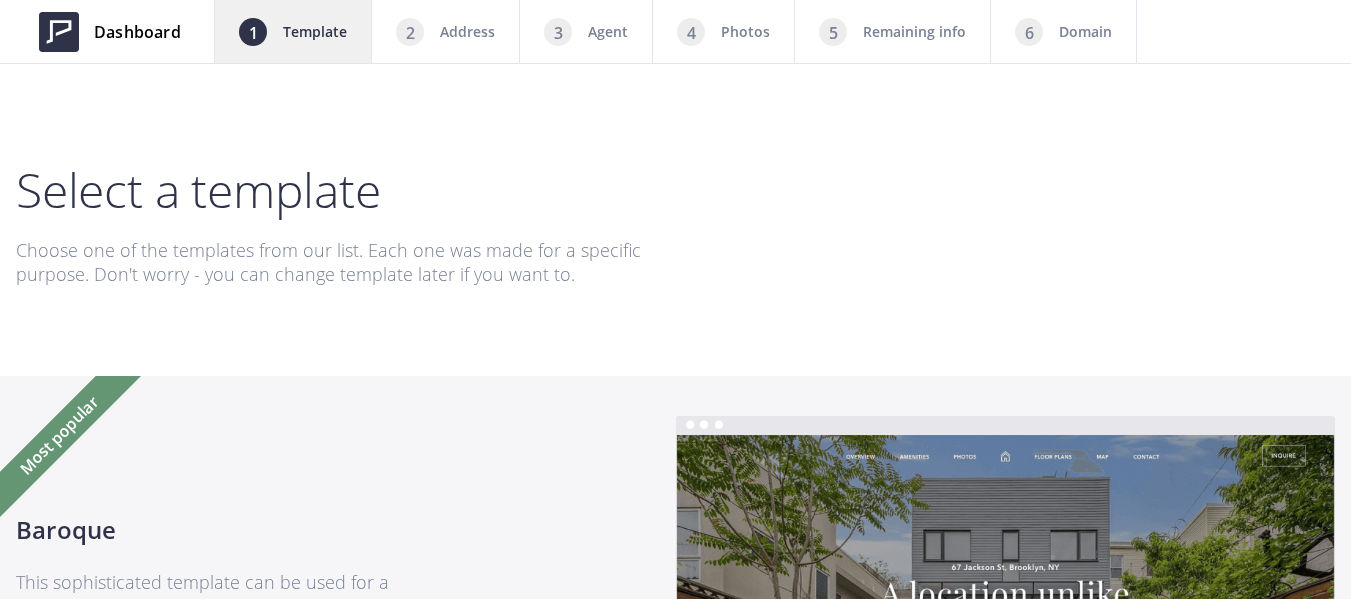 scroll, scrollTop: 0, scrollLeft: 0, axis: both 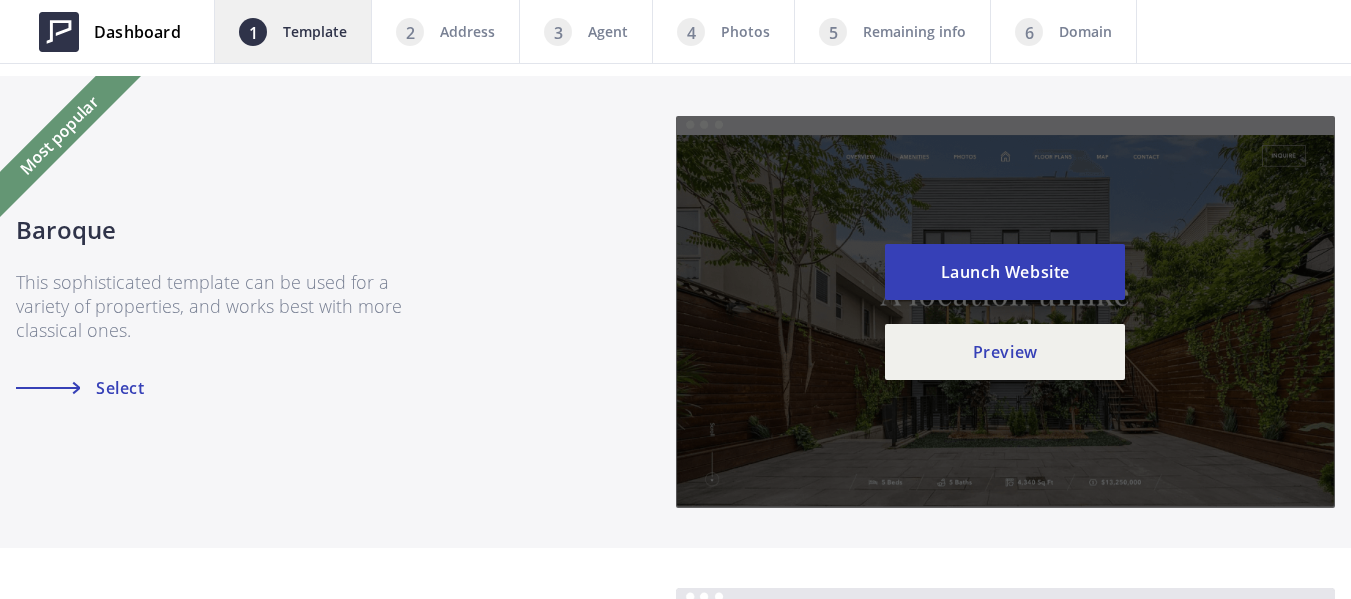 click on "Select" at bounding box center [118, 388] 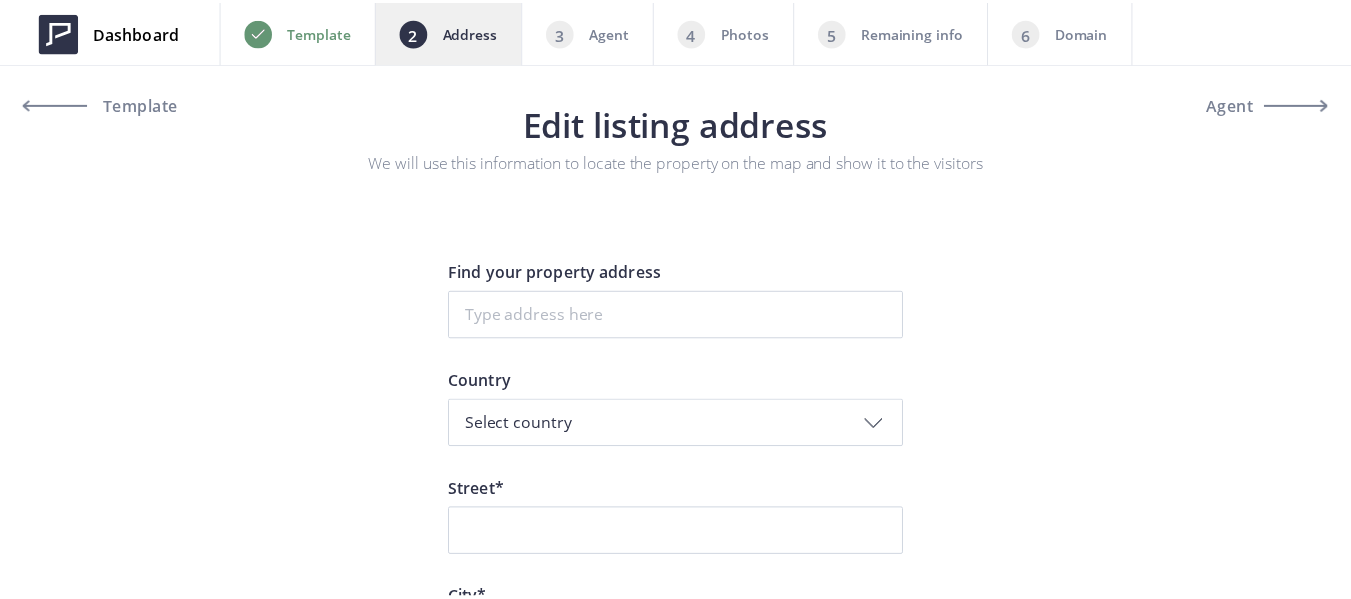 scroll, scrollTop: 0, scrollLeft: 0, axis: both 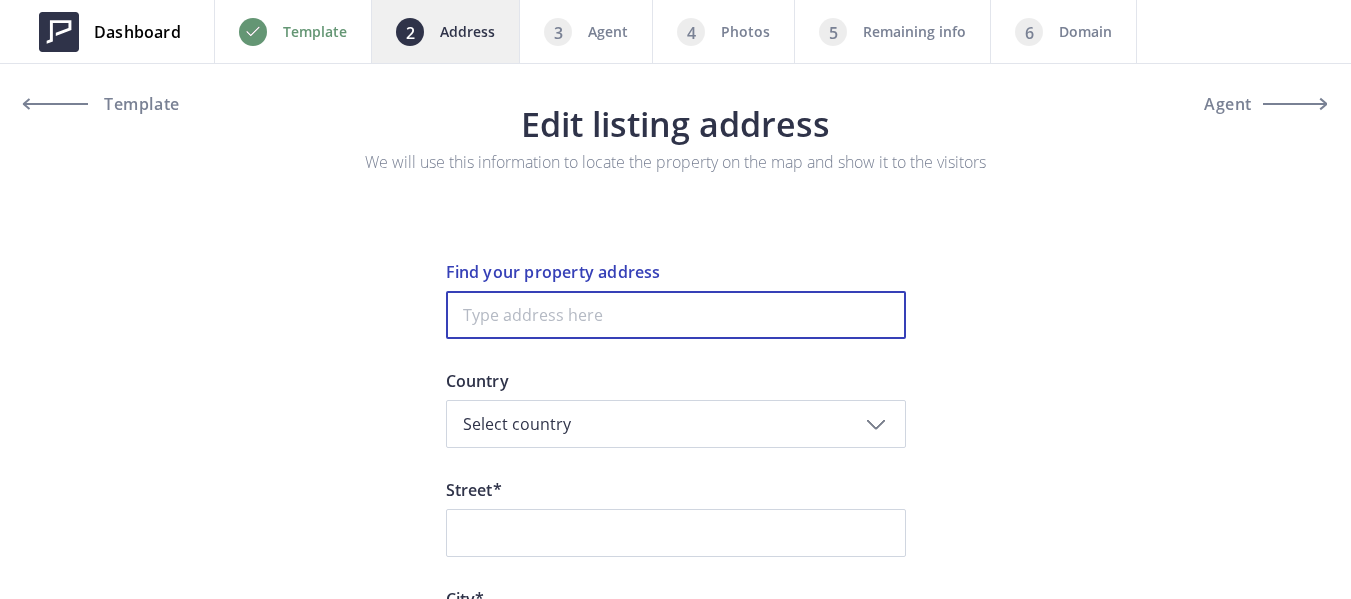 click at bounding box center [676, 315] 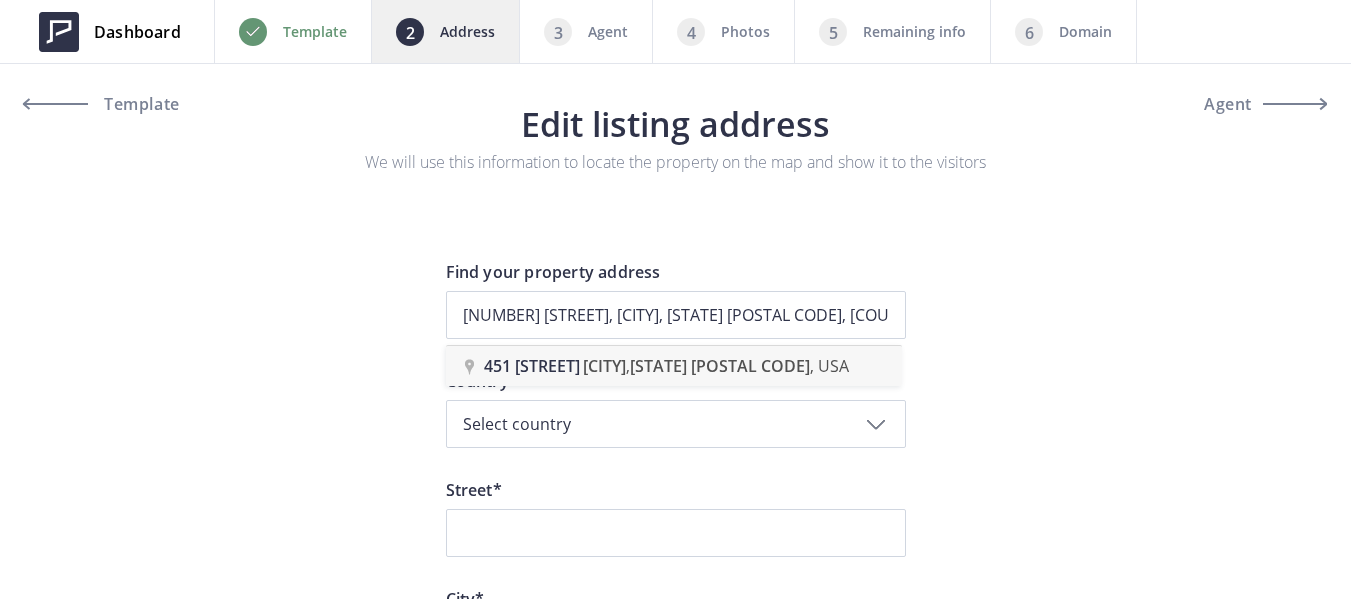 type on "451 Winchester St, Daly City, CA 94014, USA" 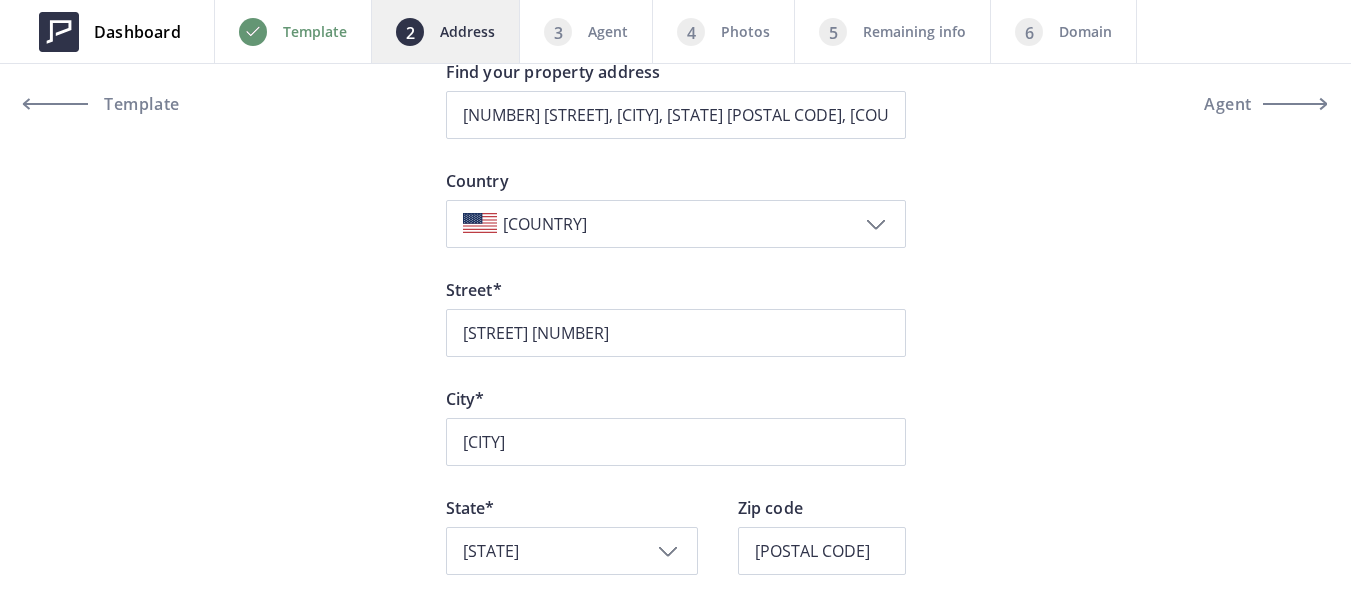 scroll, scrollTop: 300, scrollLeft: 0, axis: vertical 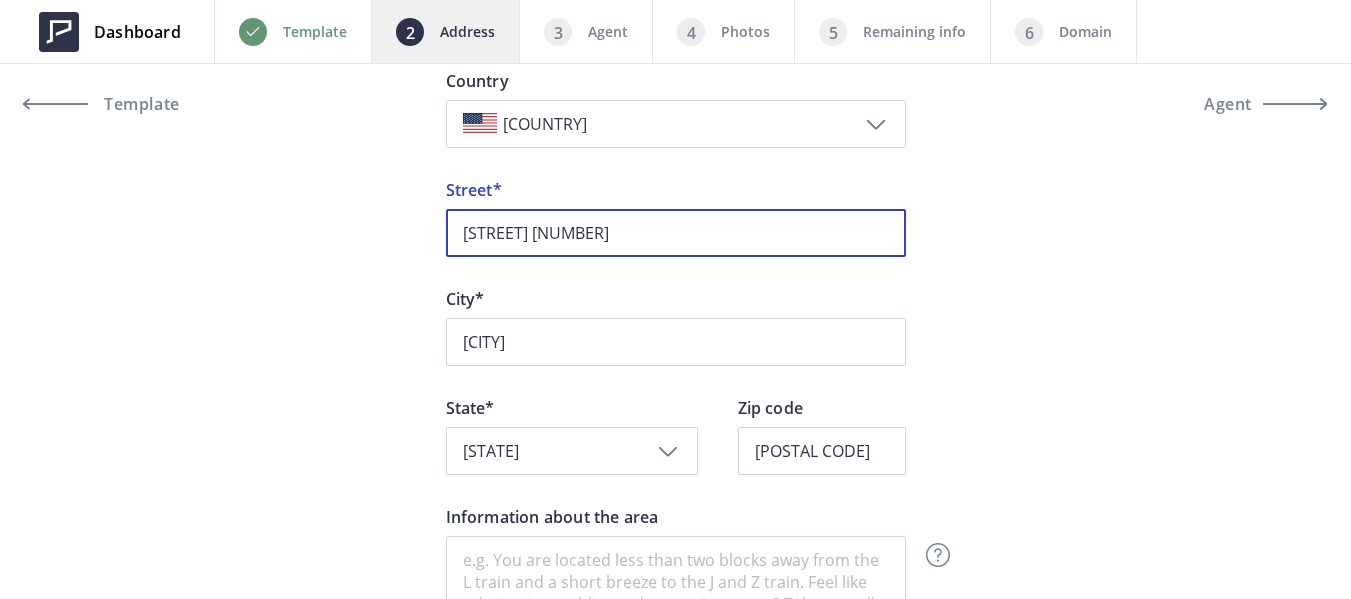 click on "Winchester Street 451" at bounding box center (676, 233) 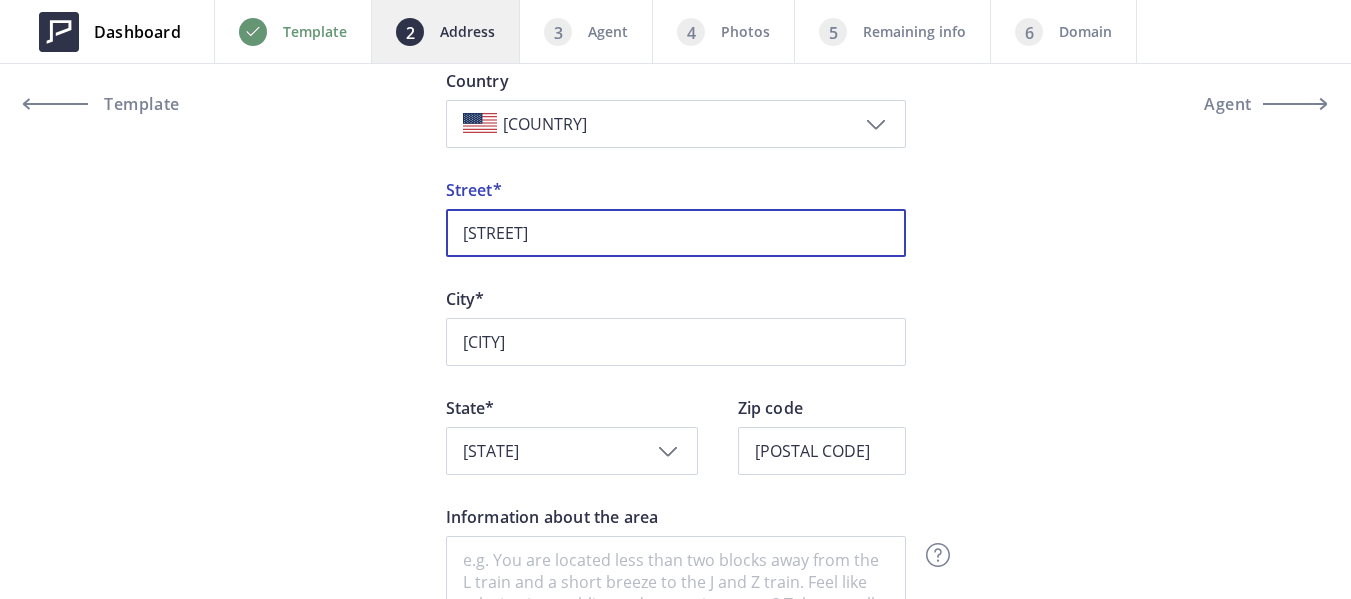 click on "Winchester Street" at bounding box center (676, 233) 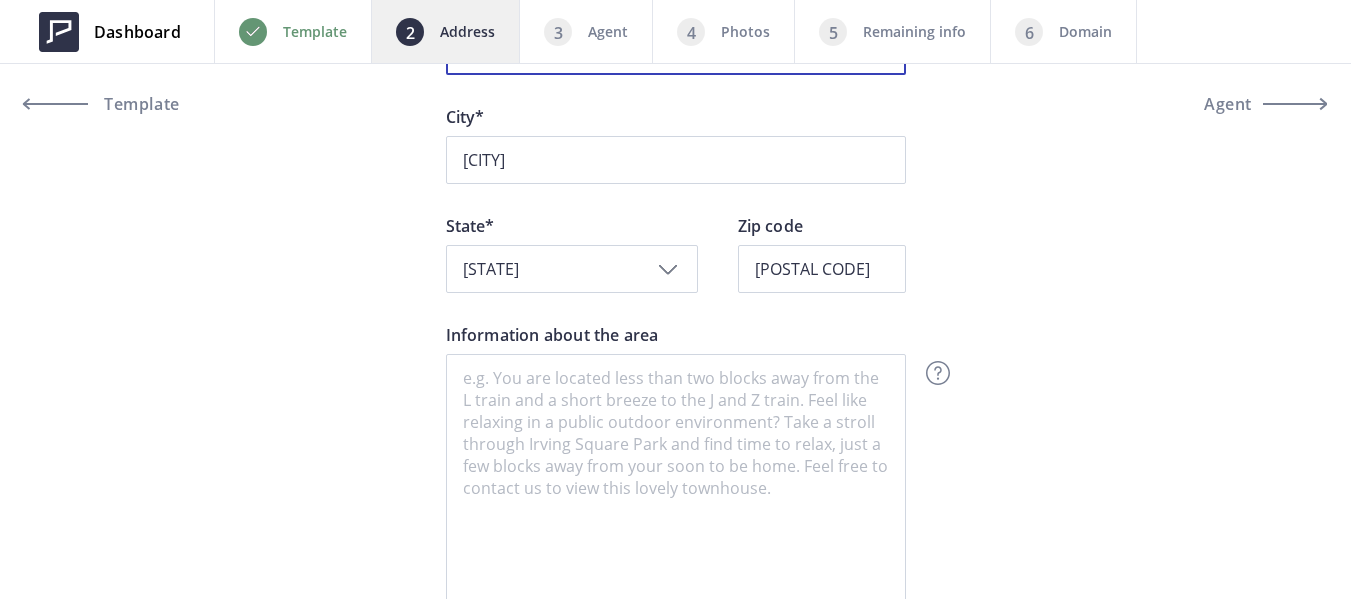 scroll, scrollTop: 600, scrollLeft: 0, axis: vertical 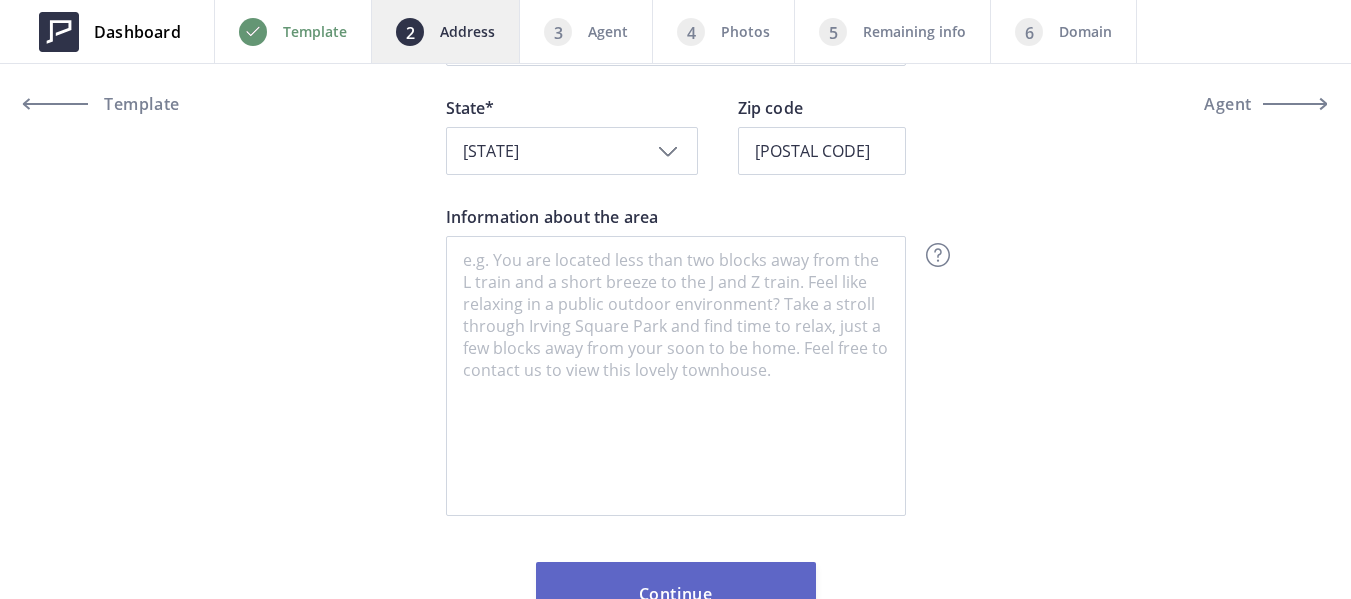 type on "451 Winchester Street" 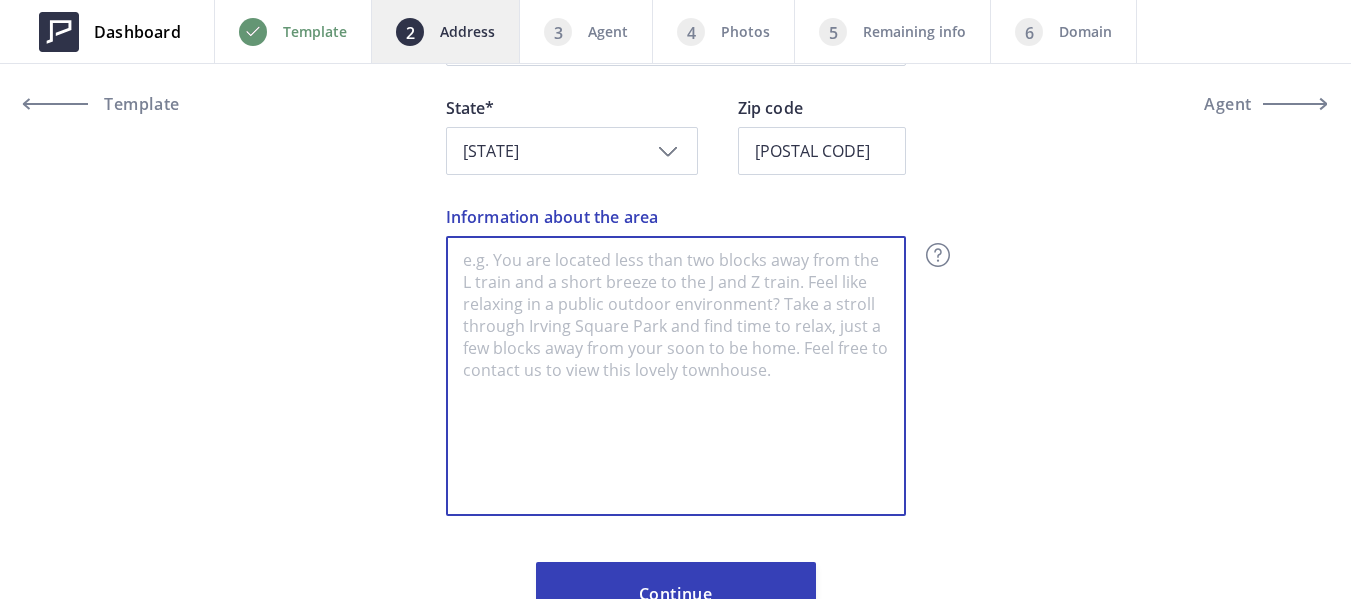 drag, startPoint x: 701, startPoint y: 347, endPoint x: 748, endPoint y: 4, distance: 346.20514 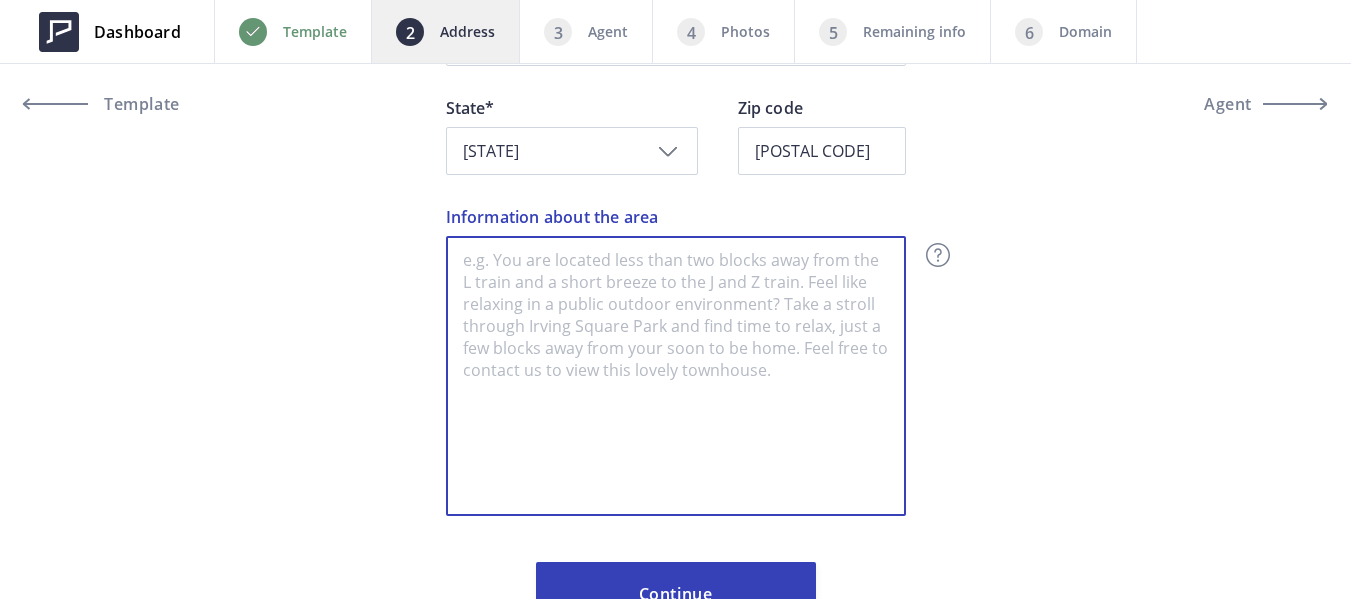 paste on "Located in a popular [CITY] neighborhood ([NEIGHBORHOOD]), the home offers convenient access to public transit, shops, dining, parks, and freeways. It falls under the [SCHOOL DISTRICT] and [SCHOOL DISTRICT] School Districts" 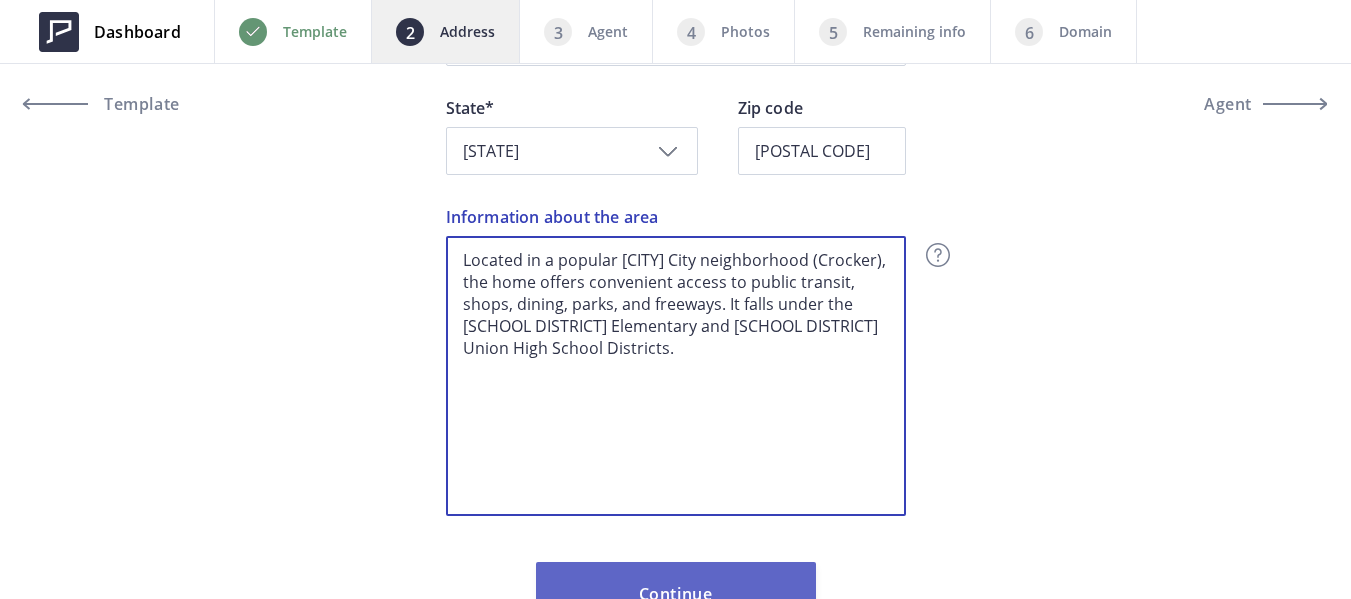 type on "Located in a popular [CITY] neighborhood ([NEIGHBORHOOD]), the home offers convenient access to public transit, shops, dining, parks, and freeways. It falls under the [SCHOOL DISTRICT] and [SCHOOL DISTRICT] School Districts." 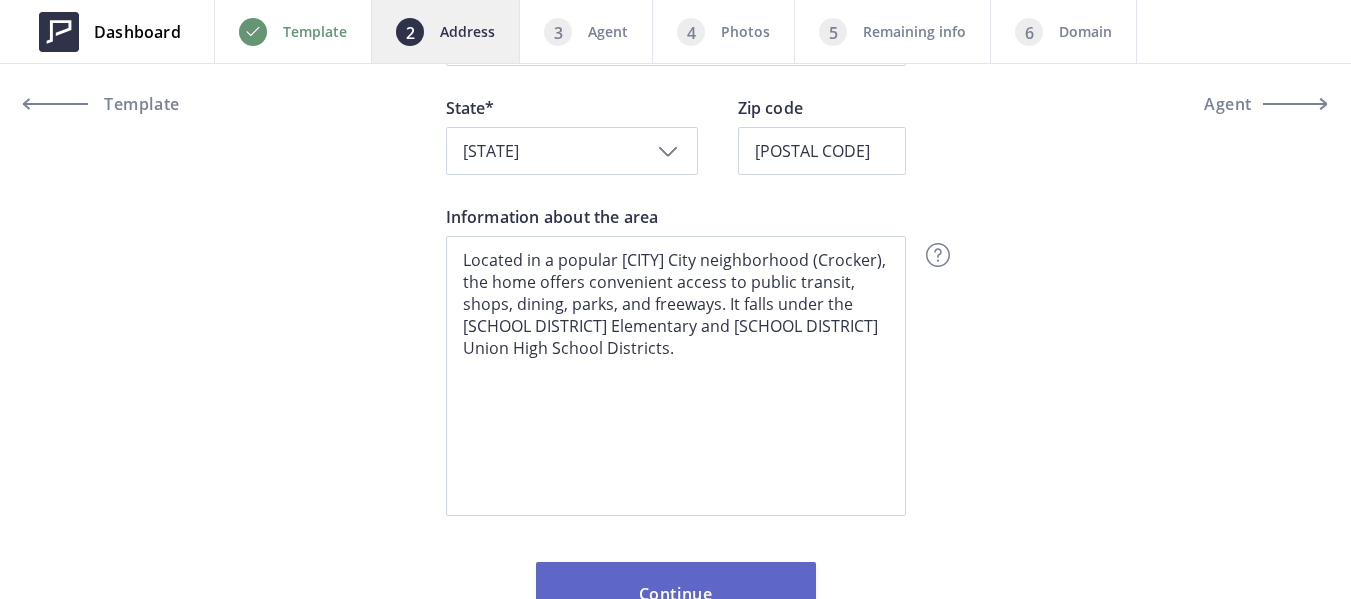 click on "Continue" at bounding box center [676, 594] 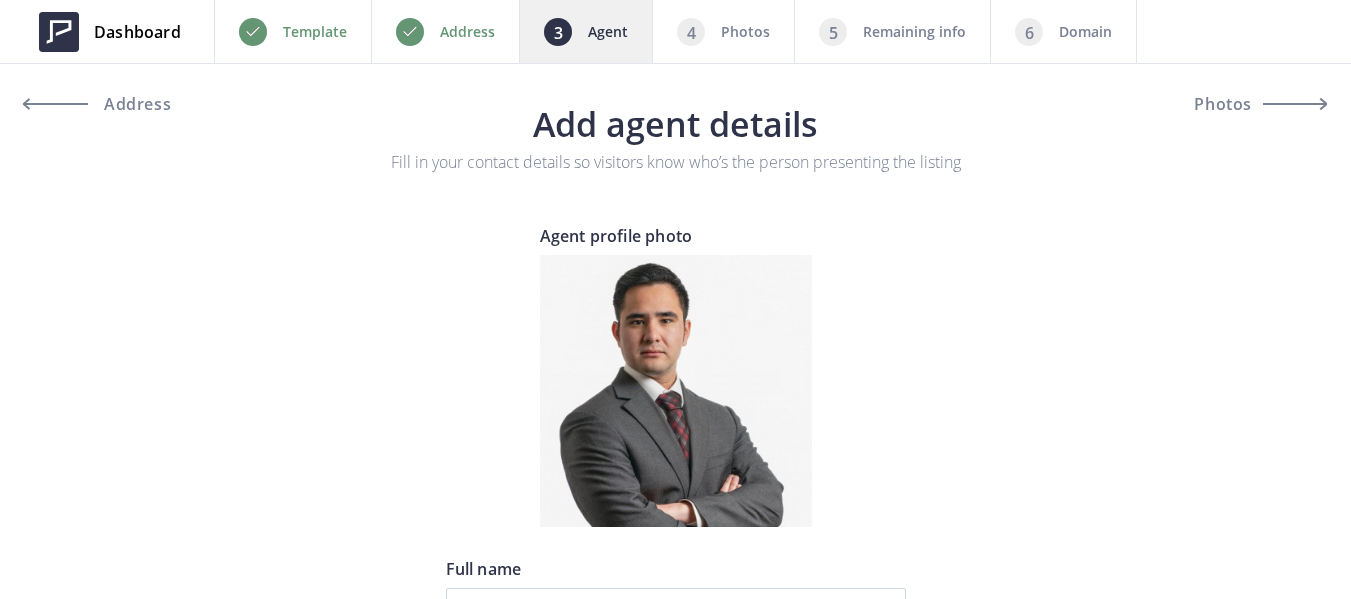 scroll, scrollTop: 0, scrollLeft: 0, axis: both 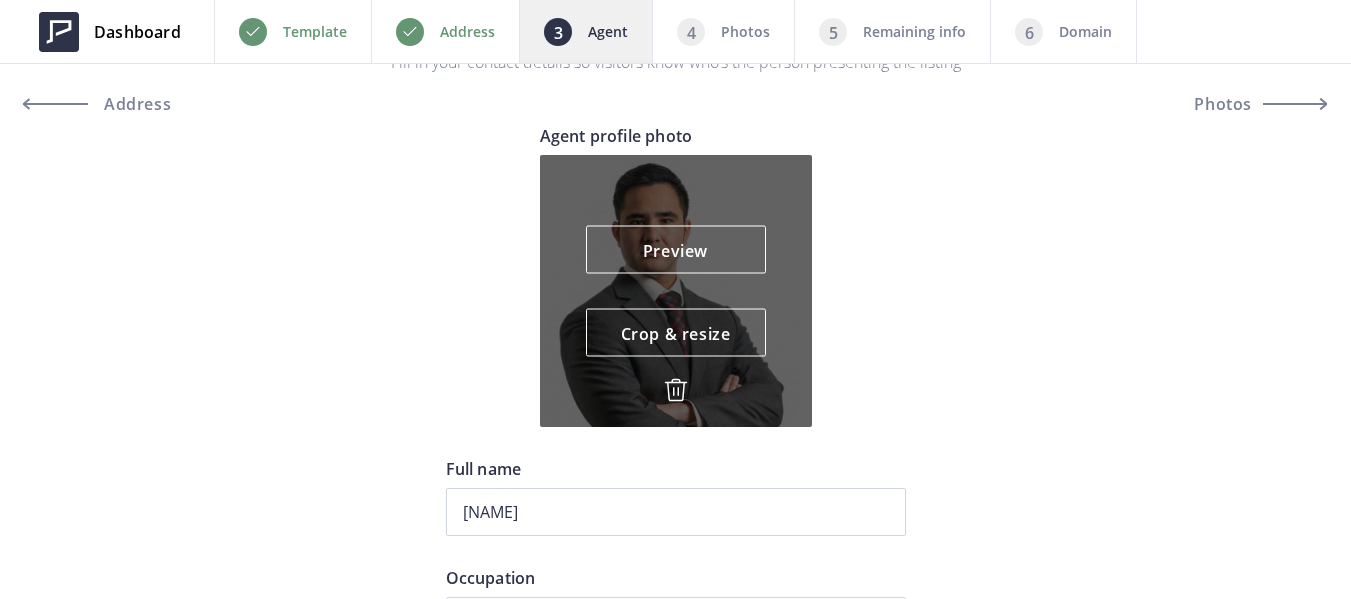 click at bounding box center [676, 390] 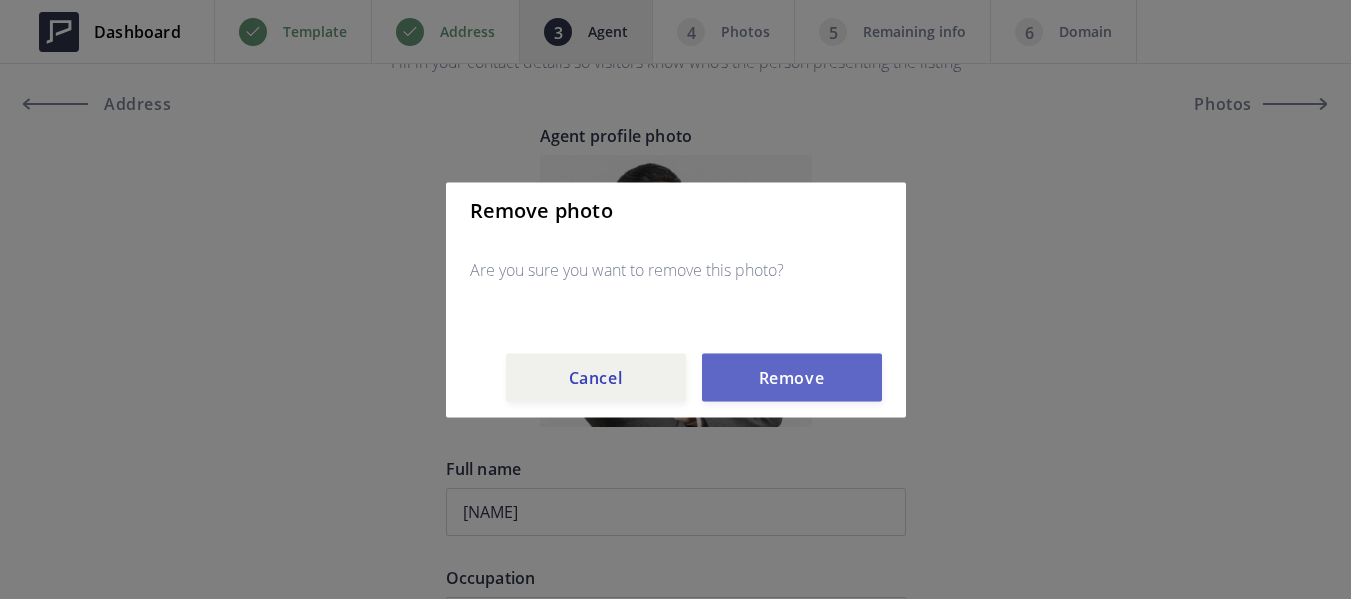 click on "Remove" at bounding box center [792, 377] 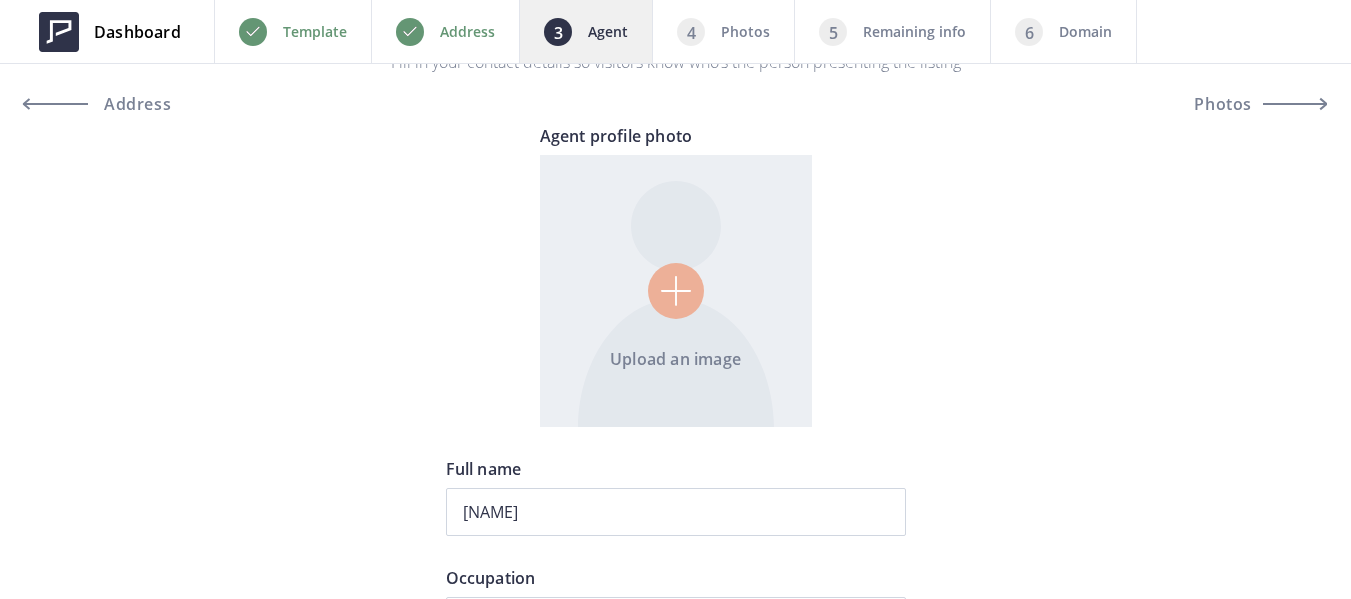 click at bounding box center (676, 291) 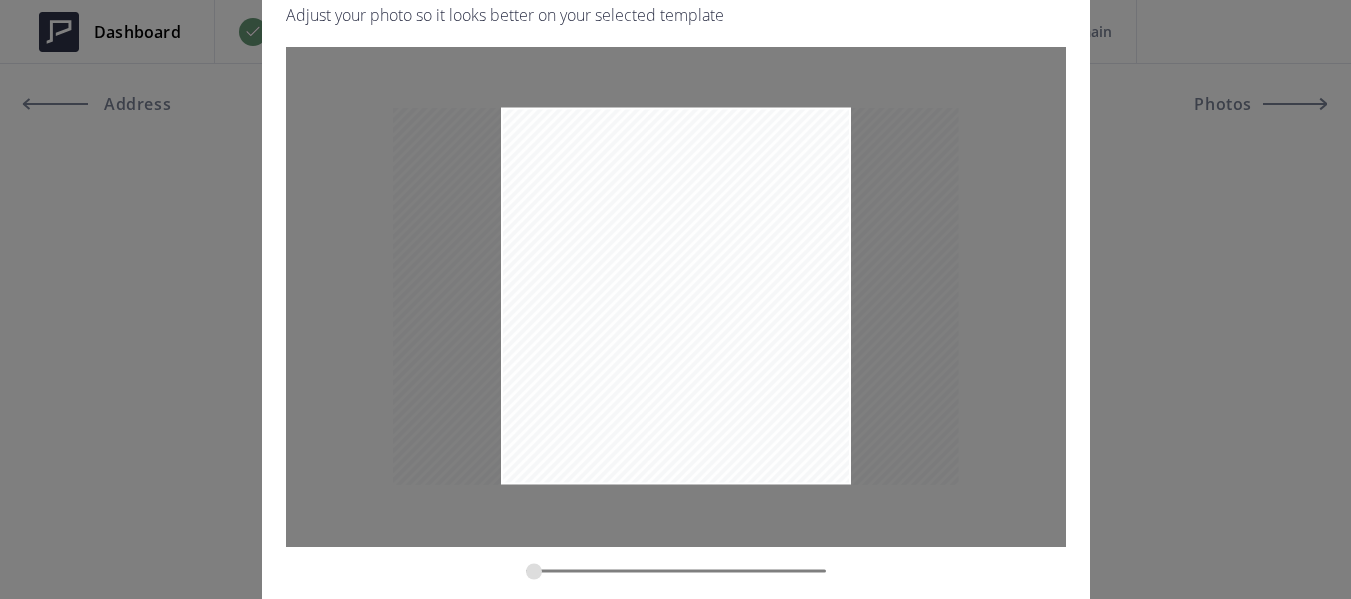 drag, startPoint x: 558, startPoint y: 571, endPoint x: 520, endPoint y: 571, distance: 38 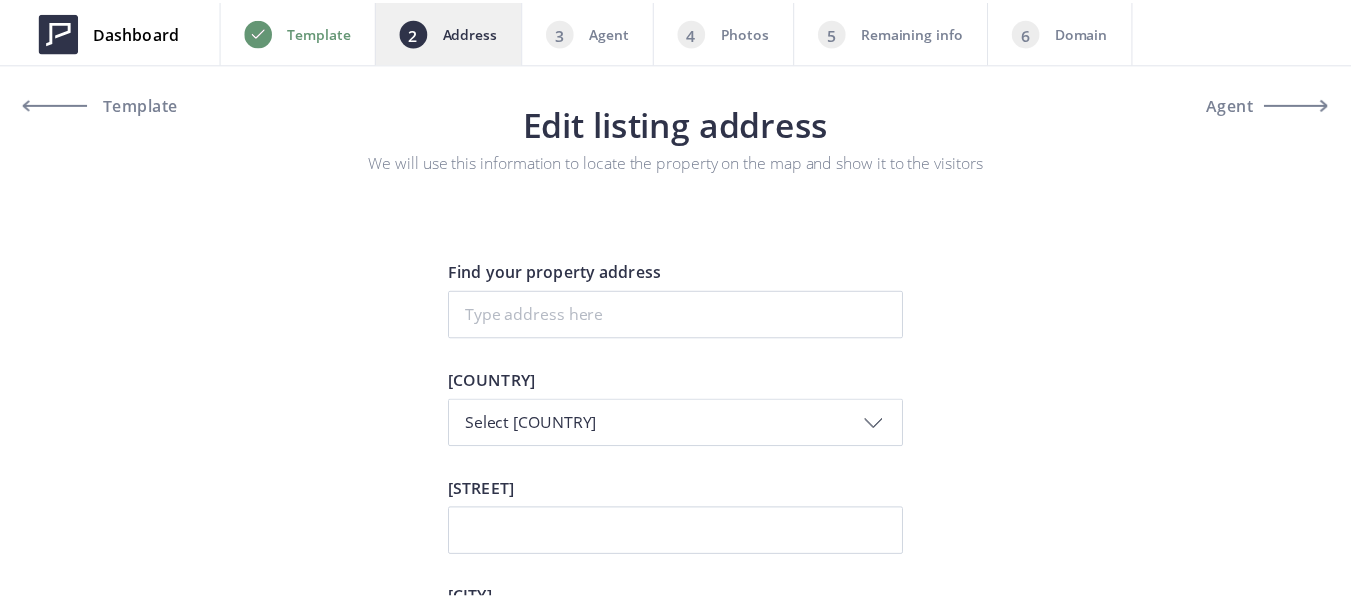 scroll, scrollTop: 626, scrollLeft: 0, axis: vertical 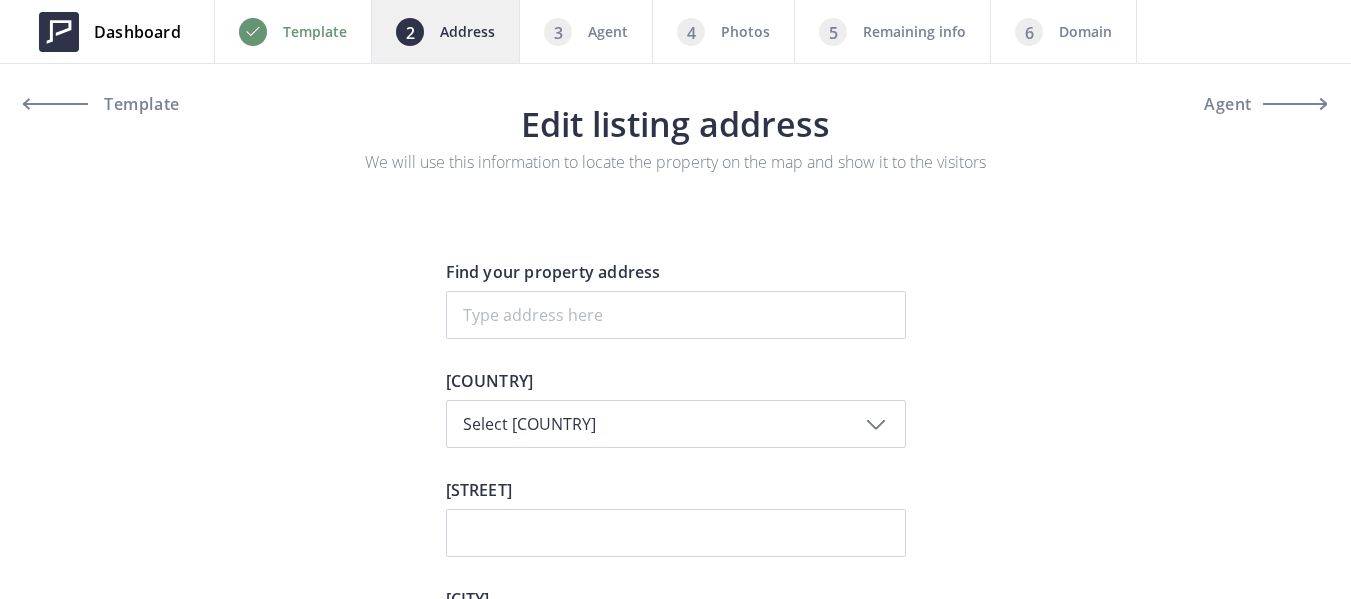 click on "Photos" at bounding box center (723, 31) 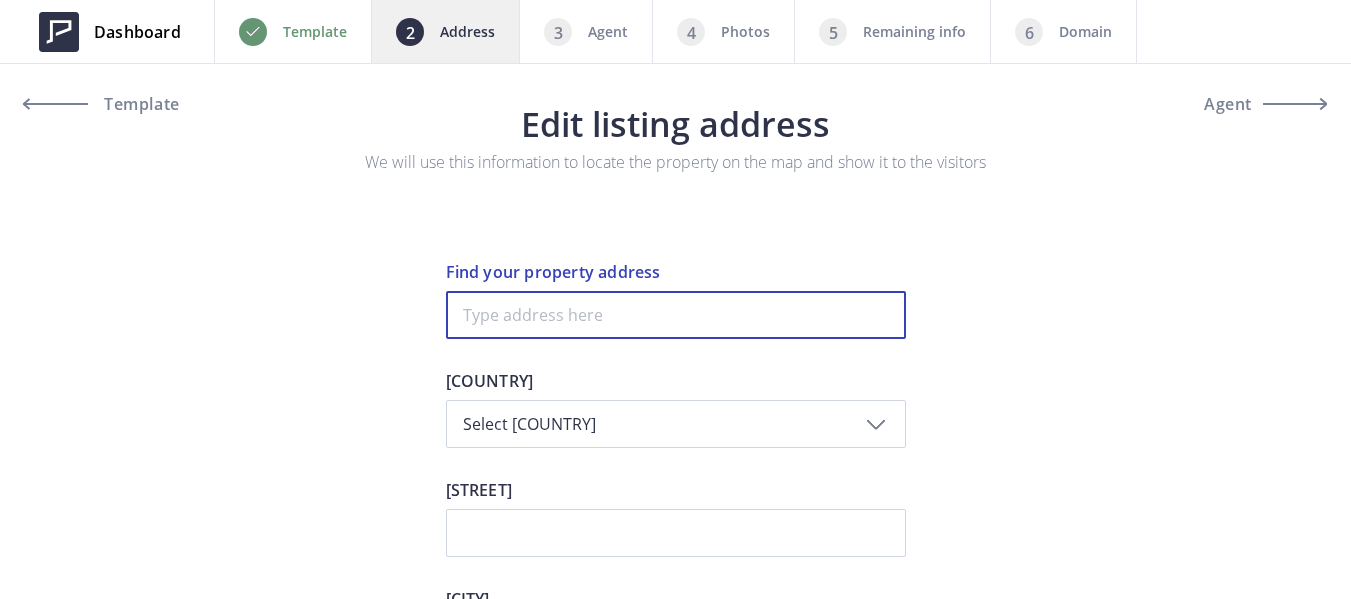 click at bounding box center [676, 315] 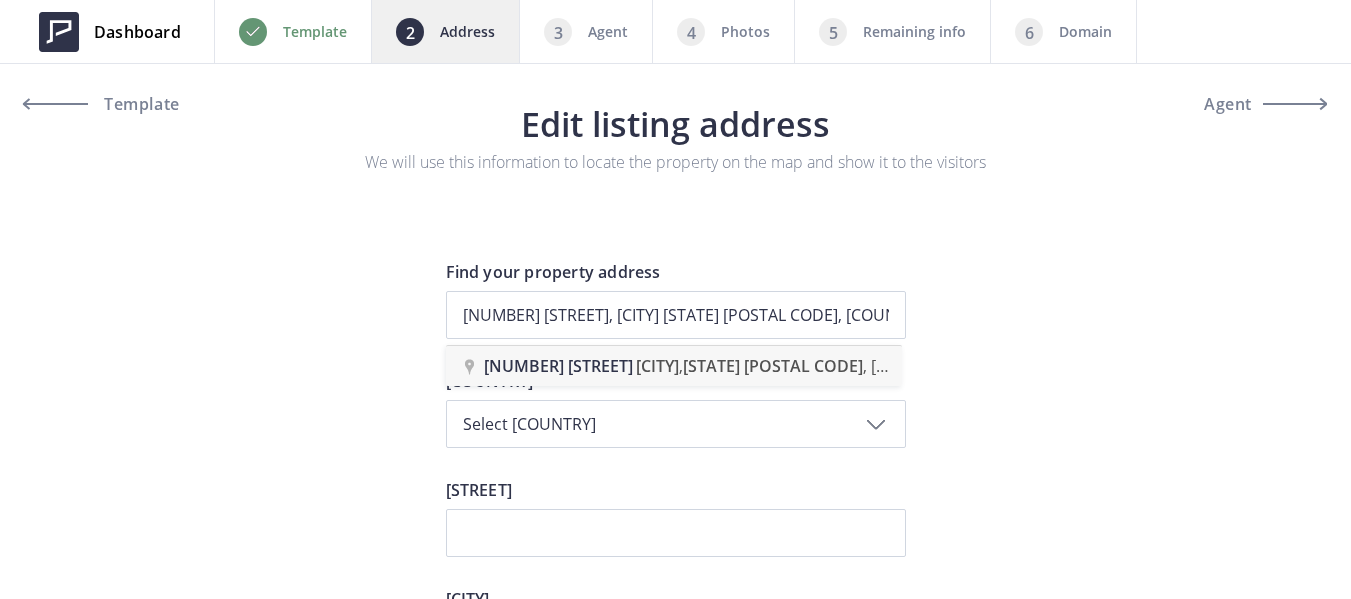 type on "451 Winchester St, Daly City, CA 94014, USA" 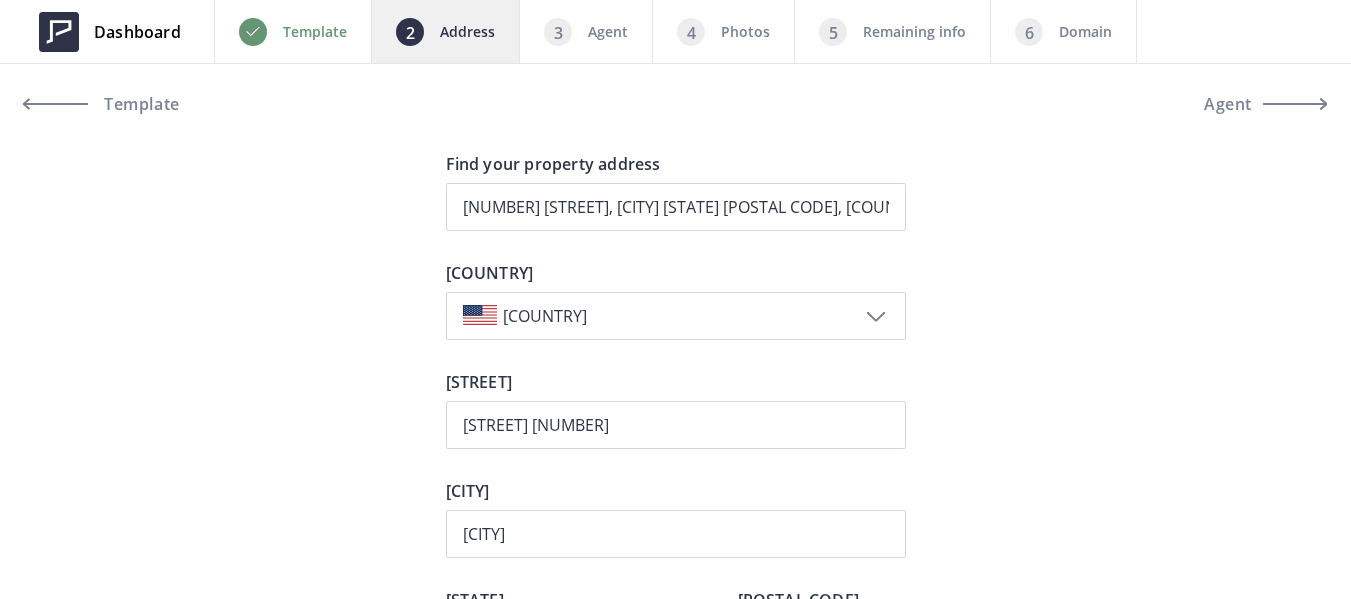 scroll, scrollTop: 200, scrollLeft: 0, axis: vertical 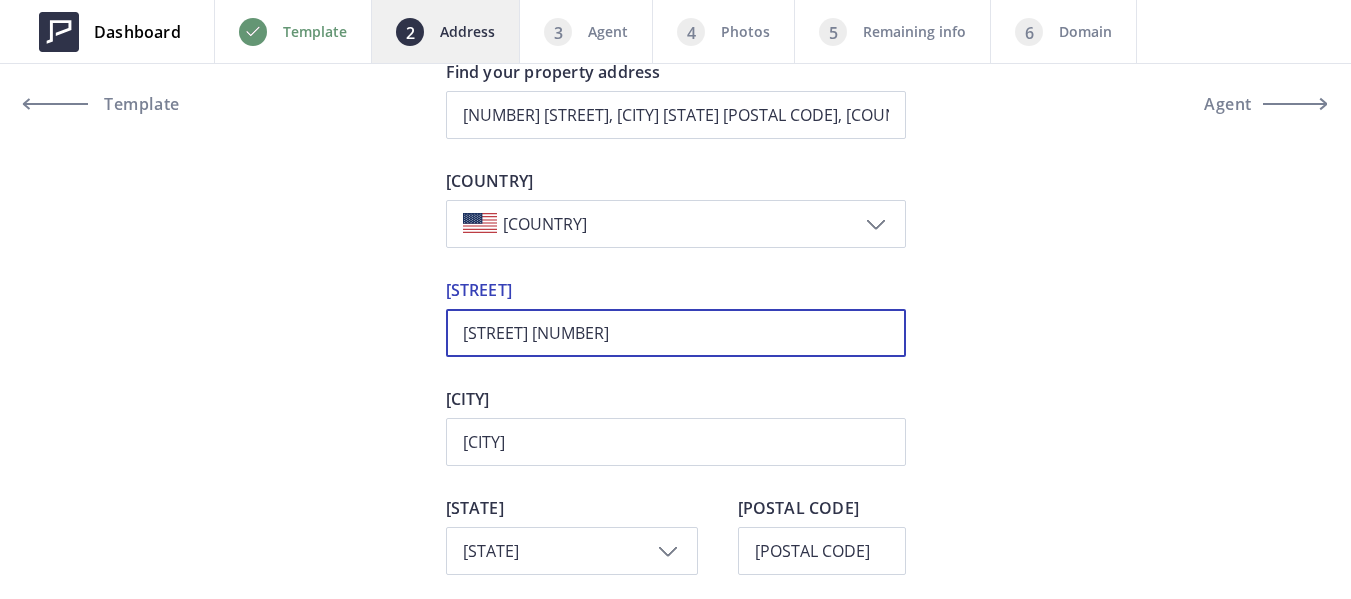 click on "Winchester Street 451" at bounding box center [676, 333] 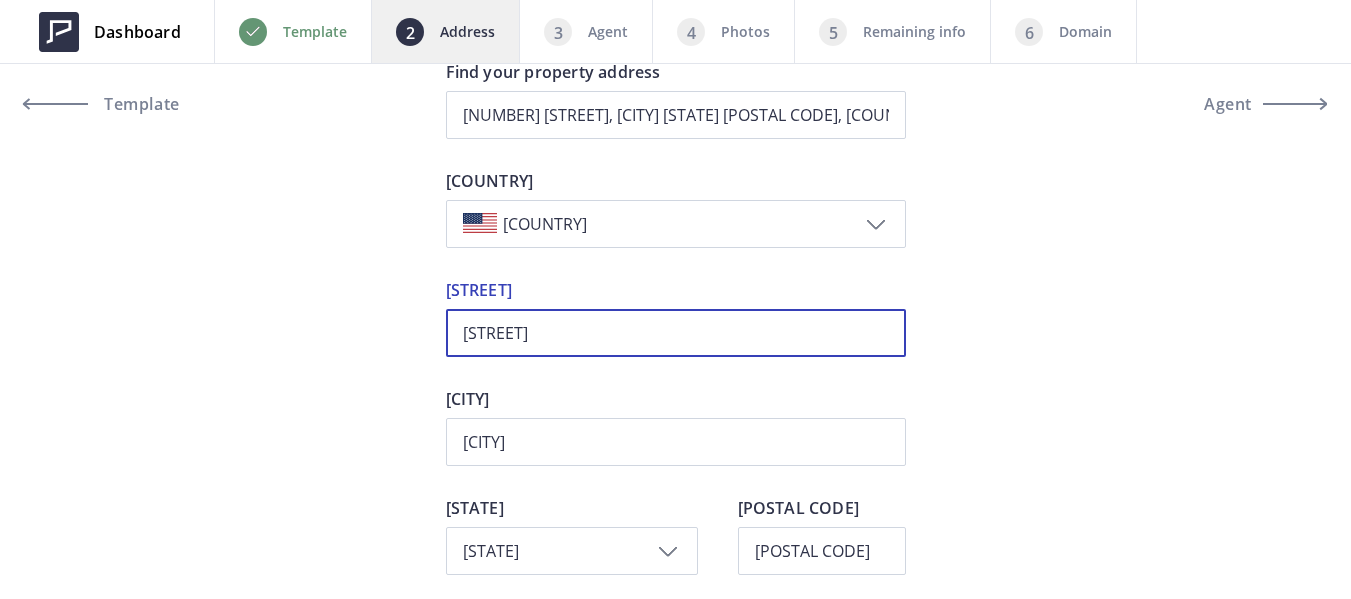 click on "Winchester Street" at bounding box center [676, 333] 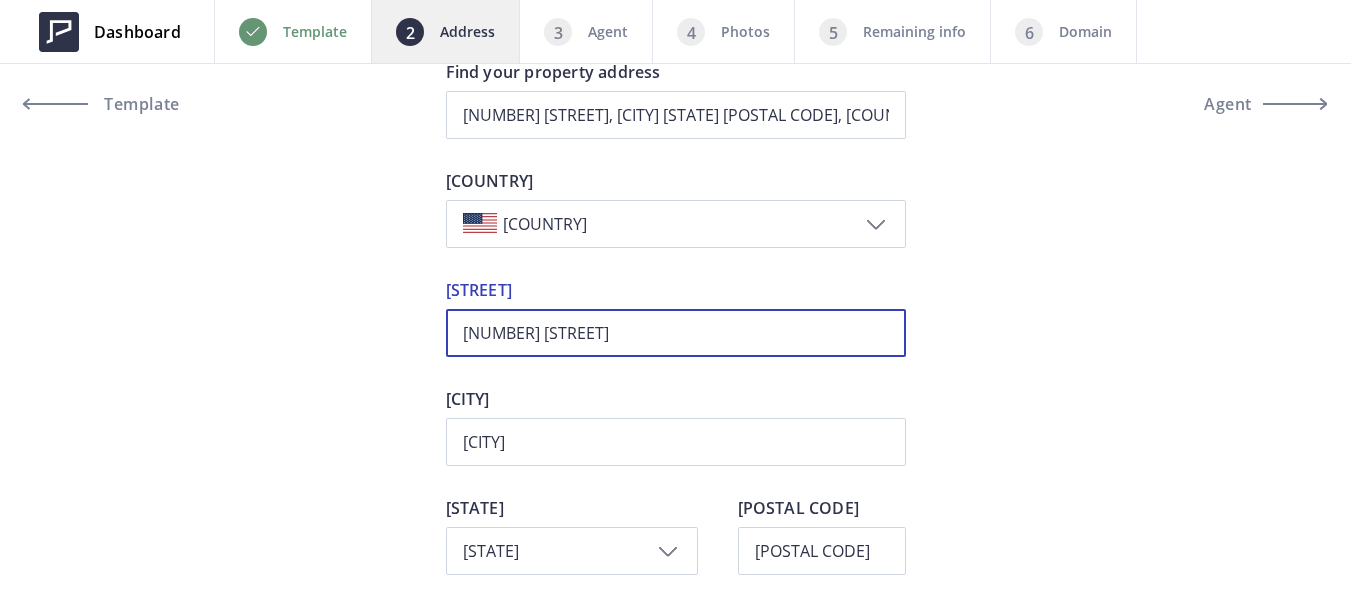 scroll, scrollTop: 500, scrollLeft: 0, axis: vertical 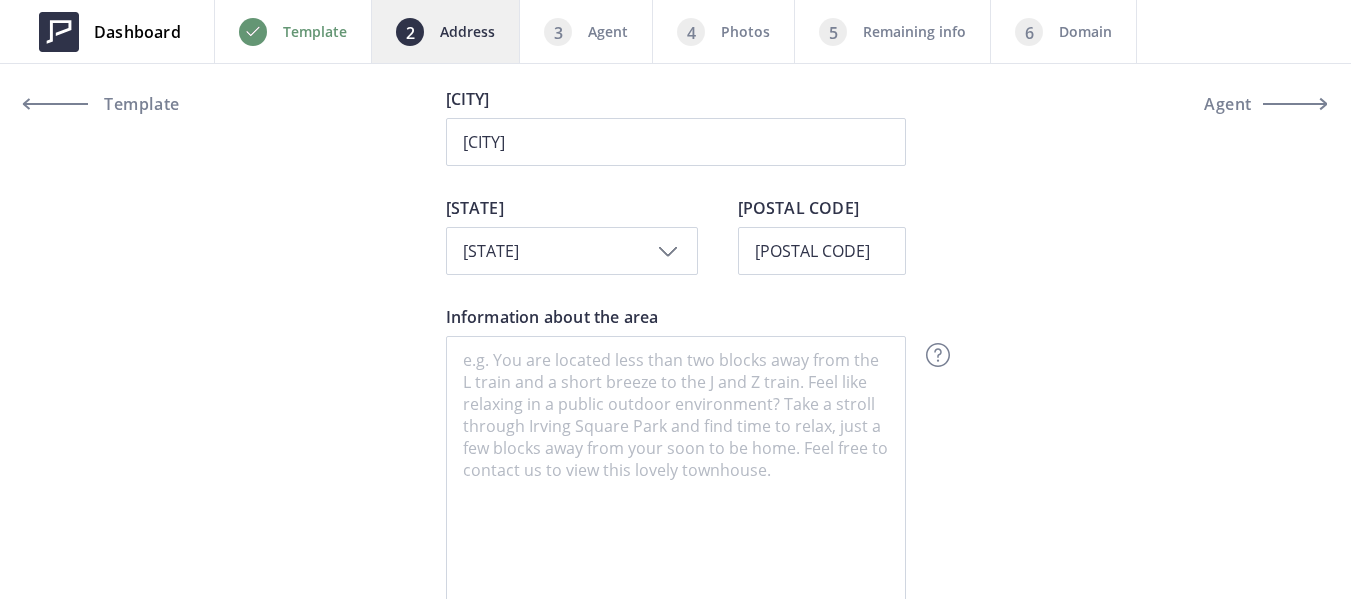 type on "451 Winchester Street" 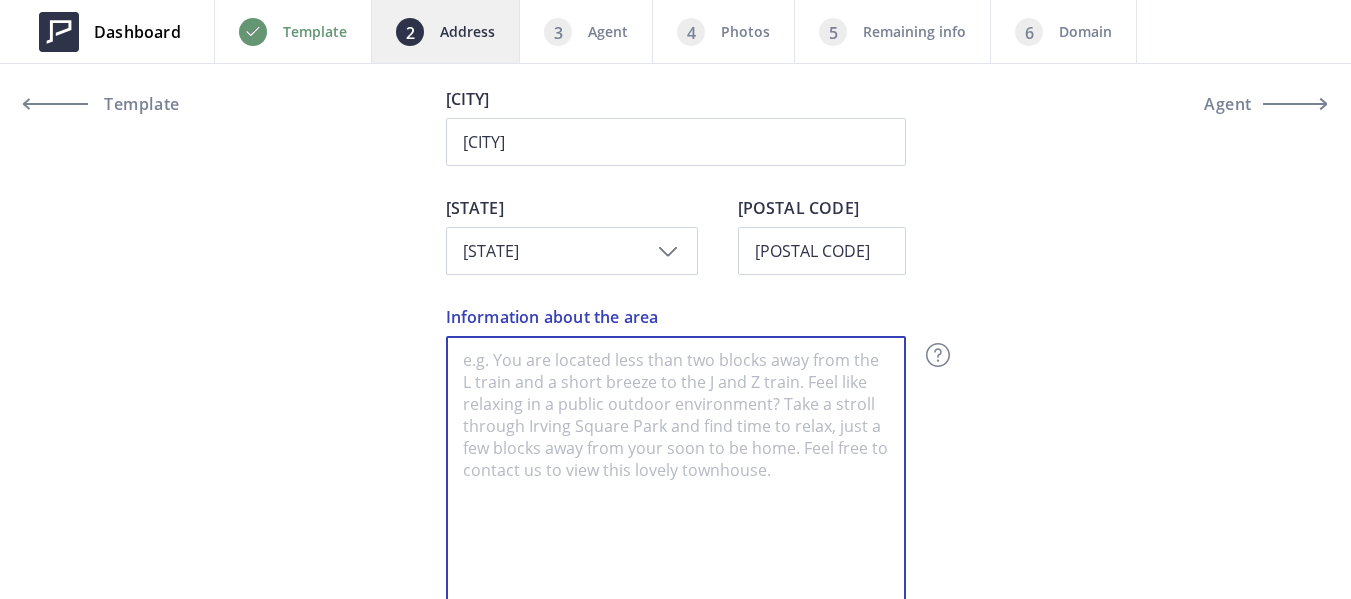 click on "Information about the area" at bounding box center (676, 476) 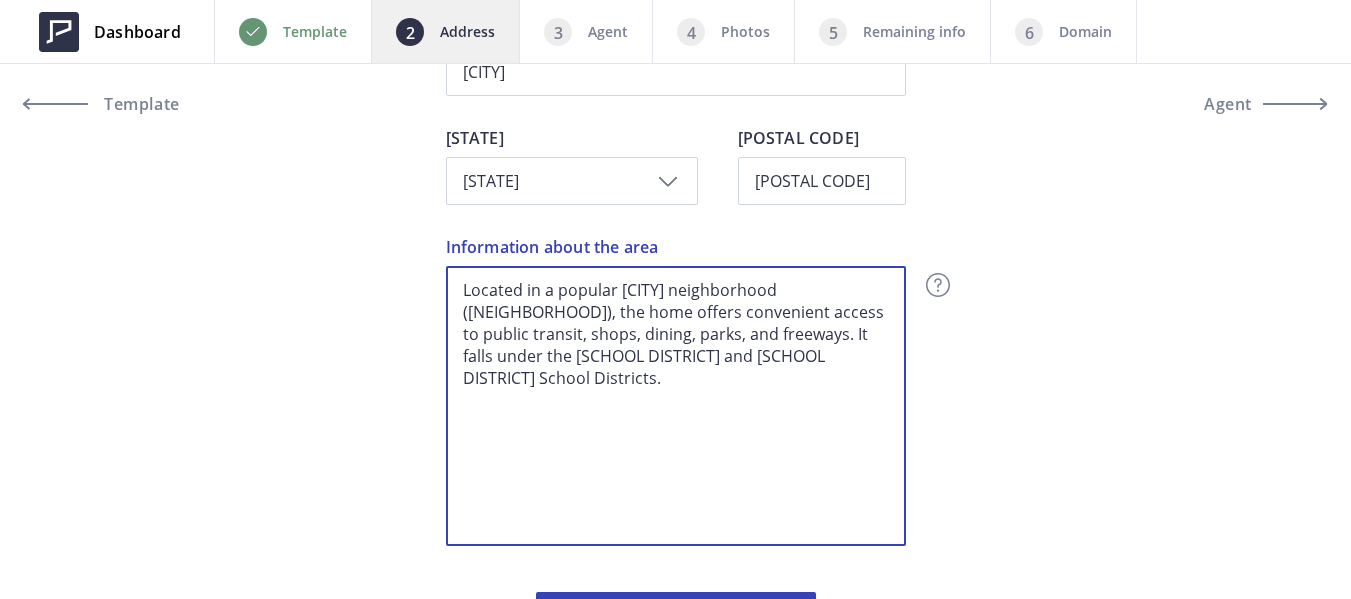 scroll, scrollTop: 683, scrollLeft: 0, axis: vertical 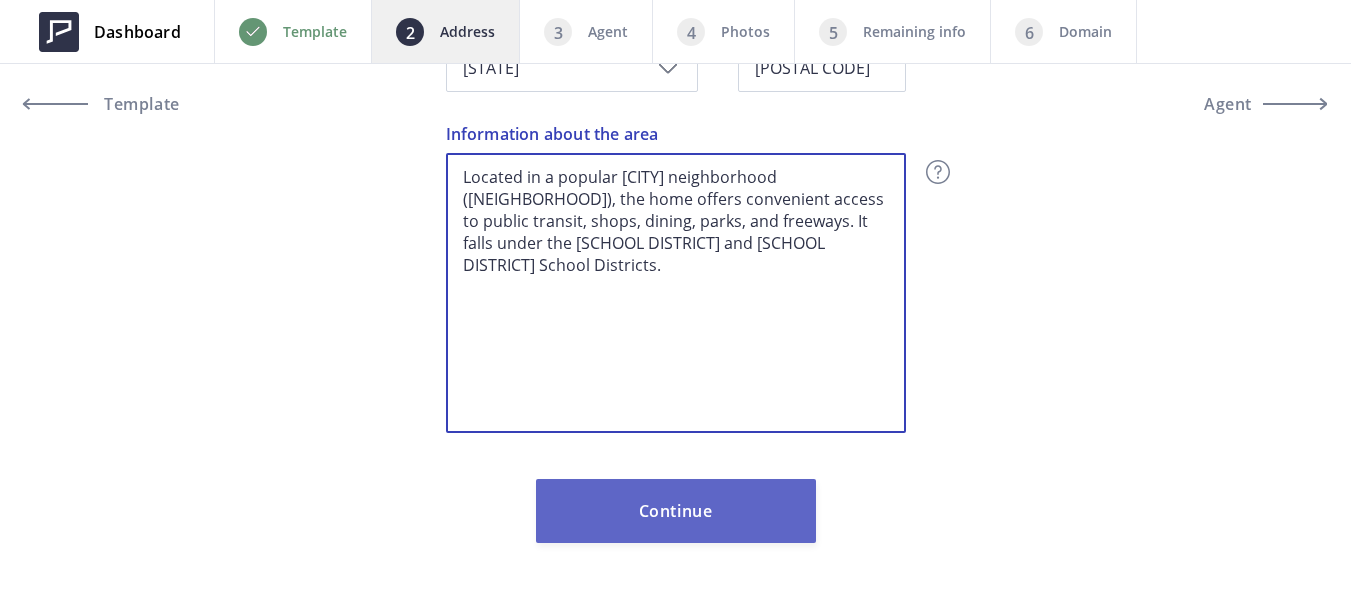 type on "Located in a popular Daly City neighborhood (Crocker), the home offers convenient access to public transit, shops, dining, parks, and freeways. It falls under the Jefferson Elementary and Jefferson Union High School Districts." 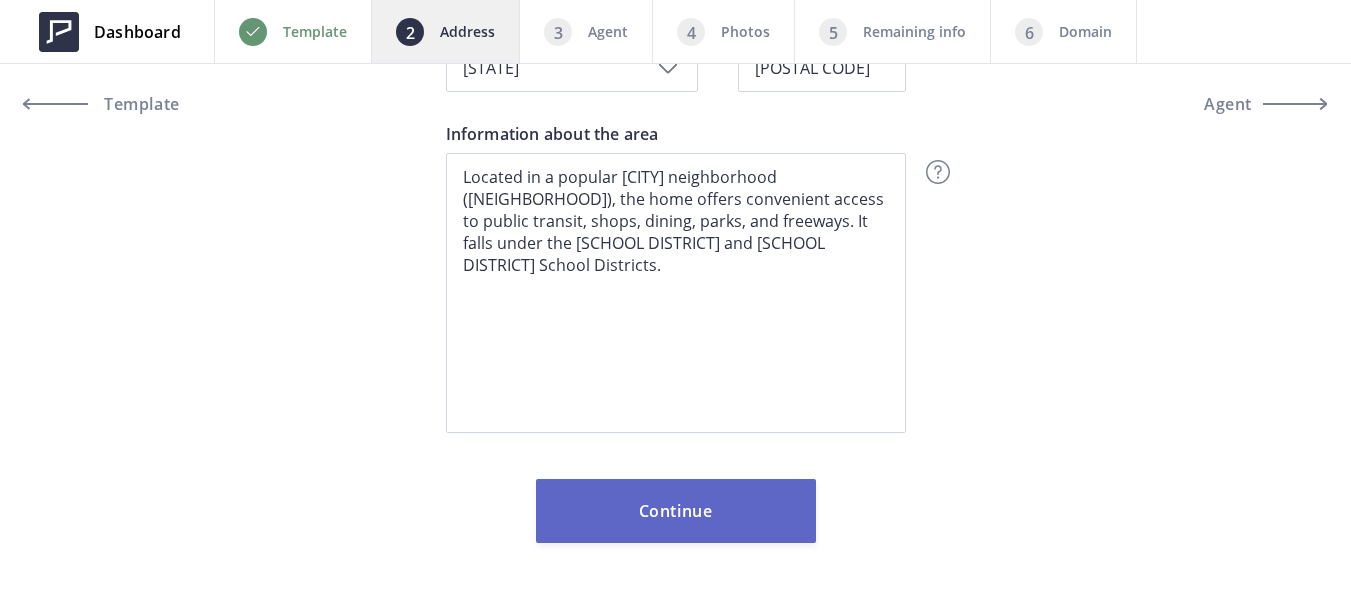 click on "Continue" at bounding box center [676, 511] 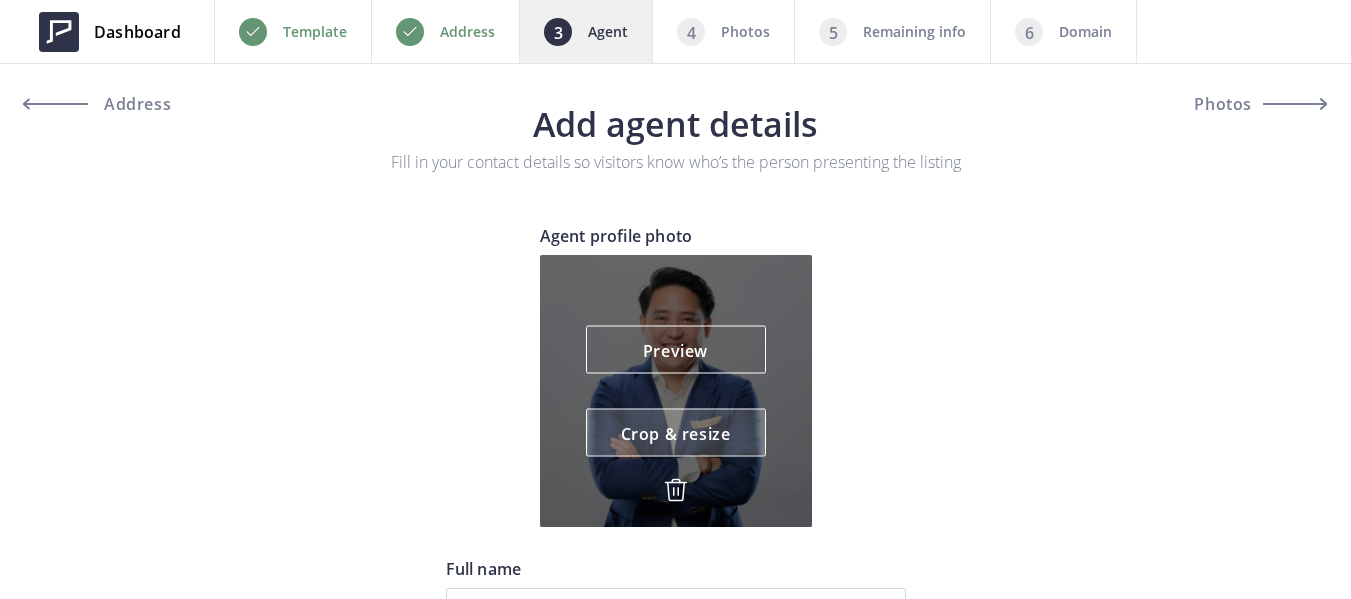 scroll, scrollTop: 0, scrollLeft: 0, axis: both 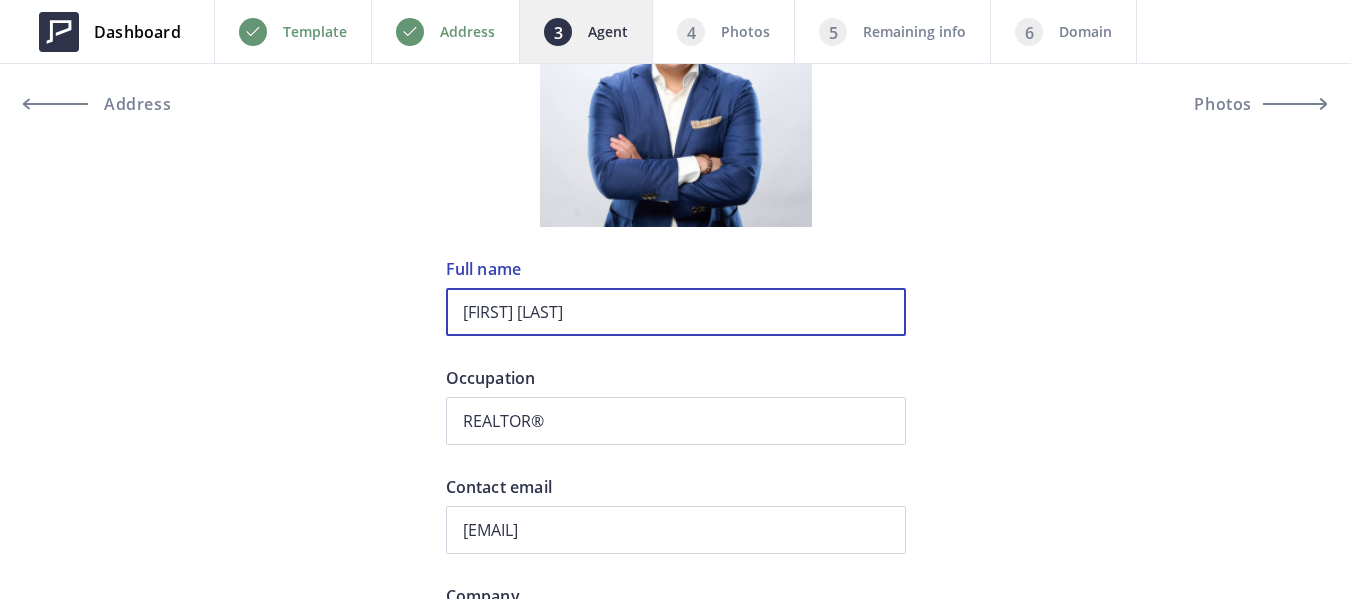 drag, startPoint x: 650, startPoint y: 303, endPoint x: 421, endPoint y: 299, distance: 229.03493 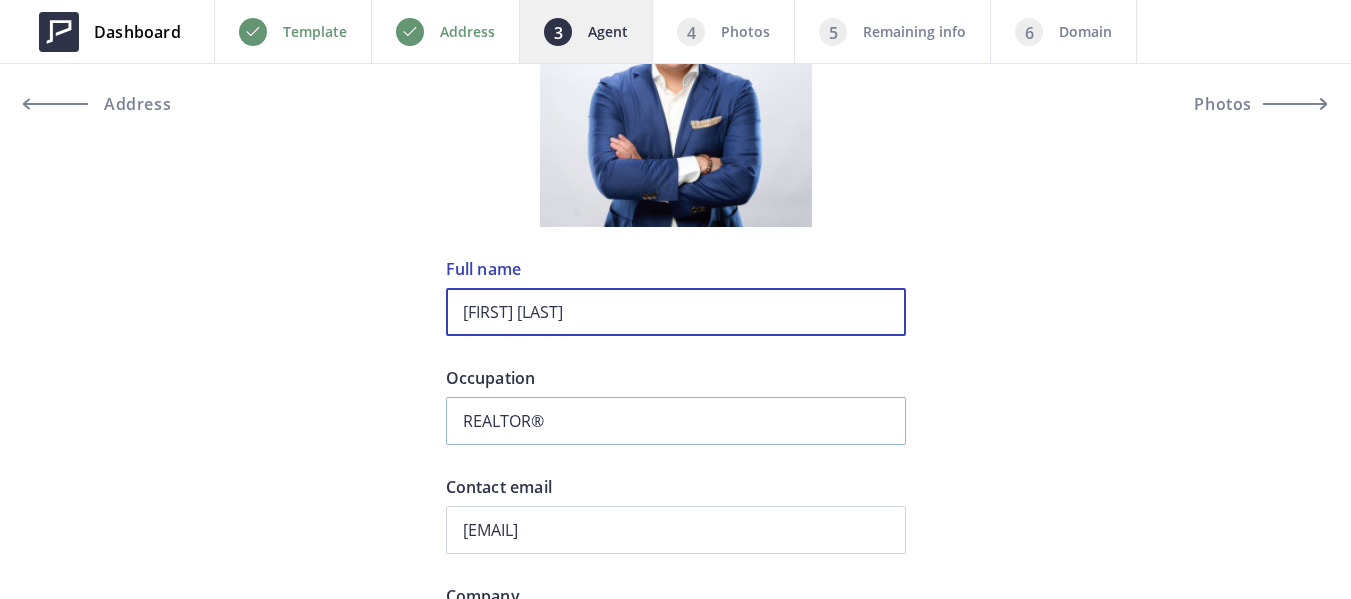 type on "[FIRST] [LAST]" 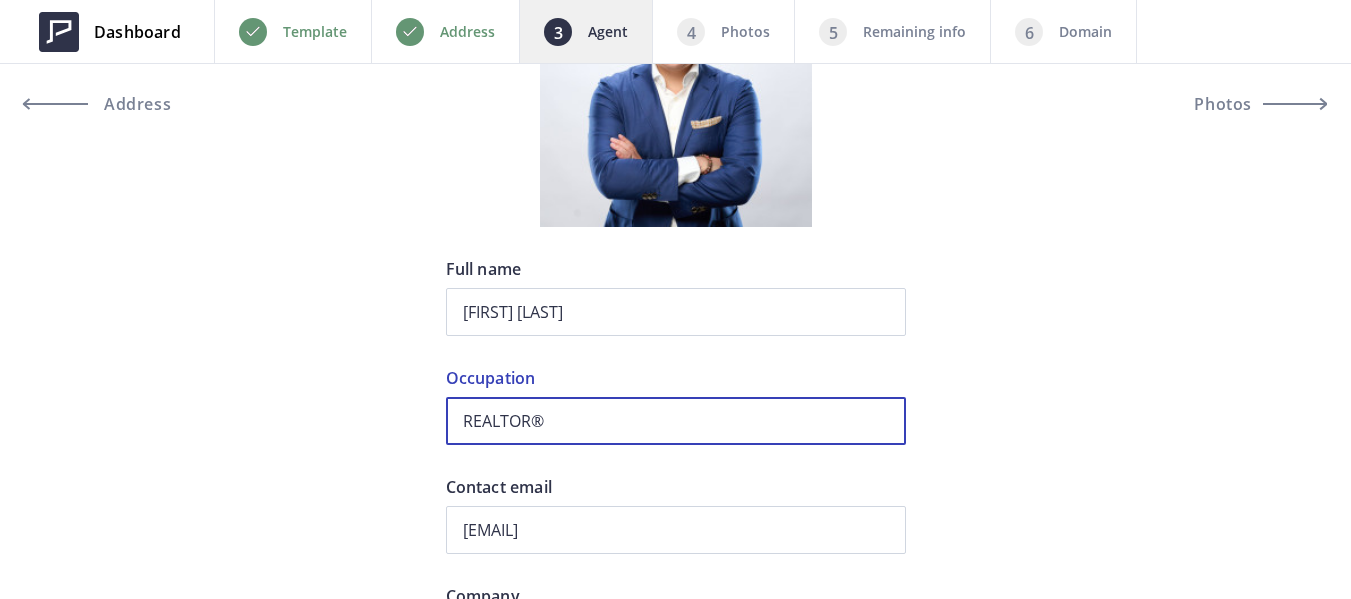 click on "REALTOR®" at bounding box center (676, 421) 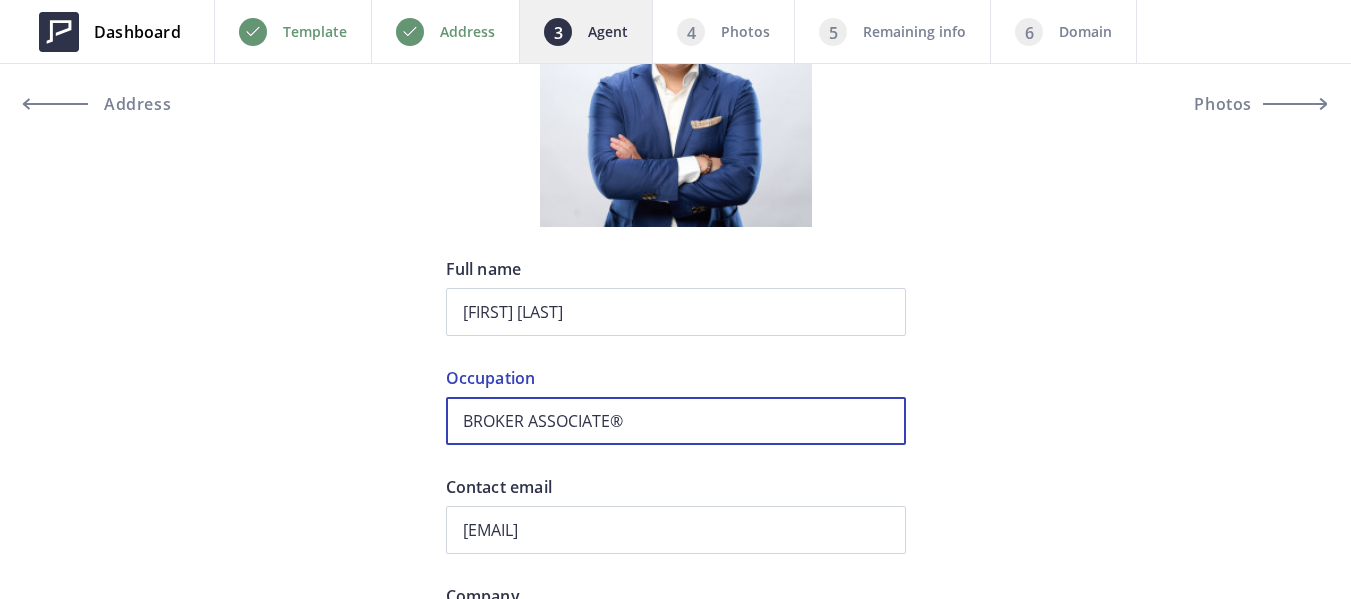 click on "BROKER ASSOCIATE®" at bounding box center [676, 421] 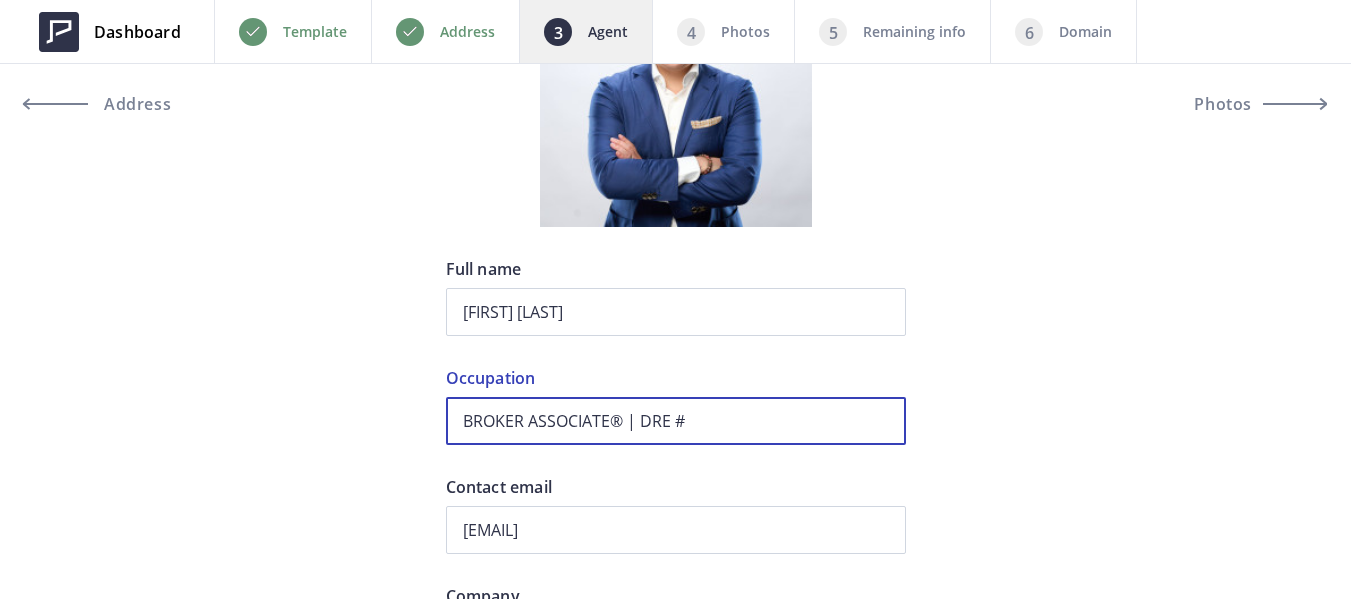 paste on "02063633" 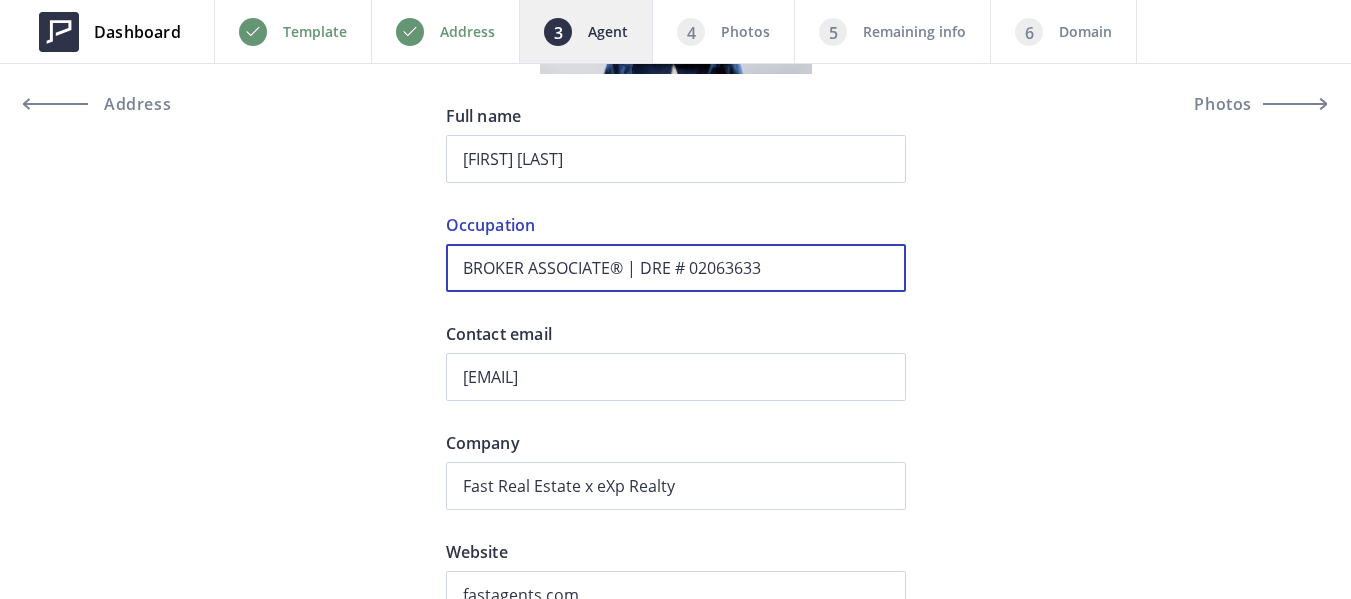 scroll, scrollTop: 500, scrollLeft: 0, axis: vertical 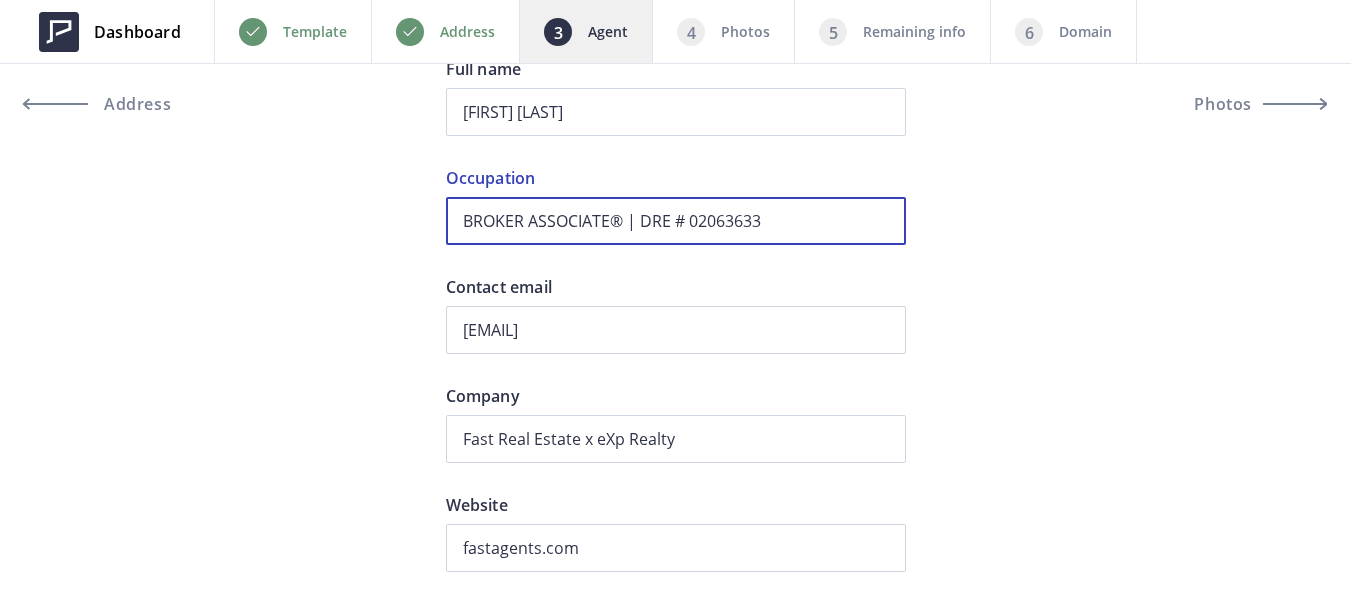 type on "BROKER ASSOCIATE® | DRE # 02063633" 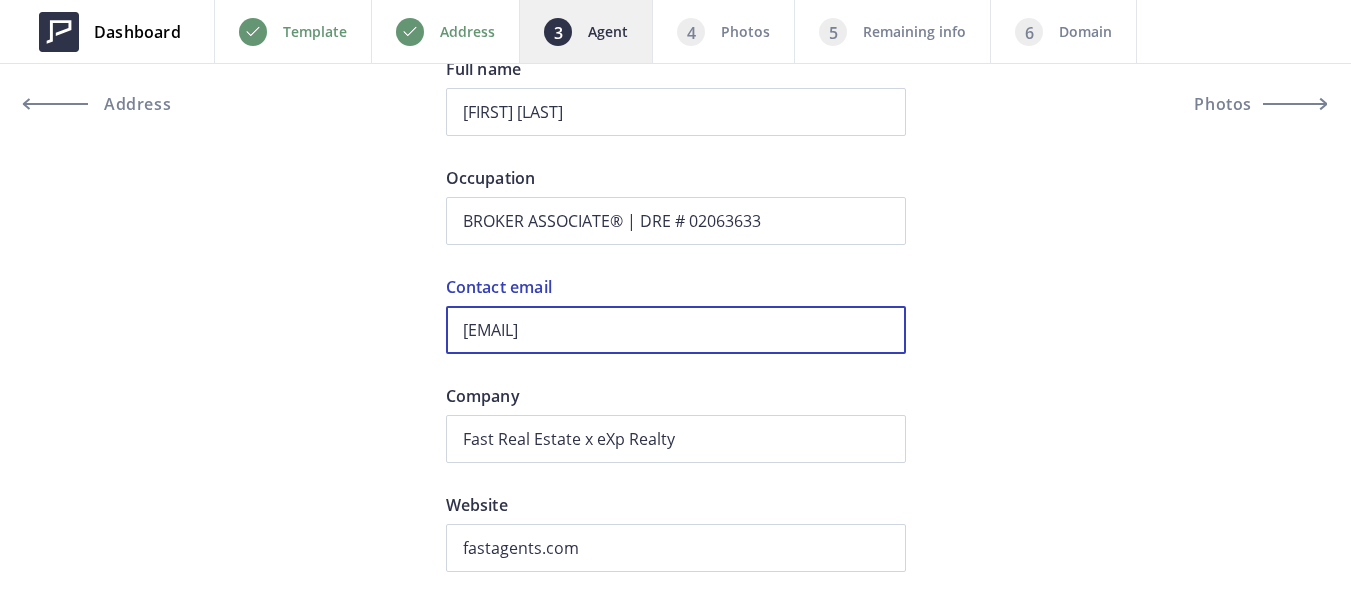 drag, startPoint x: 682, startPoint y: 326, endPoint x: 460, endPoint y: 334, distance: 222.1441 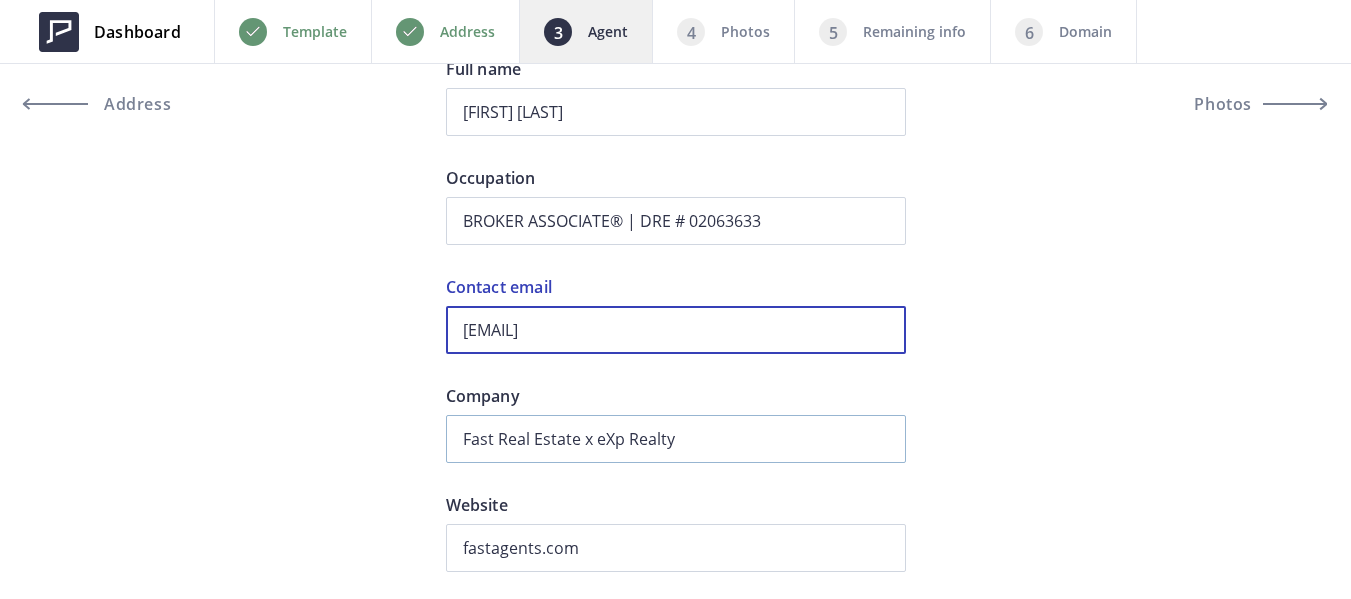 type on "jose.cuison@fastagents.com" 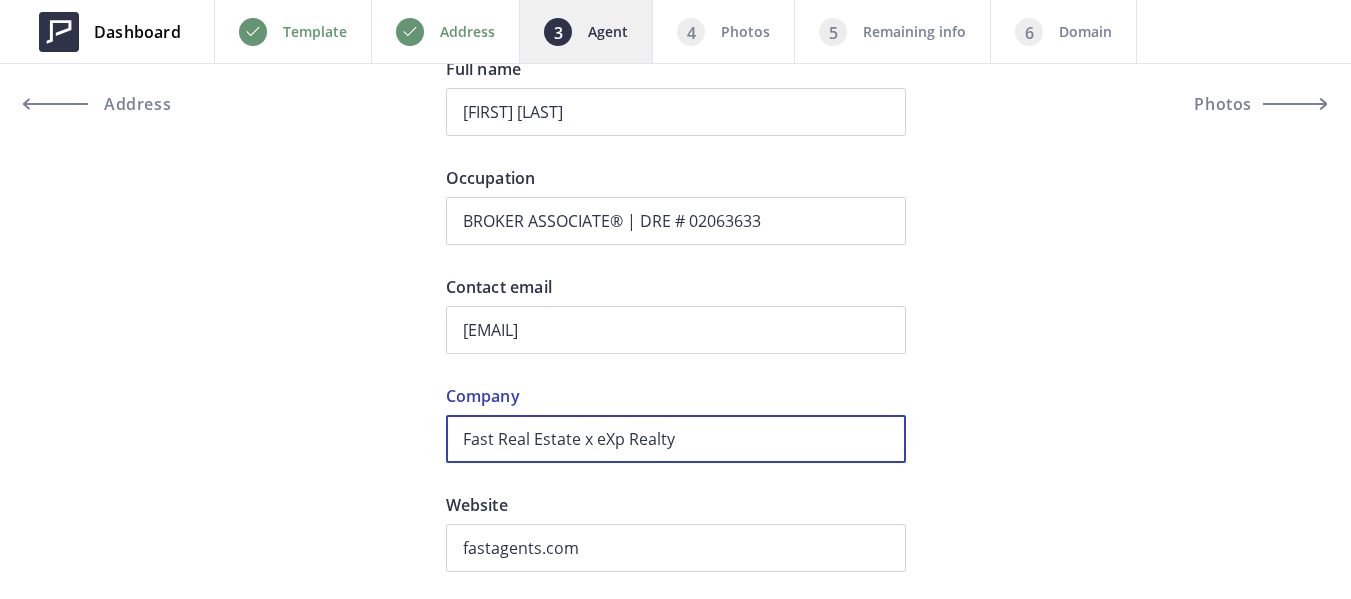 click on "Fast Real Estate x eXp Realty" at bounding box center (676, 439) 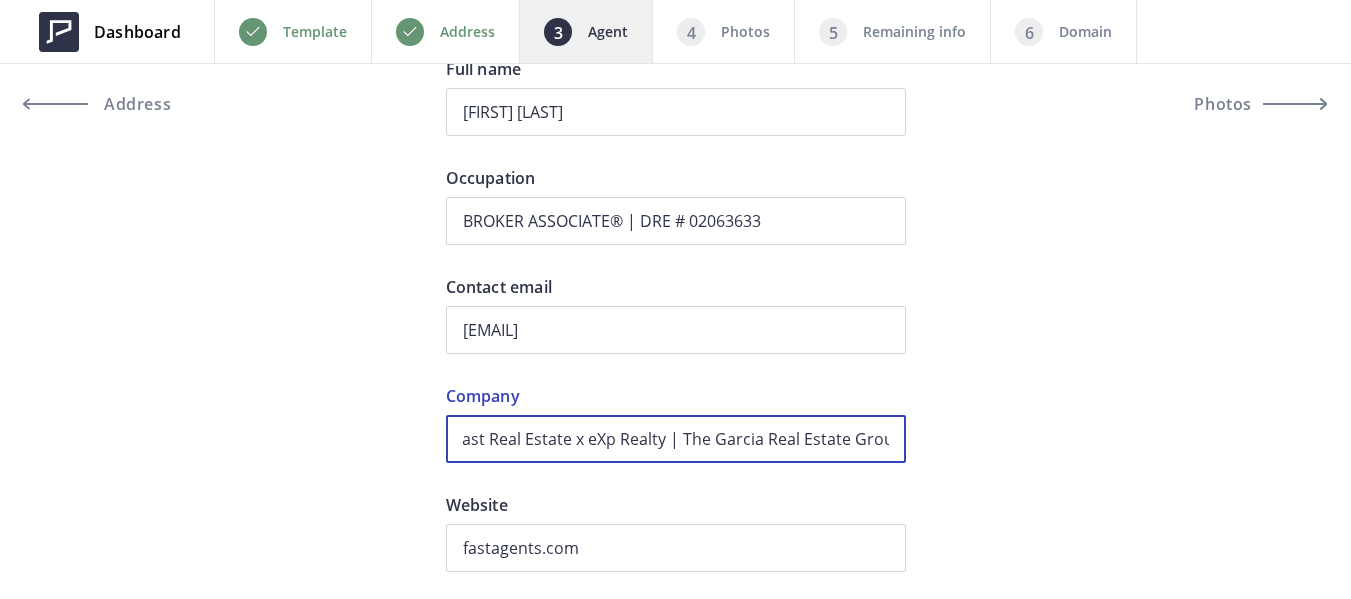 scroll, scrollTop: 0, scrollLeft: 19, axis: horizontal 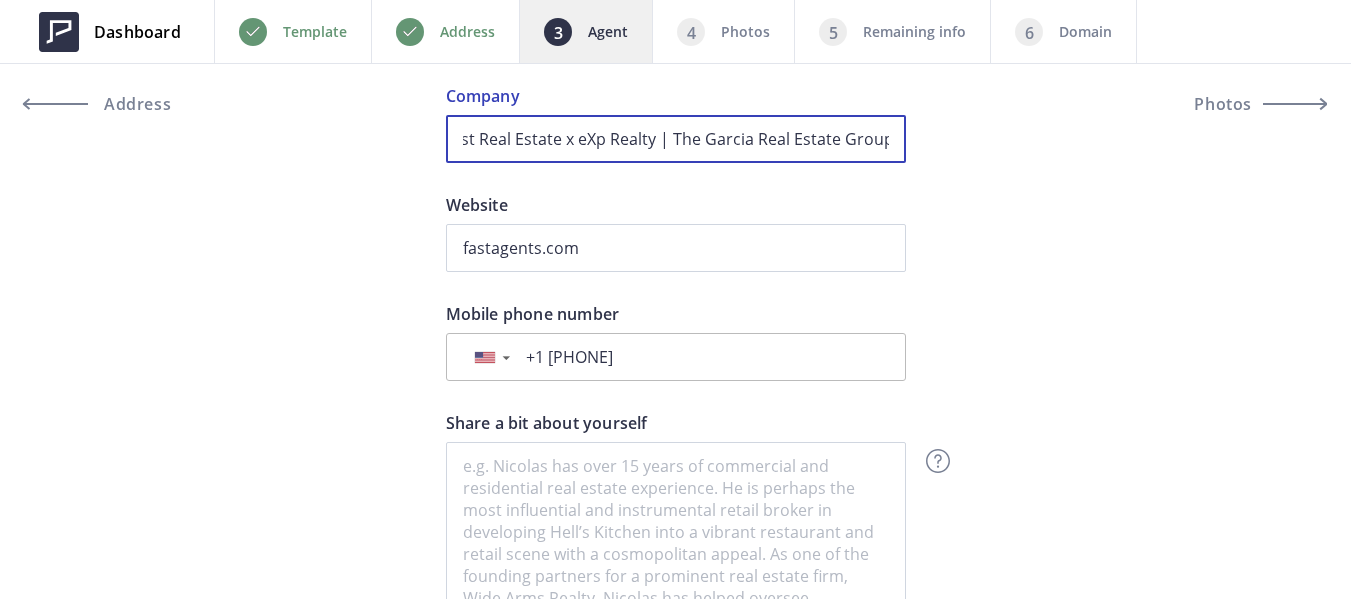 type on "Fast Real Estate x eXp Realty | The Garcia Real Estate Group" 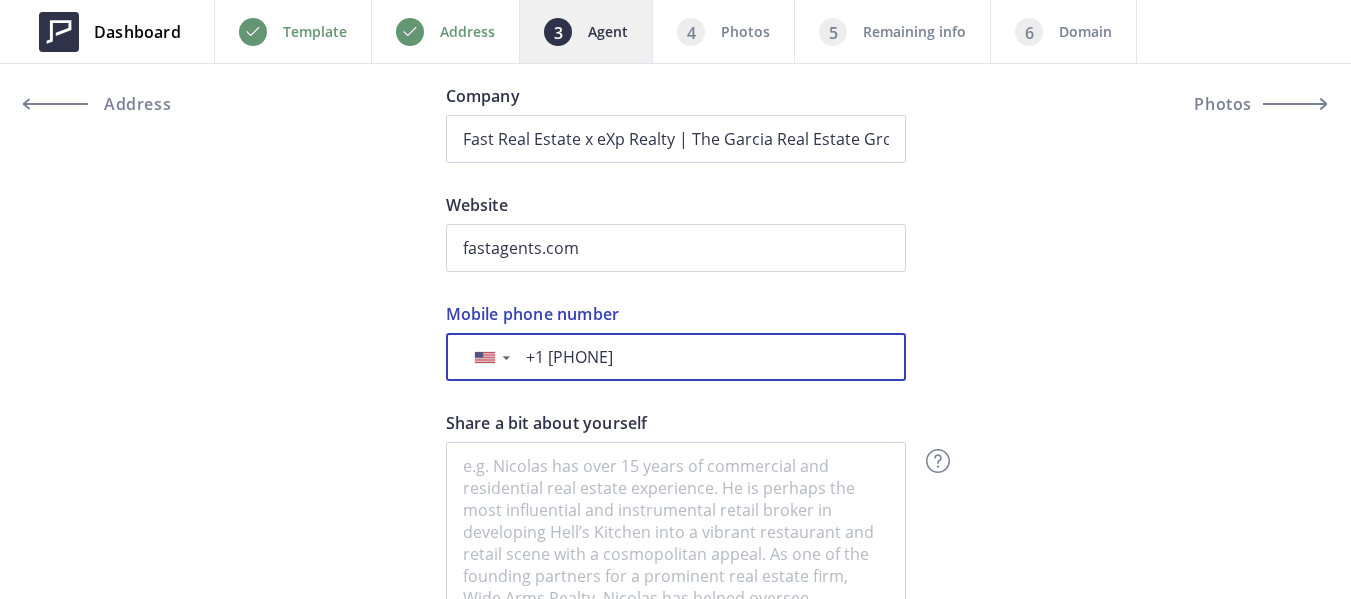 click on "+1 415-578-8023" at bounding box center (703, 357) 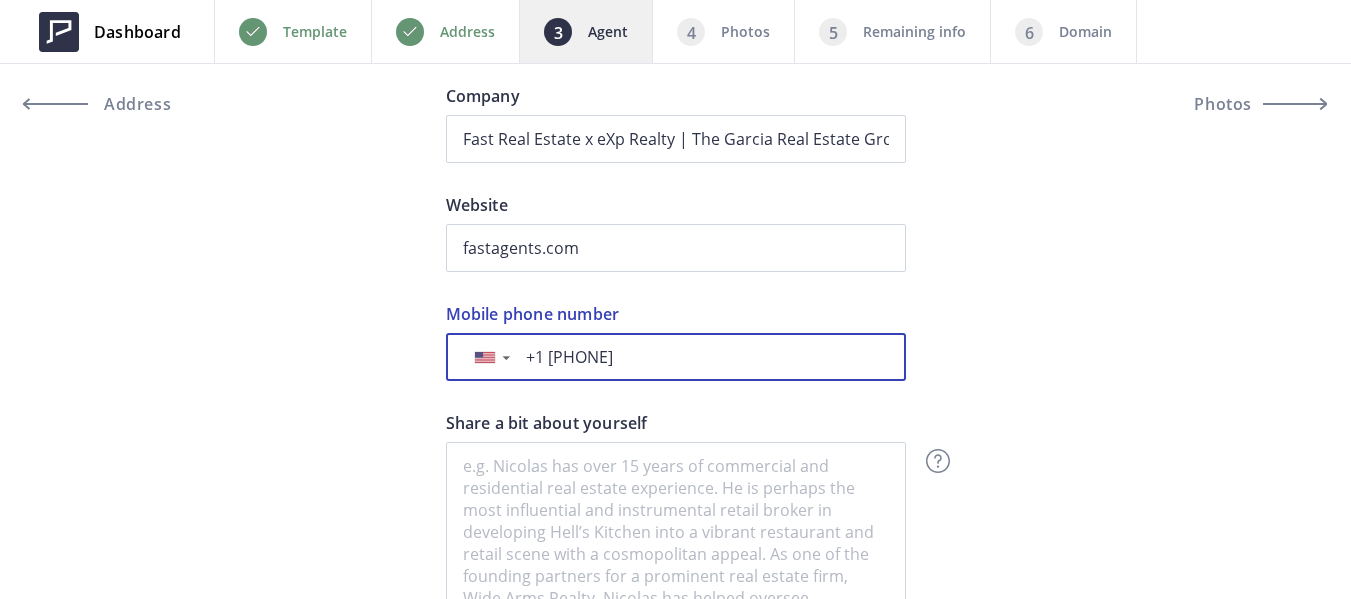 click on "+1 415-926-8023" at bounding box center (703, 357) 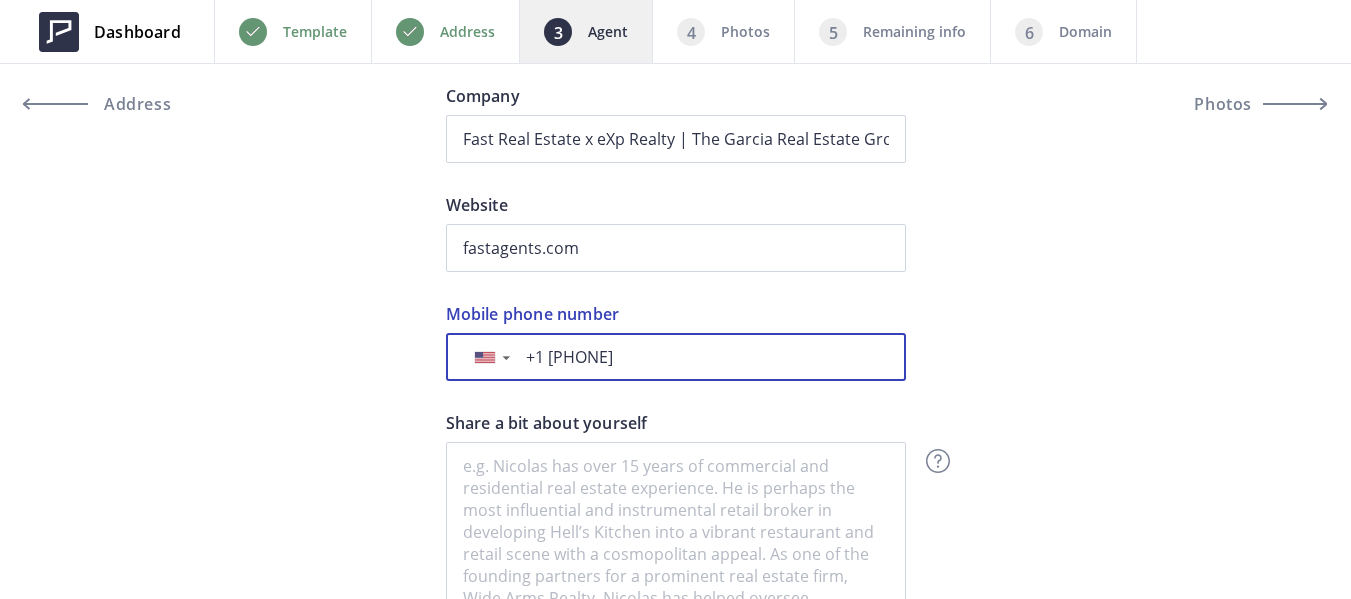 type on "+1 415-926-2194" 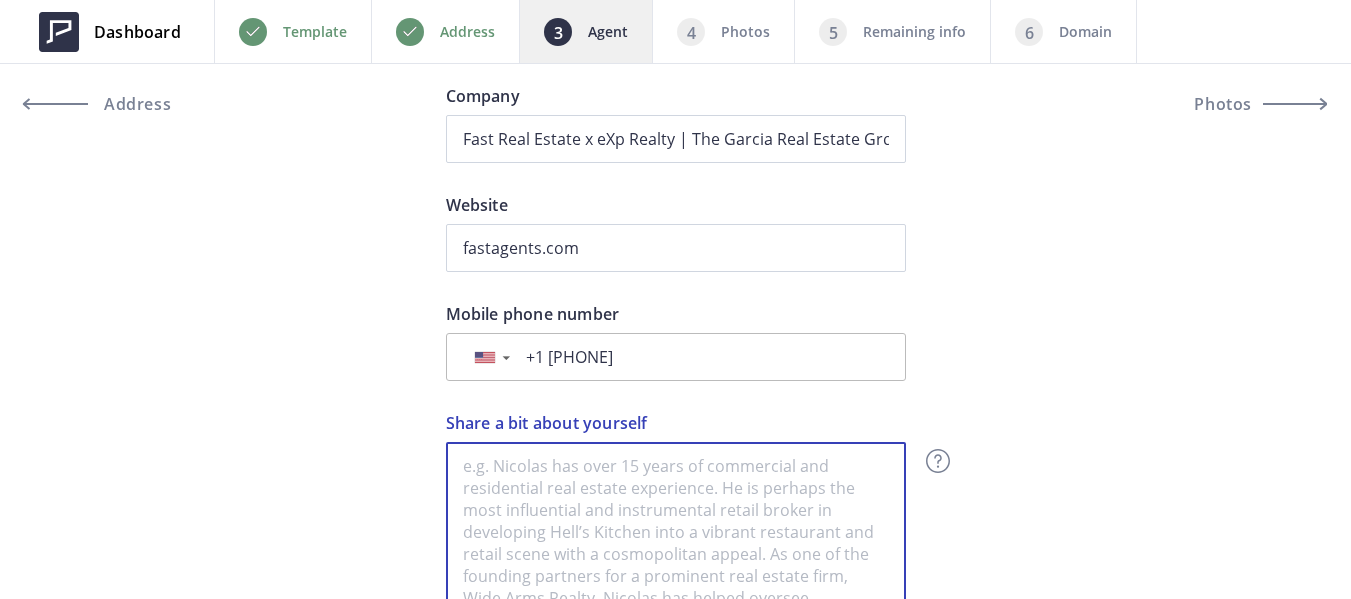click on "Share a bit about yourself" at bounding box center (676, 582) 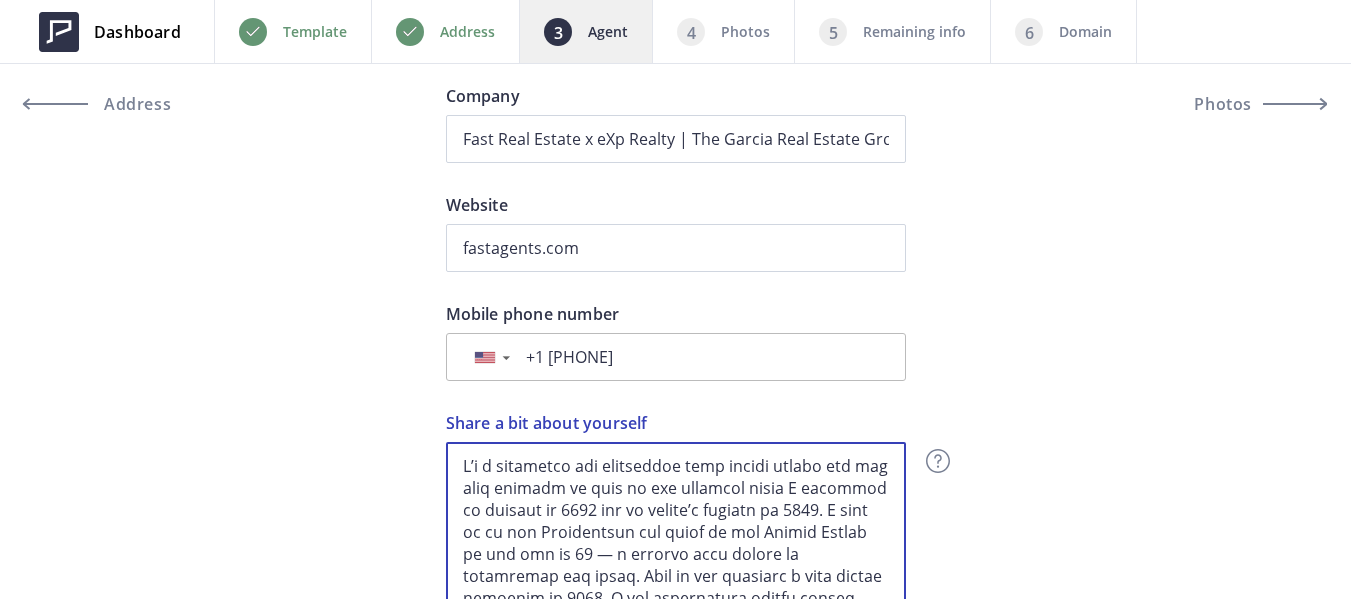 scroll, scrollTop: 307, scrollLeft: 0, axis: vertical 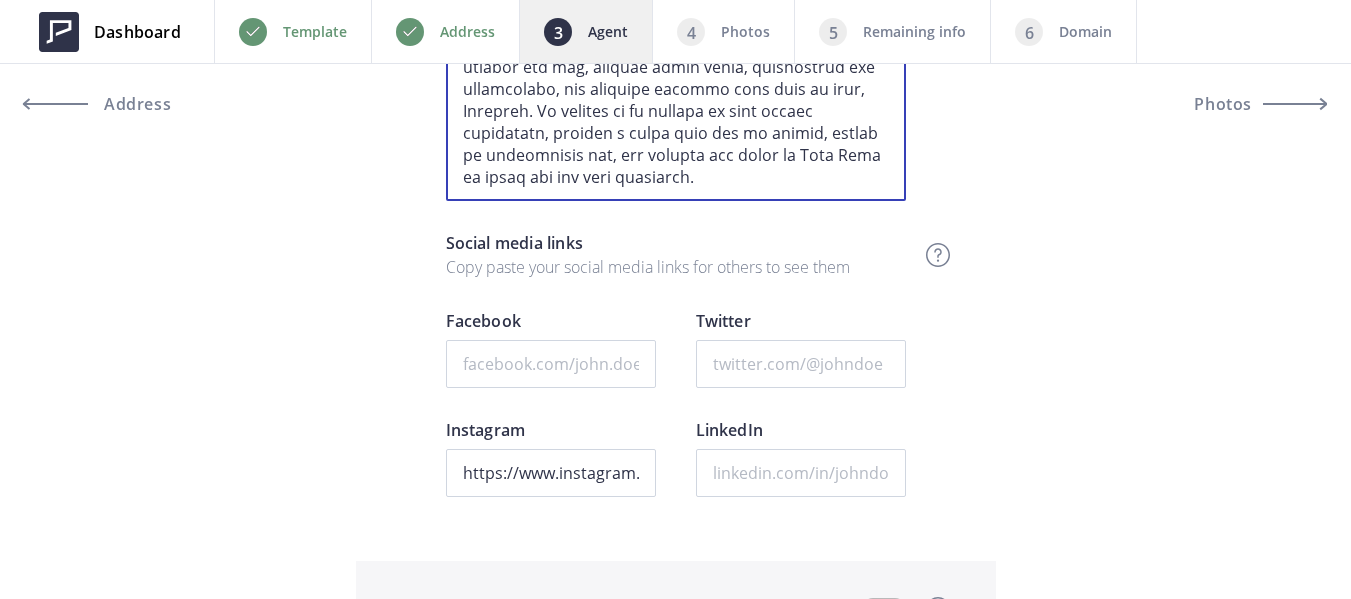 type on "I’m a dedicated and passionate real estate broker who has been shaping my path in the industry since I obtained my license in 2018 and my broker’s license in 2022. I grew up in the Philippines and moved to the United States at the age of 13 — a journey that shaped my resilience and drive. With my mom founding a real estate business in 2007, I was essentially raised around the energy and dynamics of the real estate world.
Although I originally pursued culinary arts, I eventually found my true calling in real estate — and I haven’t looked back since. From 2018 to 2022, I served as the Public Relations Officer for the Filipino American Real Estate Professional Association, and in 2019, I became a proud member of Toastmasters. That same year, I was honored to receive the Remax Executive Club Award, a recognition of my early achievements in the field.
Outside of real estate, I enjoy golfing, cycling, hitting the gym, playing video games, discovering new restaurants, and spending quality time with my wife, Pri..." 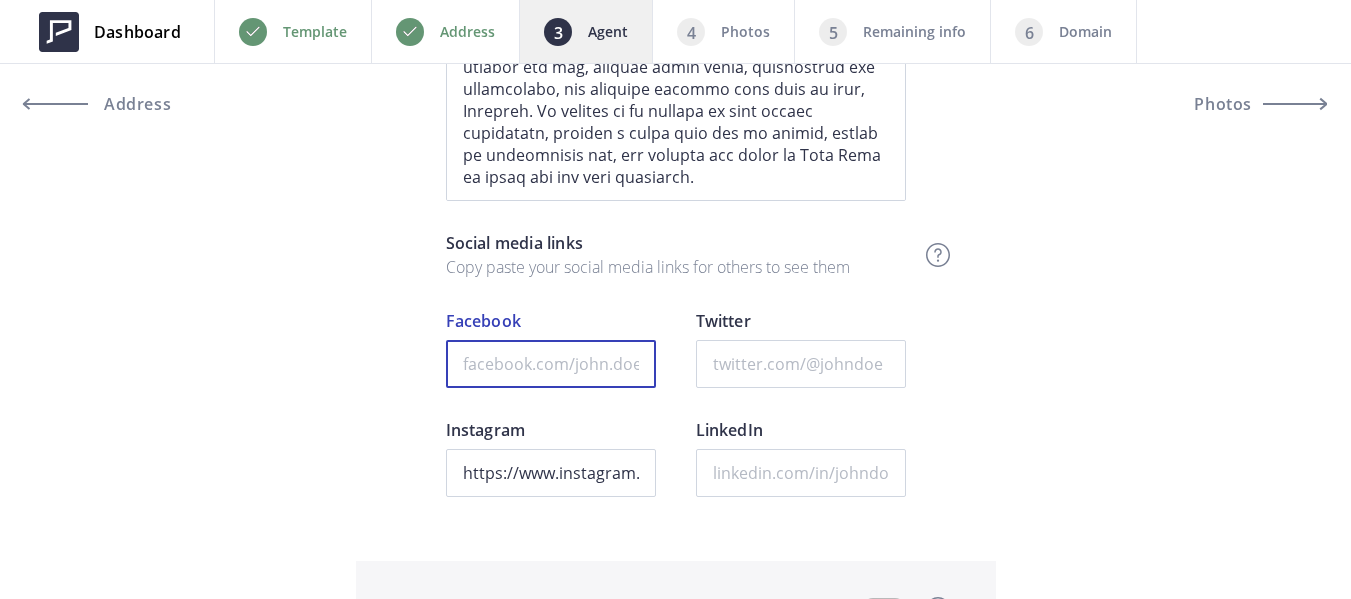 click on "Facebook" at bounding box center (551, 364) 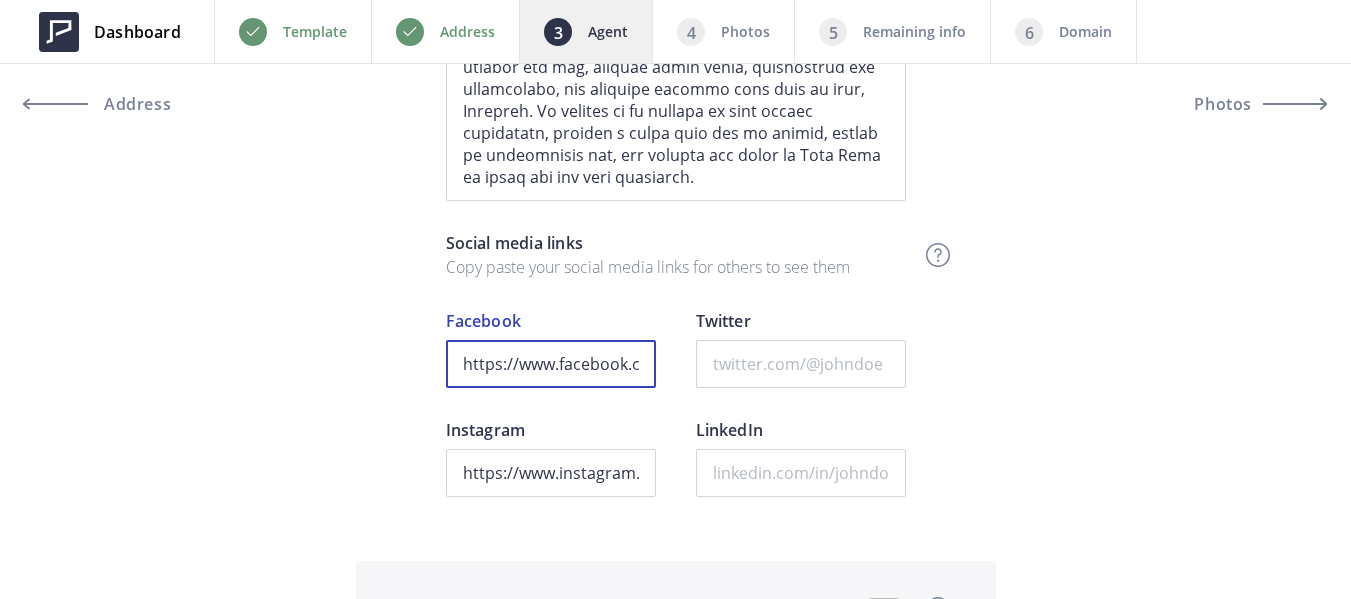 scroll, scrollTop: 0, scrollLeft: 142, axis: horizontal 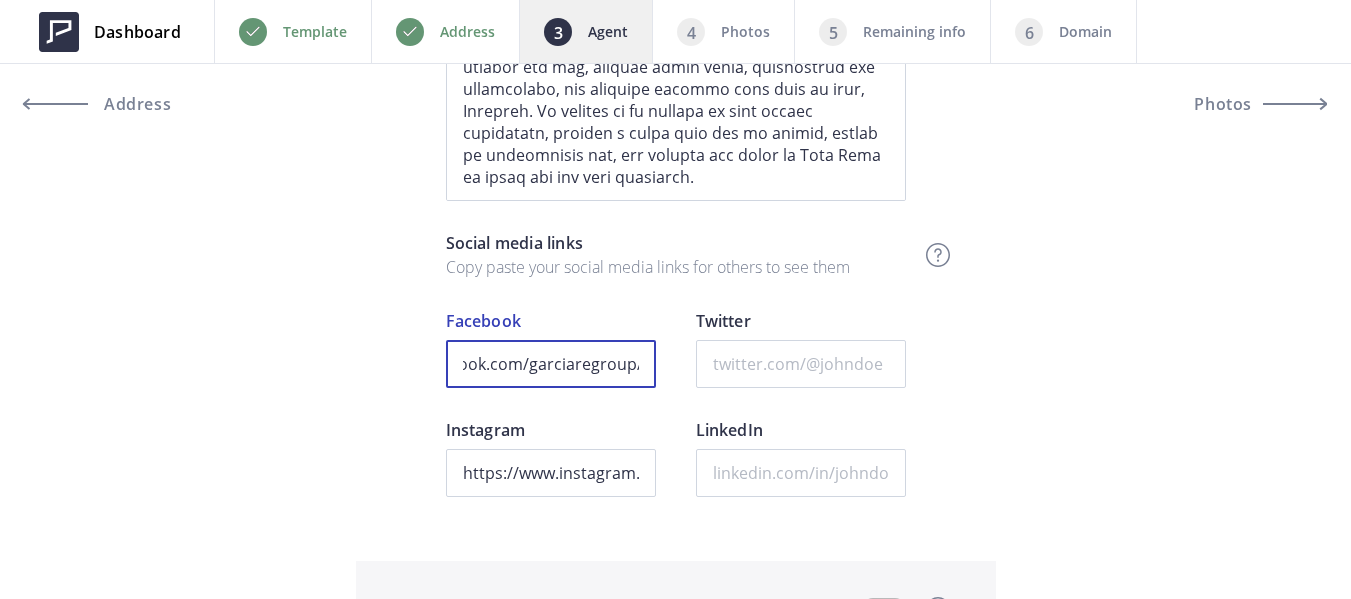 type on "https://www.facebook.com/garciaregroup/" 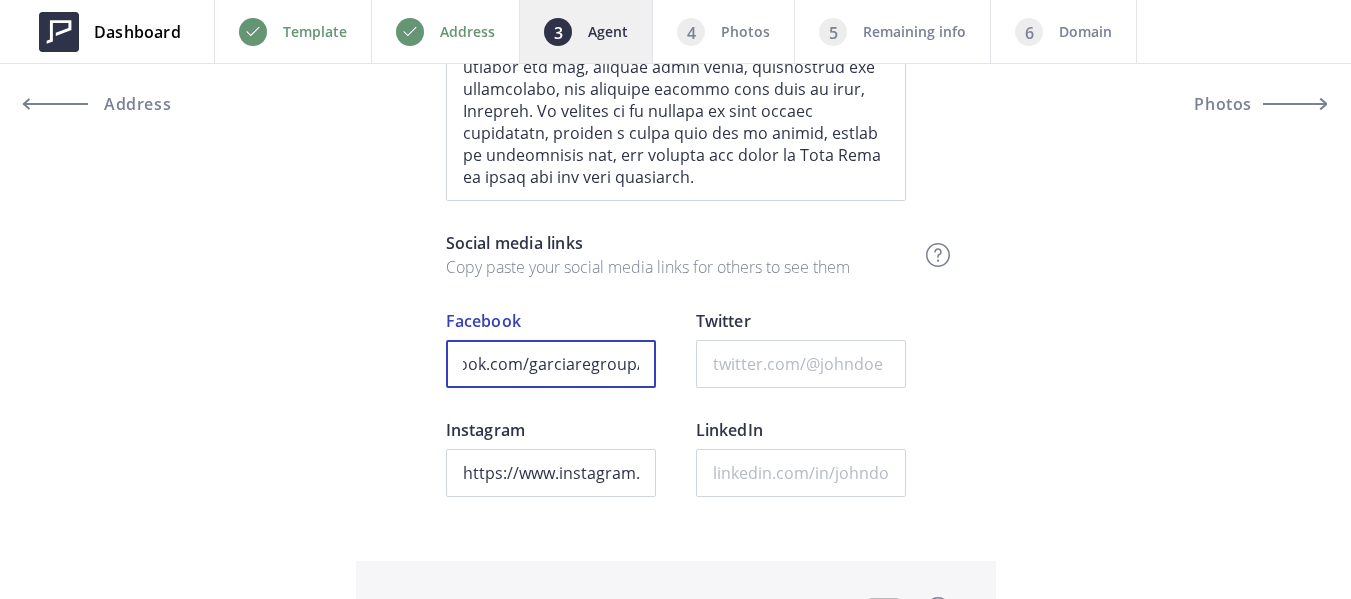 scroll, scrollTop: 0, scrollLeft: 0, axis: both 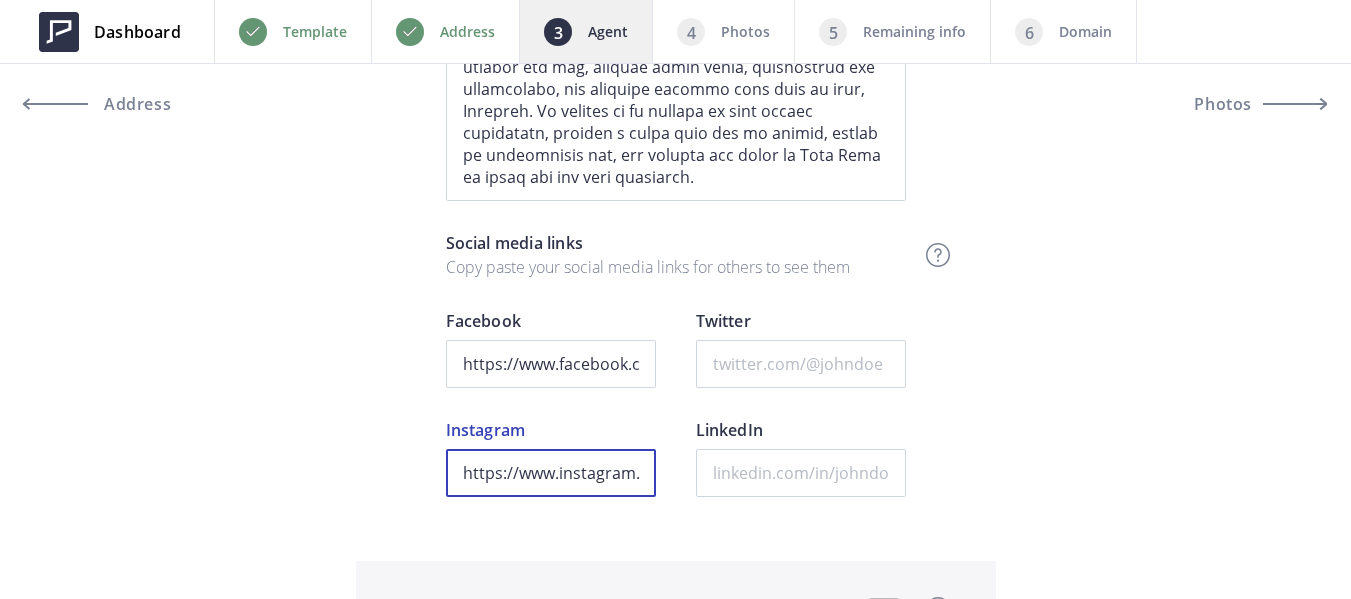 click on "https://www.instagram.com/thenotoriousarmando/" at bounding box center [551, 473] 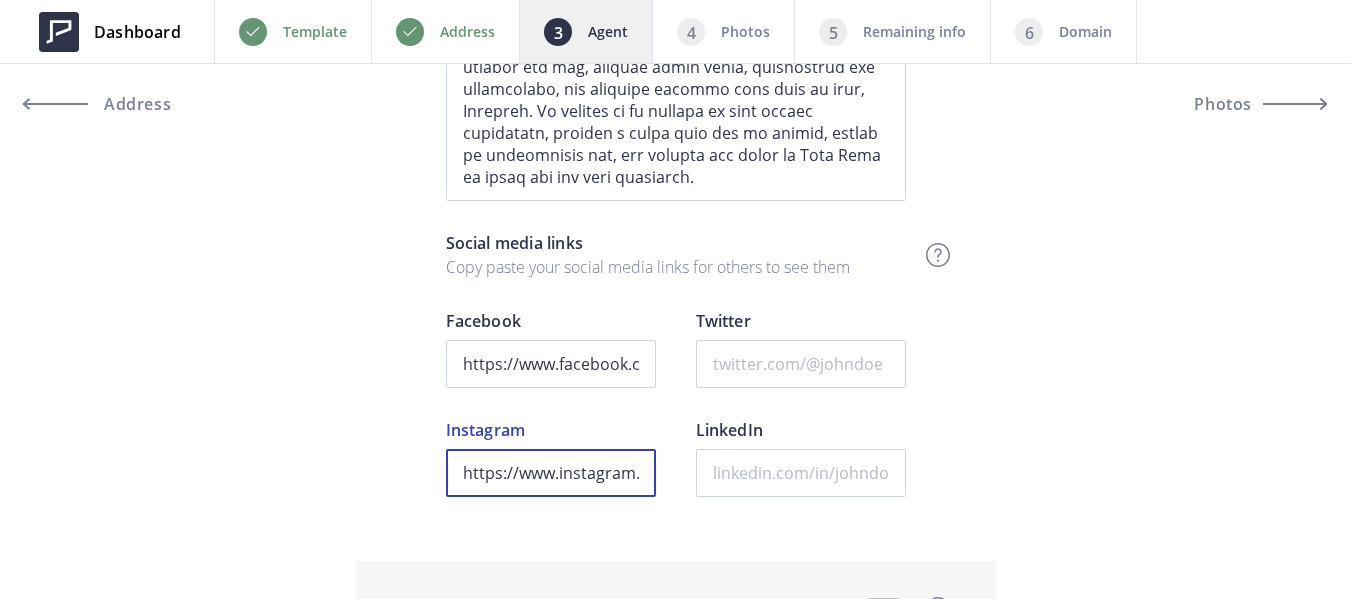 paste on "bayareabroker_j" 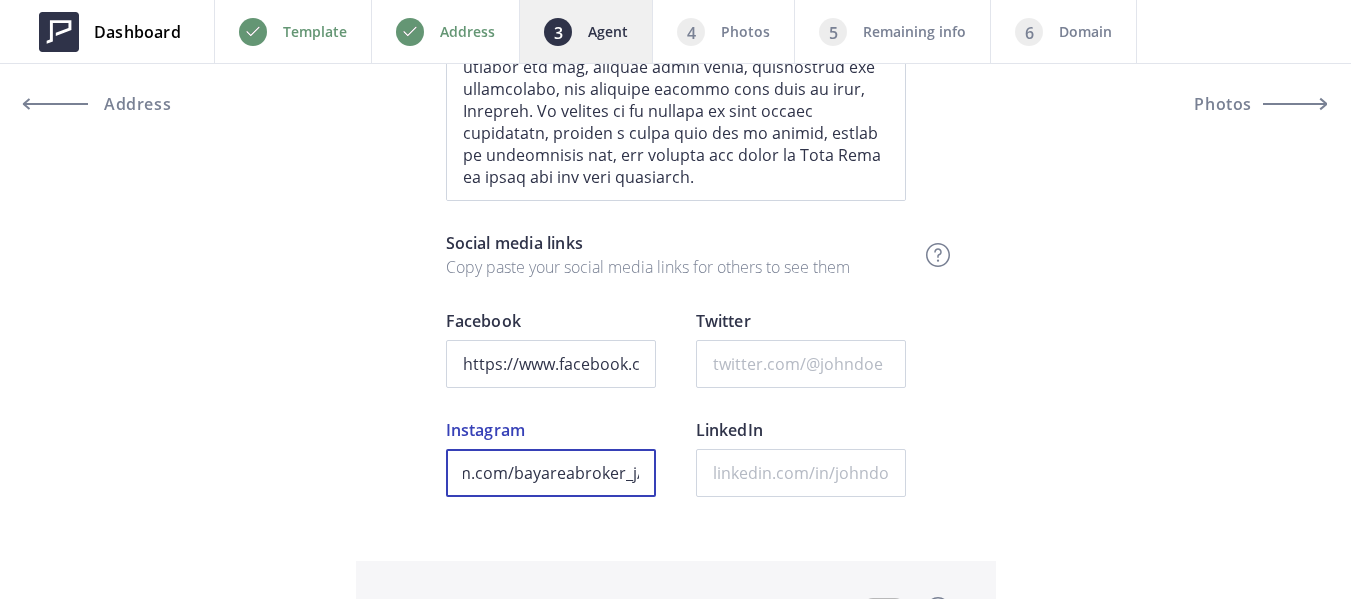 type on "https://www.instagram.com/bayareabroker_j/" 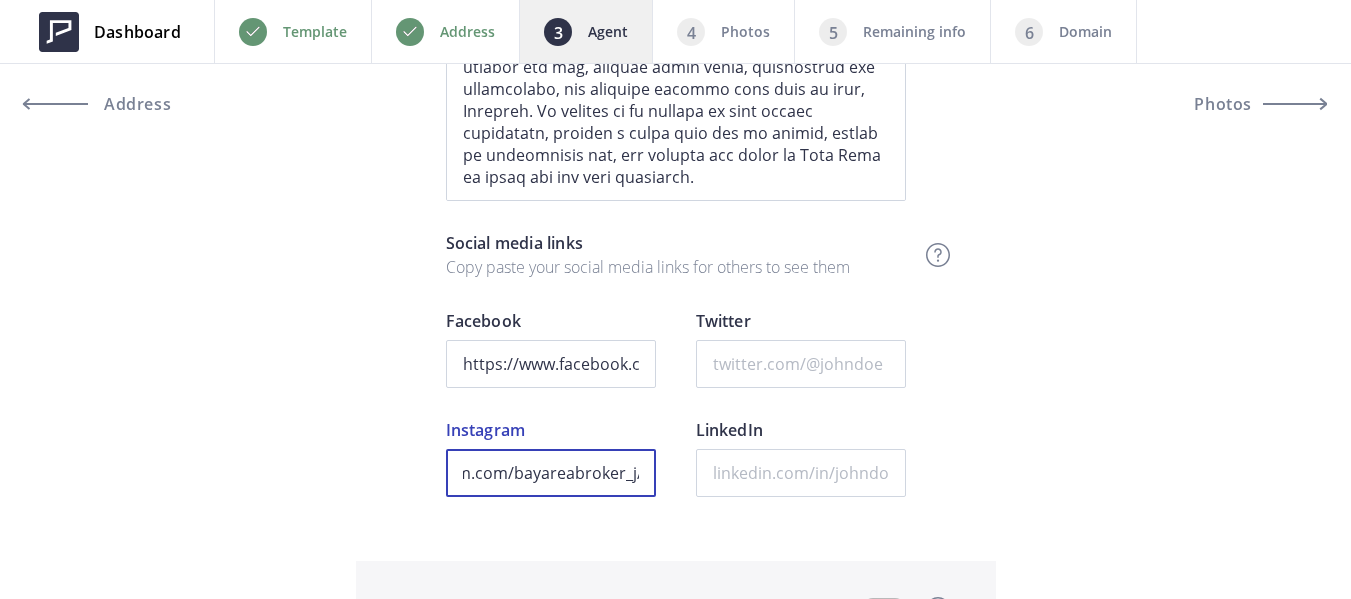 scroll, scrollTop: 0, scrollLeft: 0, axis: both 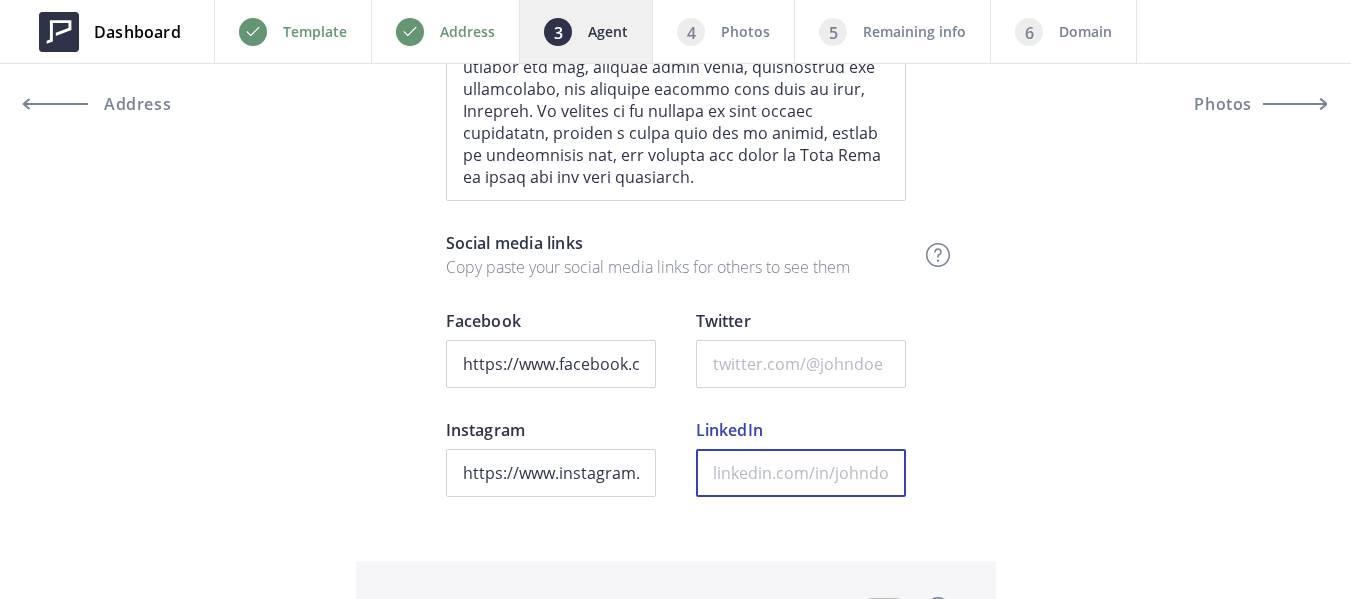 click on "LinkedIn" at bounding box center (801, 473) 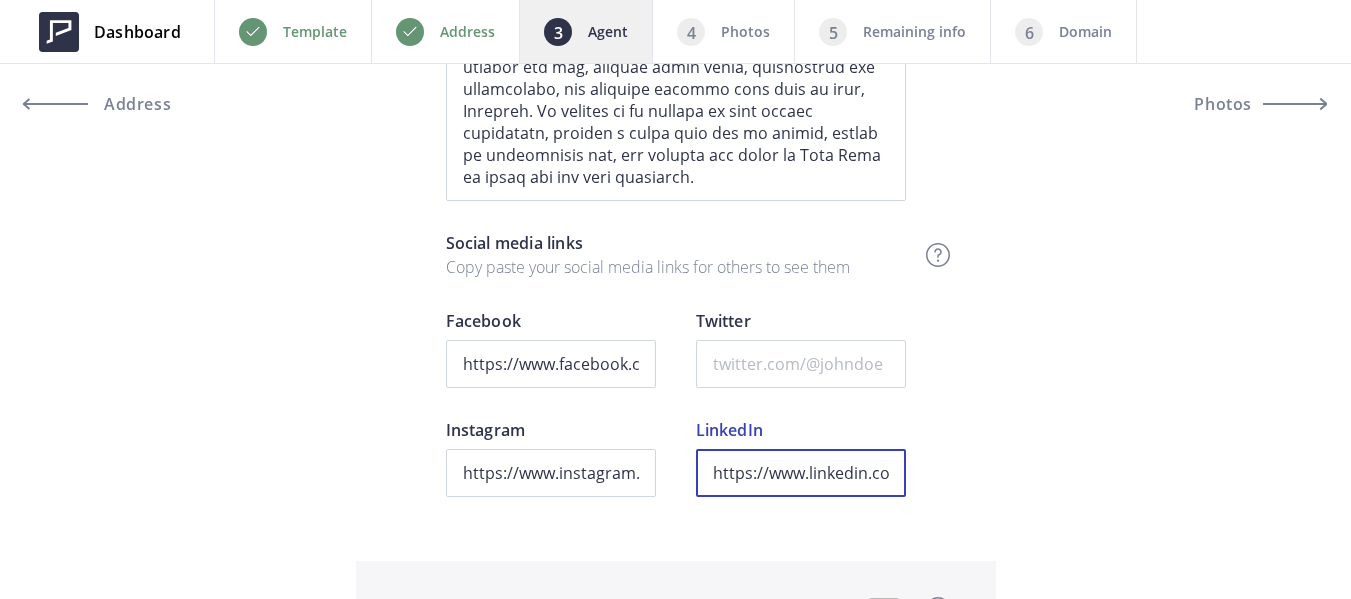 scroll, scrollTop: 0, scrollLeft: 1094, axis: horizontal 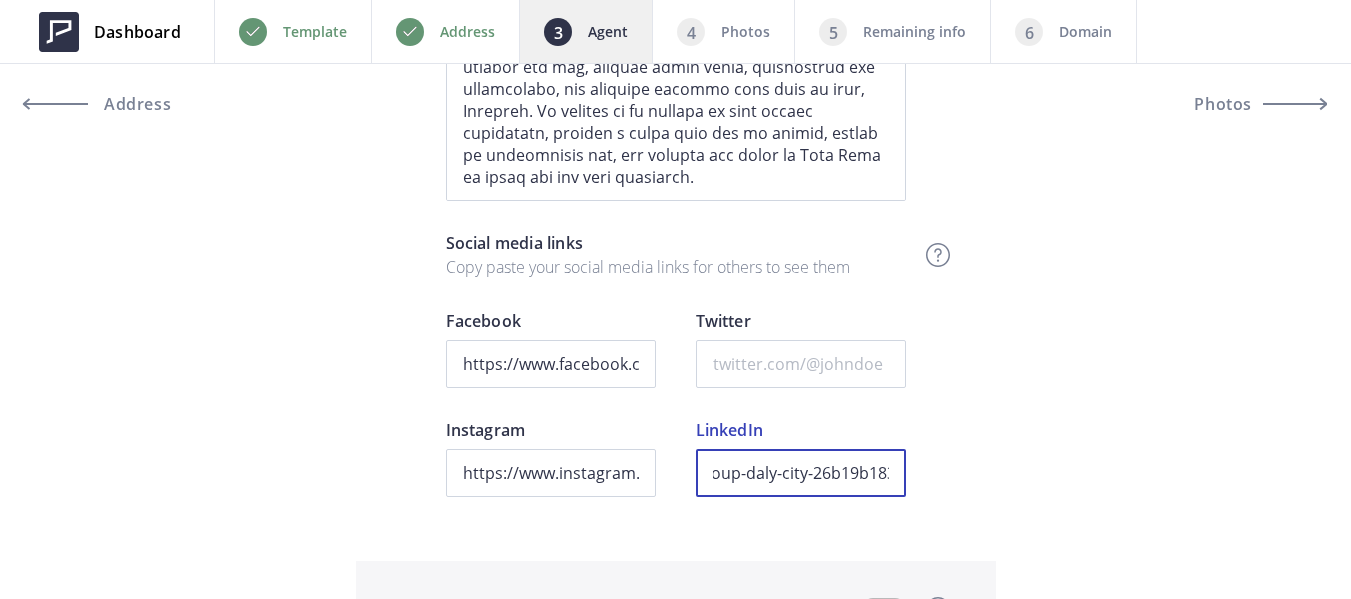 type on "https://www.linkedin.com/uas/login?session_redirect=https%3A%2F%2Fwww.linkedin.com%2Fmwlite%2Fprofile%2Fin%2Fthe-garcia-real-estate-group-daly-city-26b19b183" 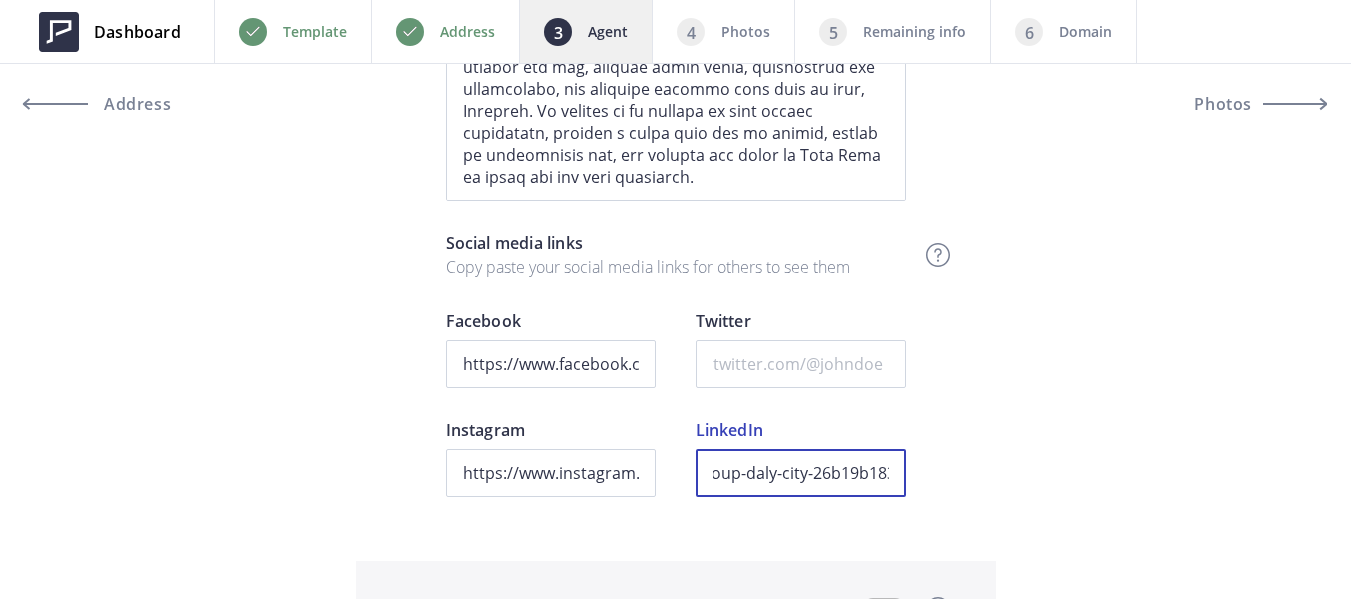 scroll, scrollTop: 0, scrollLeft: 0, axis: both 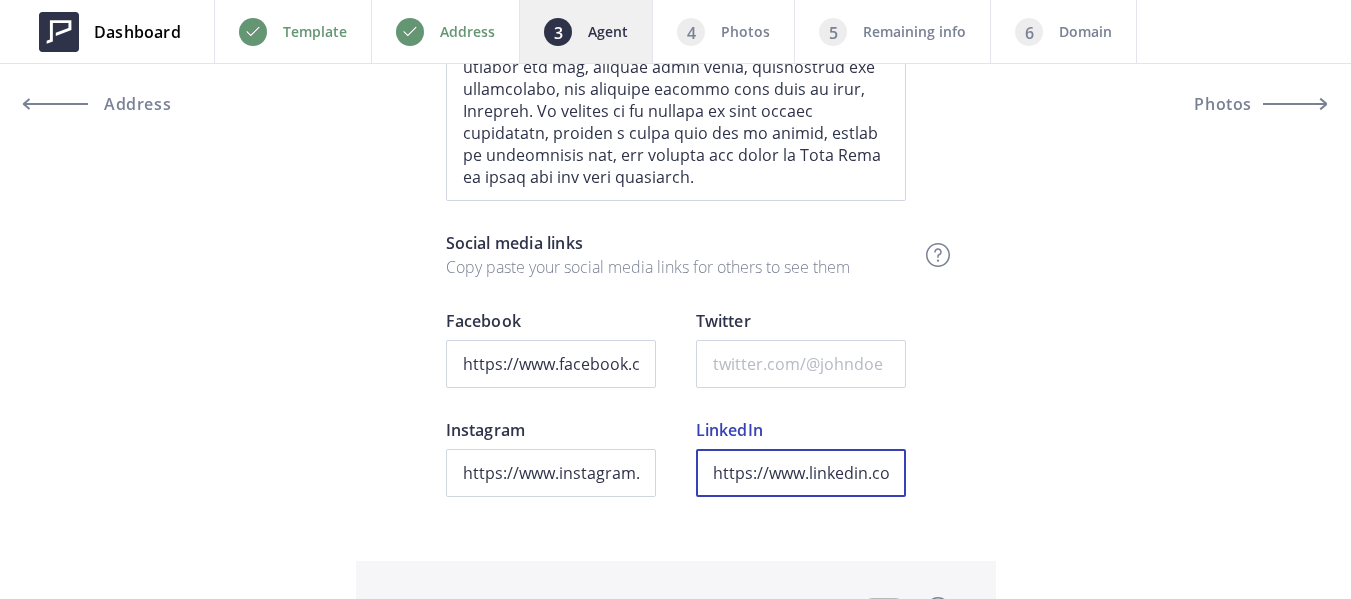 click on "https://www.linkedin.com/uas/login?session_redirect=https%3A%2F%2Fwww.linkedin.com%2Fmwlite%2Fprofile%2Fin%2Fthe-garcia-real-estate-group-daly-city-26b19b183" at bounding box center (801, 473) 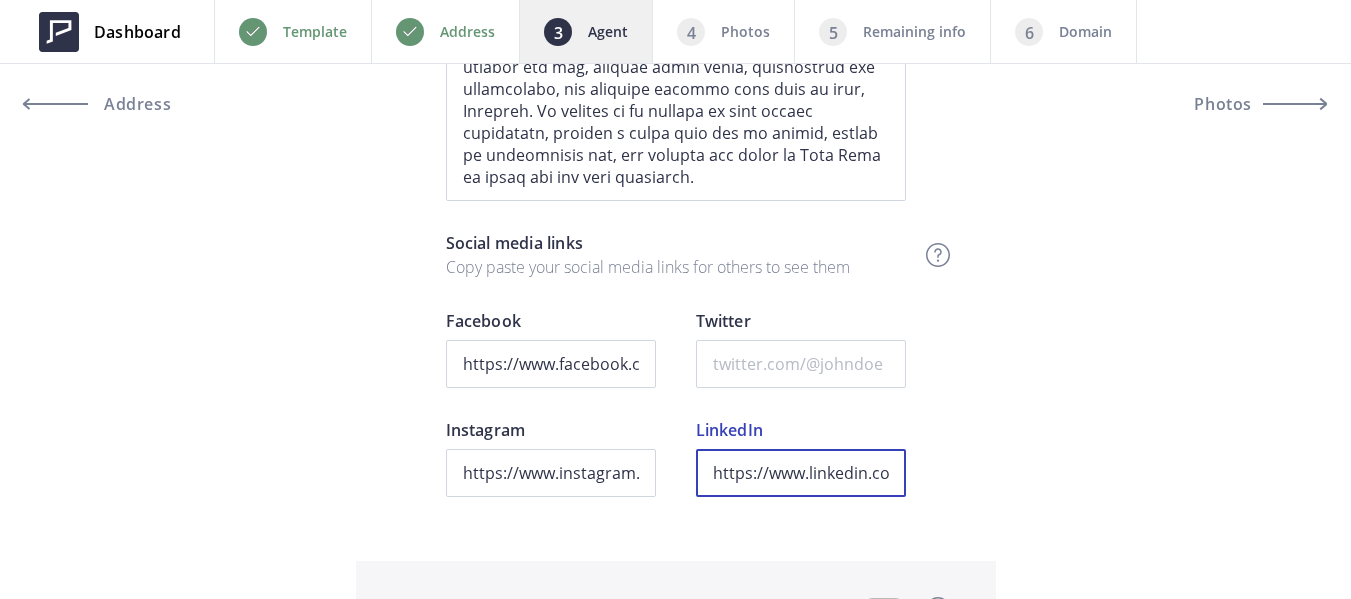 scroll, scrollTop: 0, scrollLeft: 1094, axis: horizontal 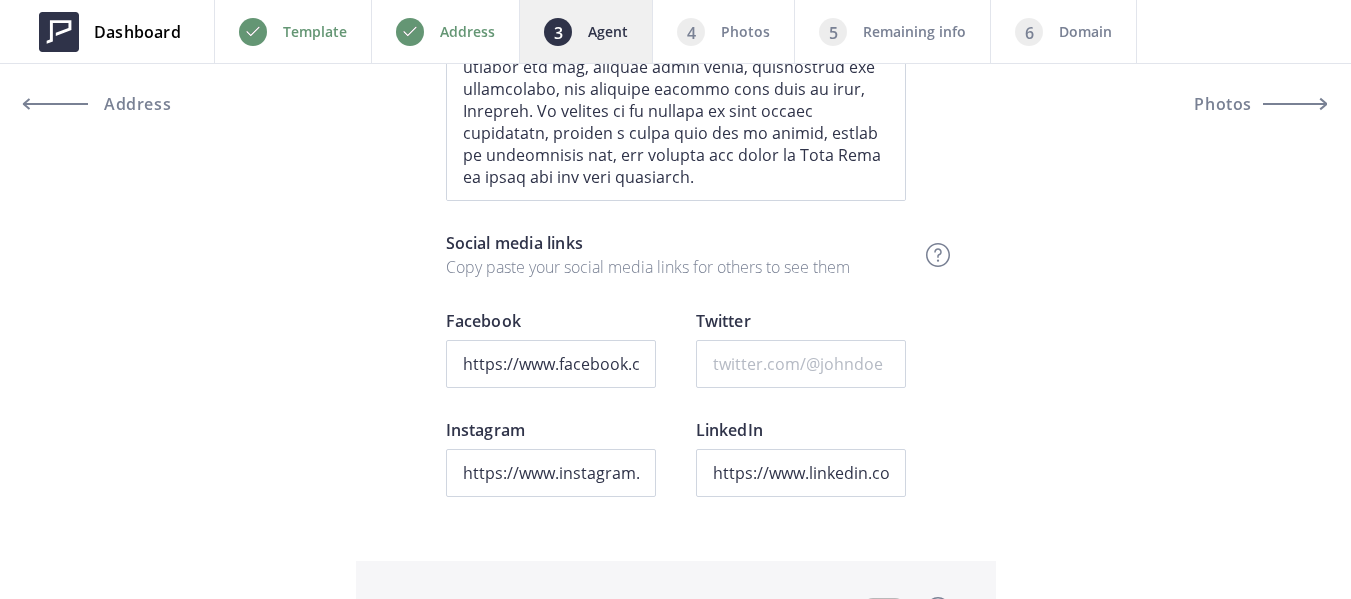 click on "Preview   Crop & resize     Agent profile photo   Jose "J" Cuison   Full name   BROKER ASSOCIATE® | DRE # 02063633   Occupation   jose.cuison@fastagents.com   Contact email   Fast Real Estate x eXp Realty | The Garcia Real Estate Group   Company   fastagents.com   Website       ▼     United States
+1
Russia (Россия)
+7
Lithuania (Lietuva)
+370
Afghanistan (‫افغانستان‬‎)
+93
Albania (Shqipëri)
+355
Algeria (‫الجزائر‬‎)
+213
American Samoa
+1684
Andorra
+376
Angola
+244
Anguilla
+1264
Antigua and Barbuda
+1268
Argentina
+54
Armenia (Հայաստան)
+374
Aruba
+297
Australia
+61
Austria (Österreich)         Bahamas" at bounding box center [675, 4] 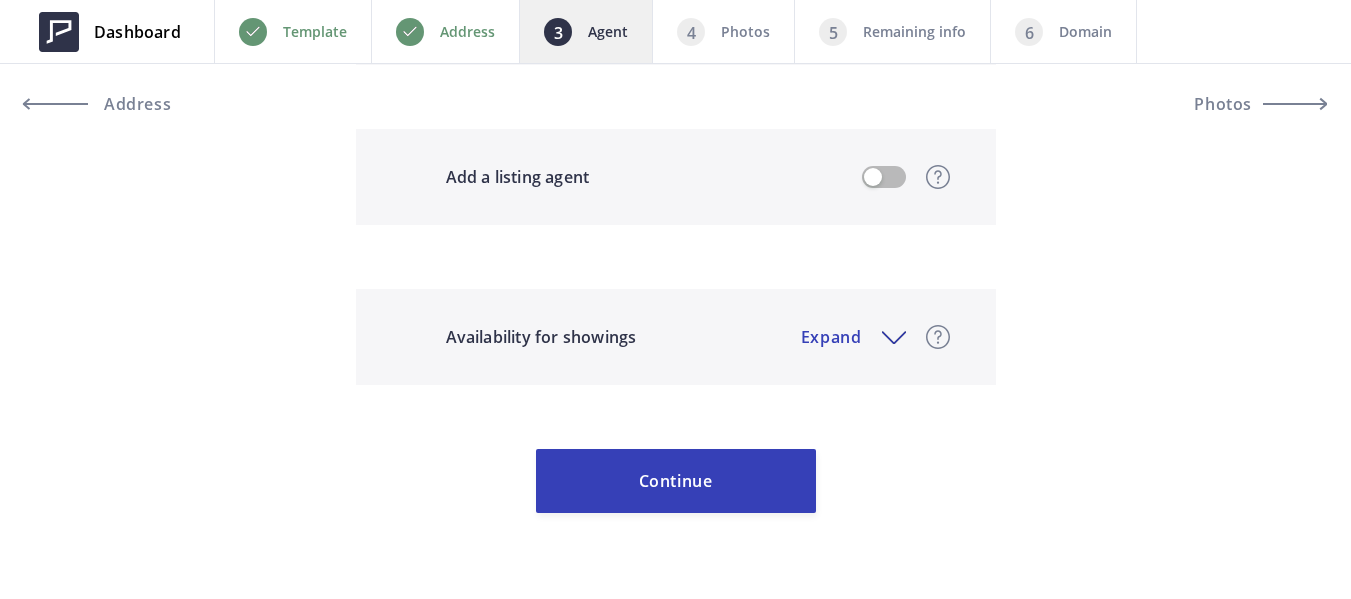 scroll, scrollTop: 1914, scrollLeft: 0, axis: vertical 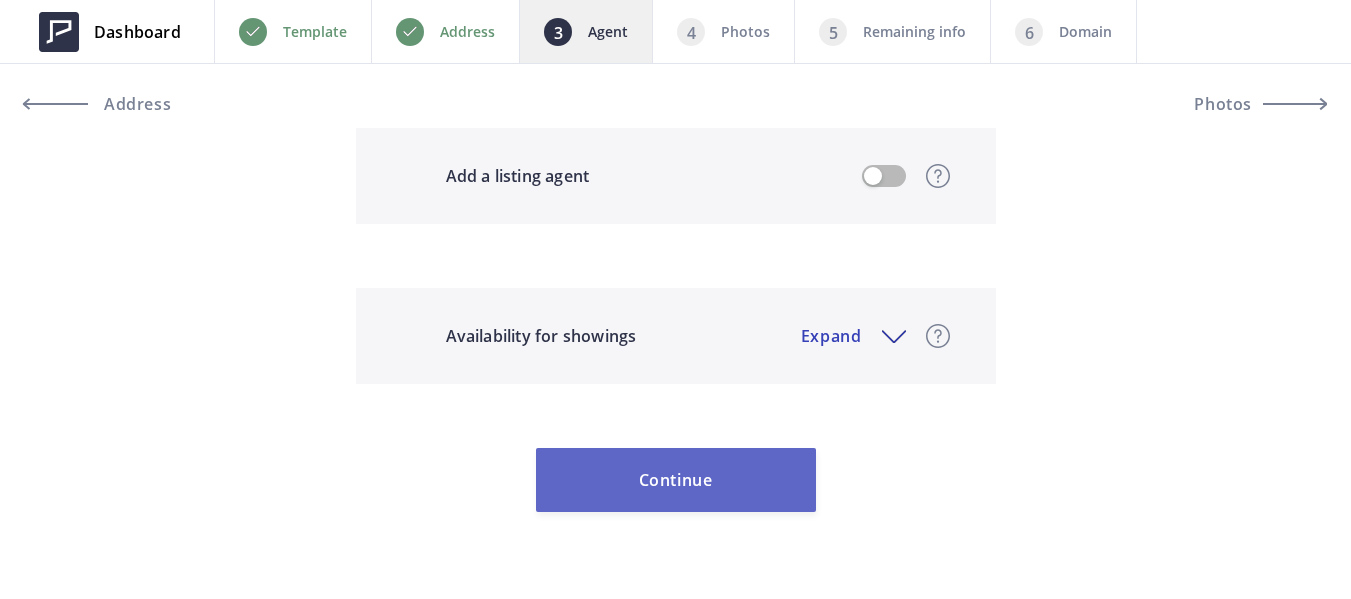 click on "Continue" at bounding box center [676, 480] 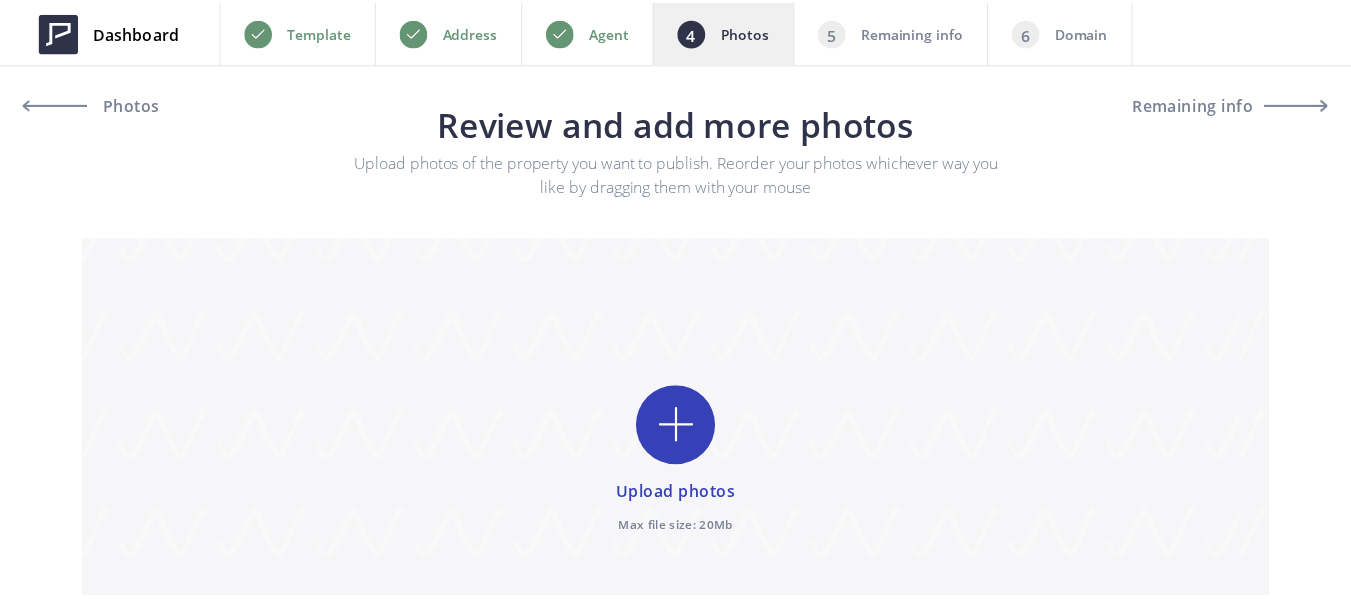scroll, scrollTop: 0, scrollLeft: 0, axis: both 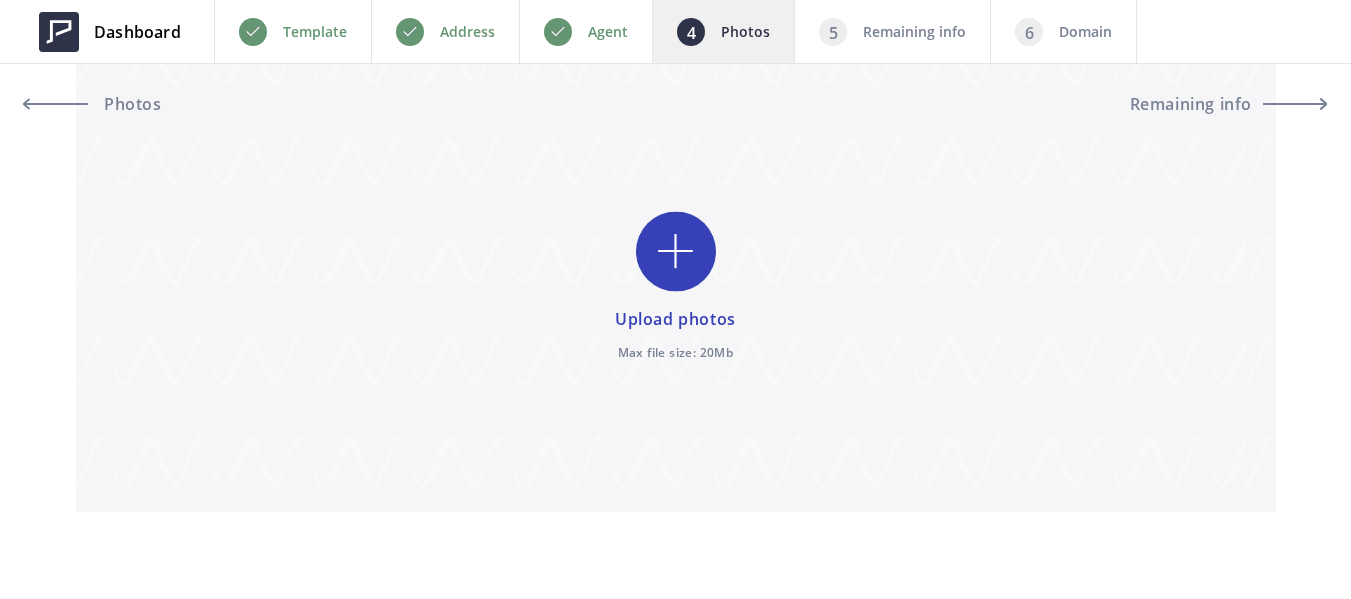 click at bounding box center [676, 287] 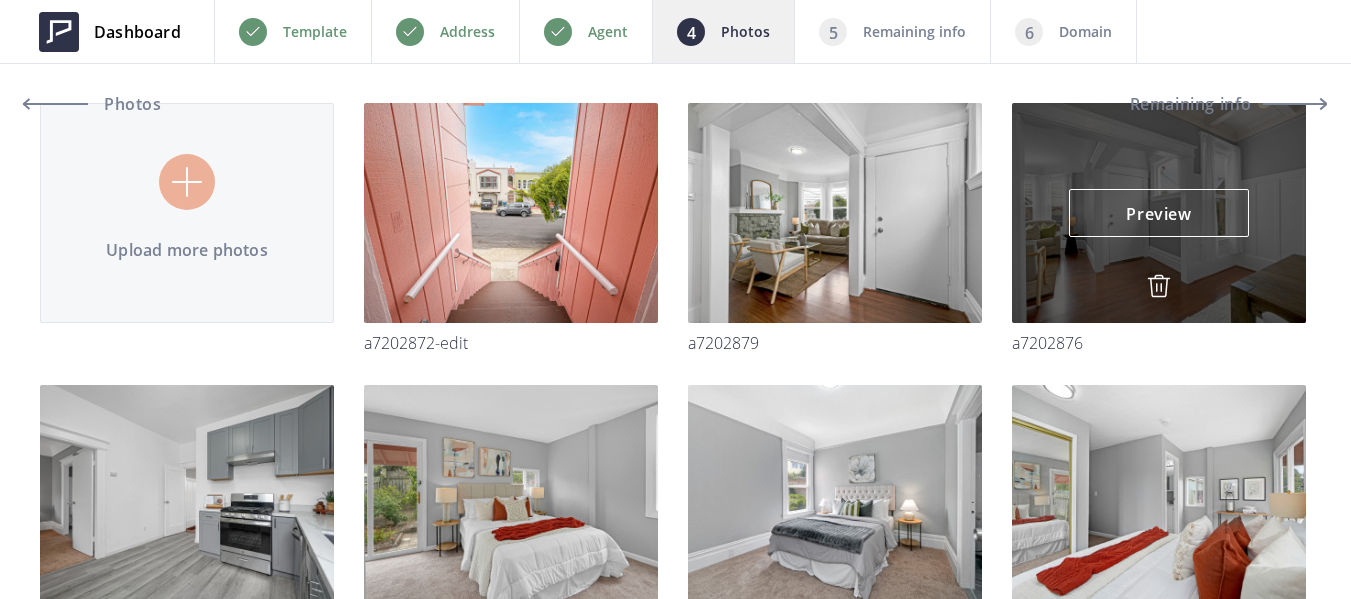 type 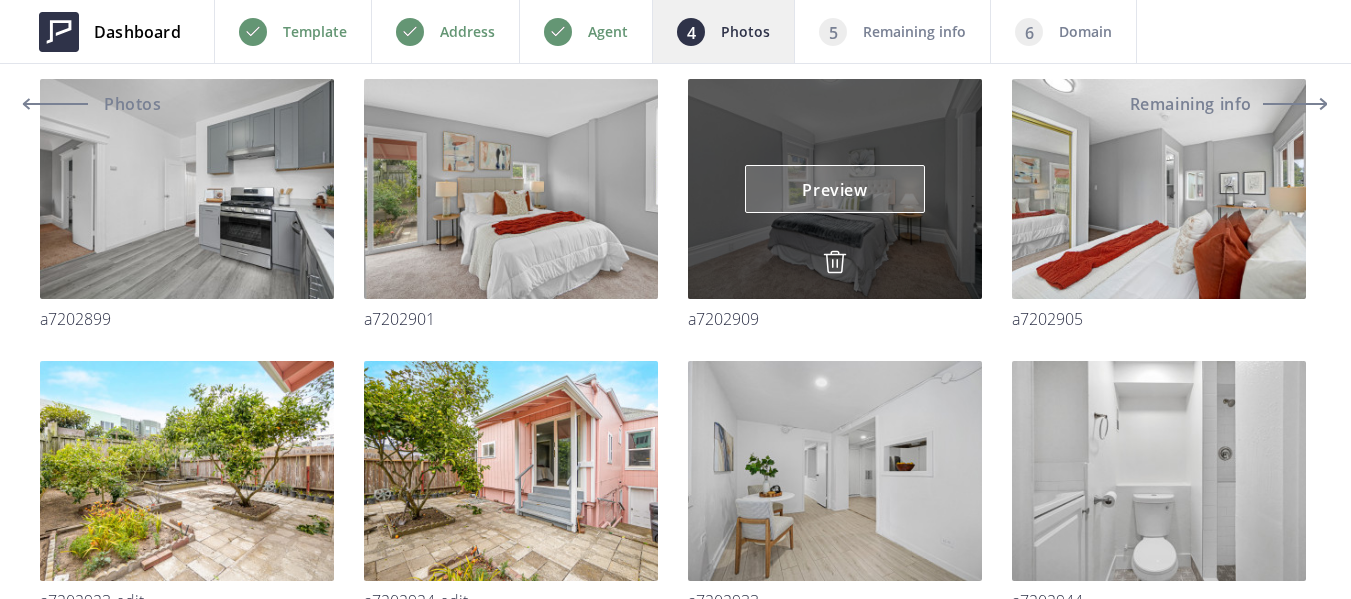 scroll, scrollTop: 475, scrollLeft: 0, axis: vertical 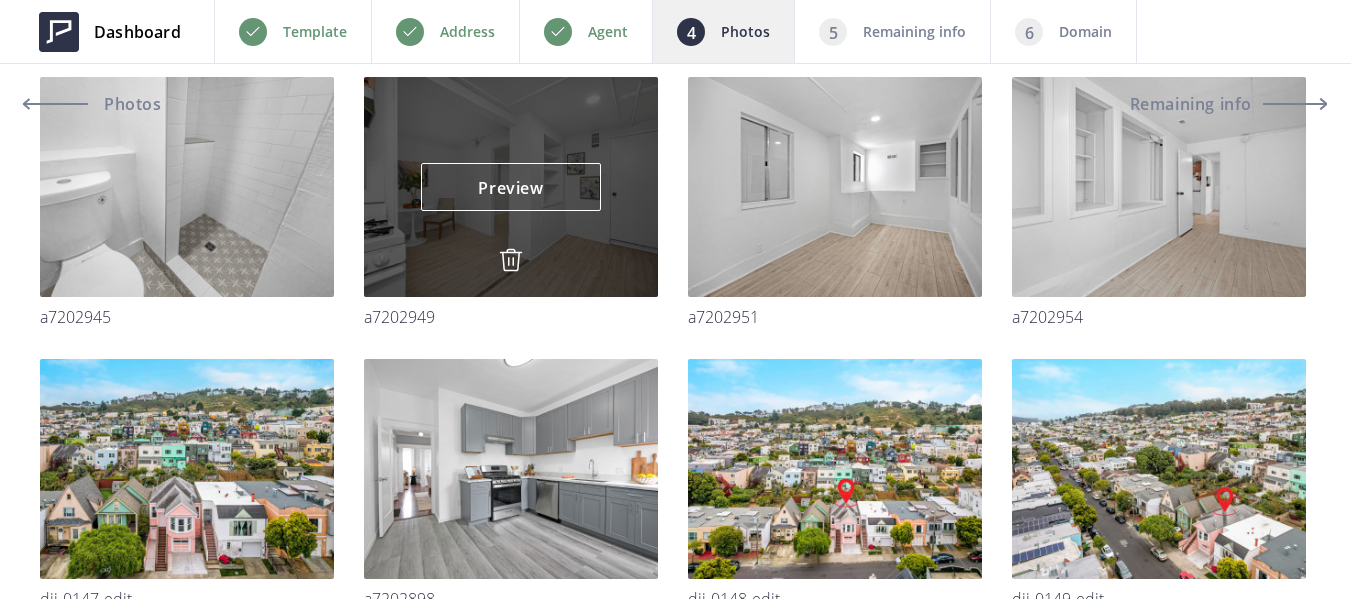 drag, startPoint x: 609, startPoint y: 343, endPoint x: 626, endPoint y: 275, distance: 70.0928 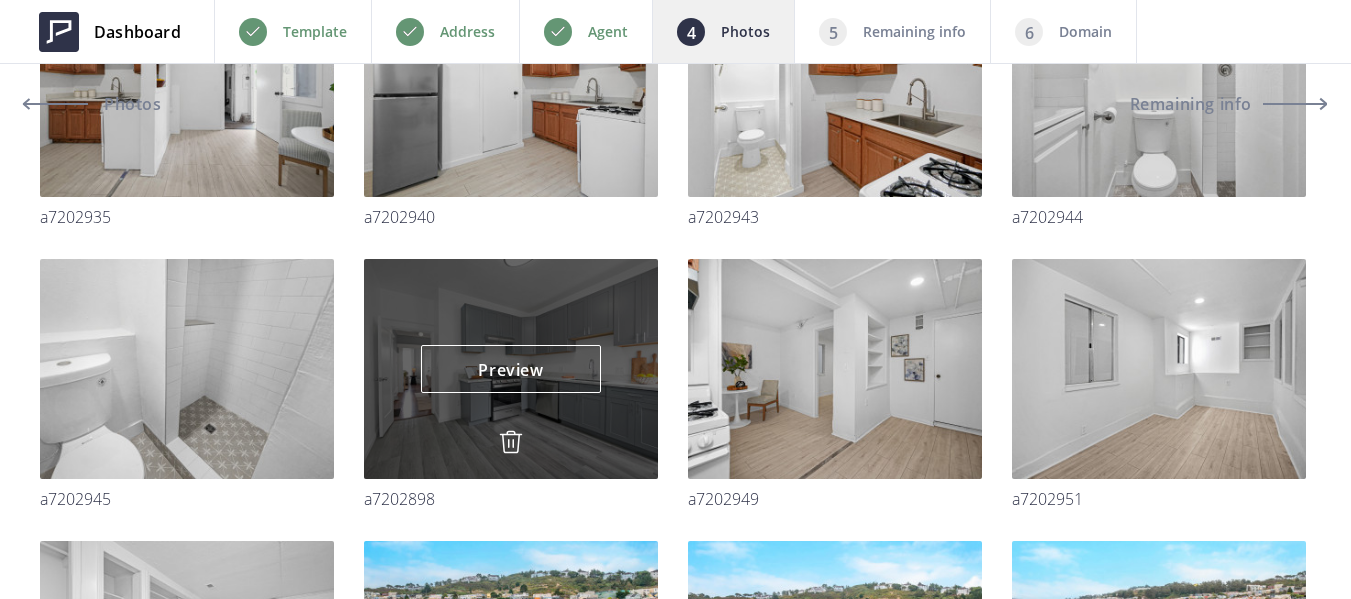 scroll, scrollTop: 1975, scrollLeft: 0, axis: vertical 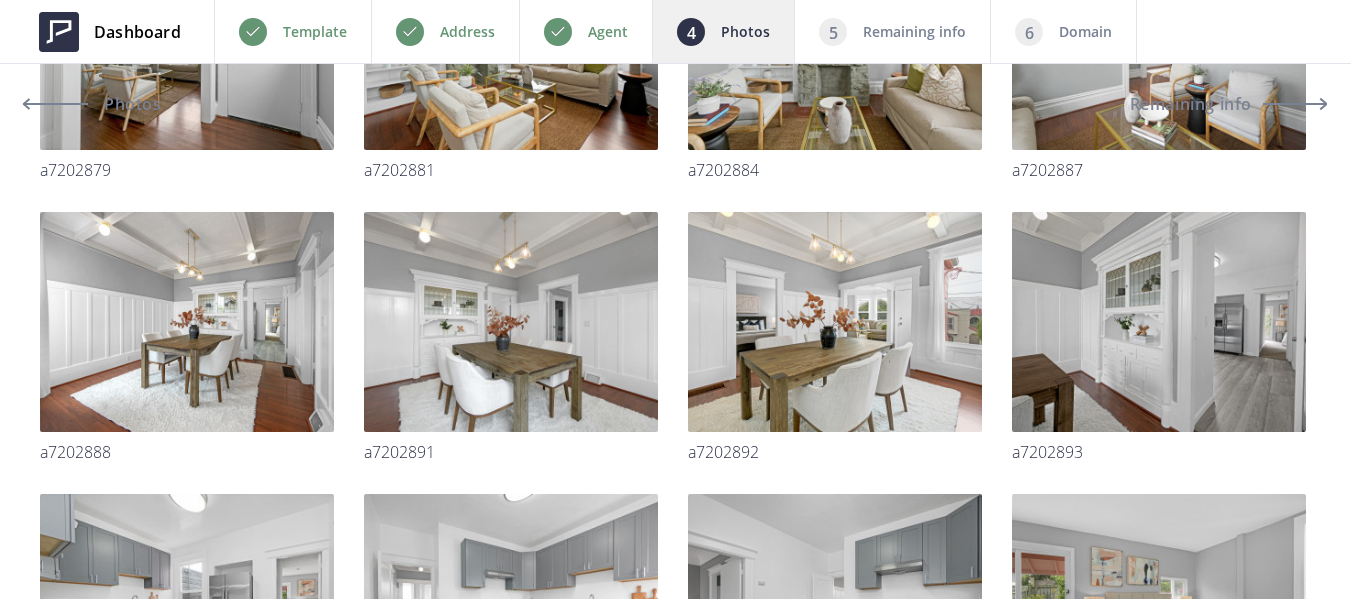 click at bounding box center [675, 1159] 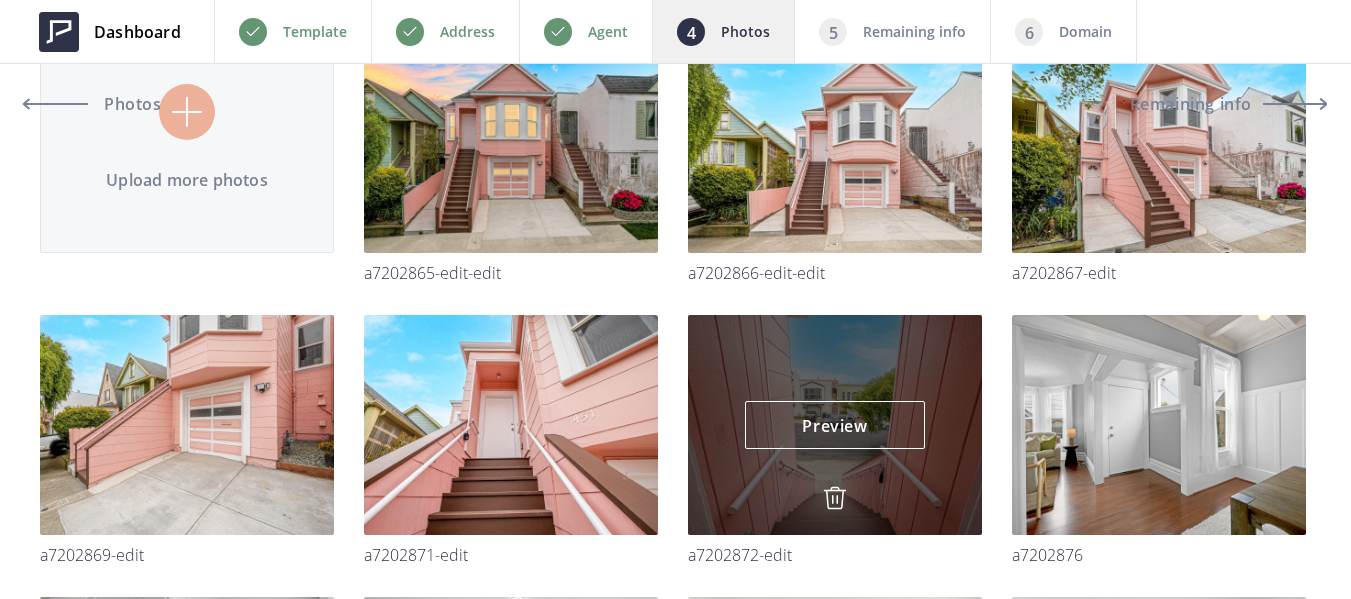 scroll, scrollTop: 212, scrollLeft: 0, axis: vertical 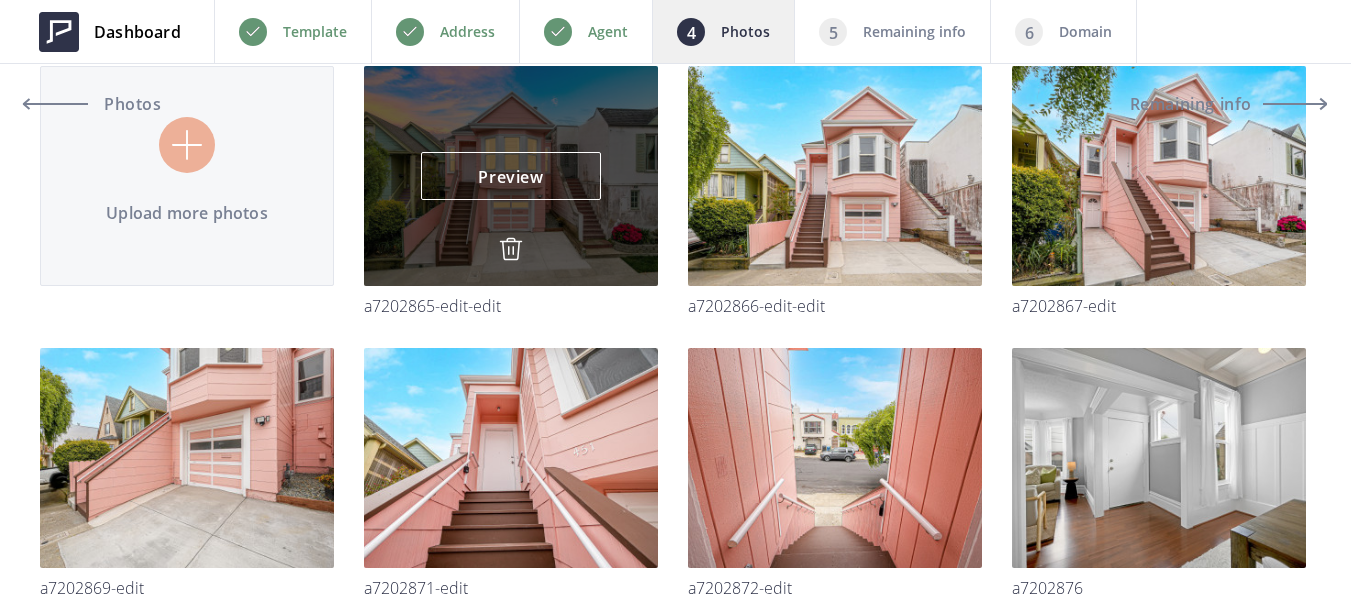 click at bounding box center (511, 249) 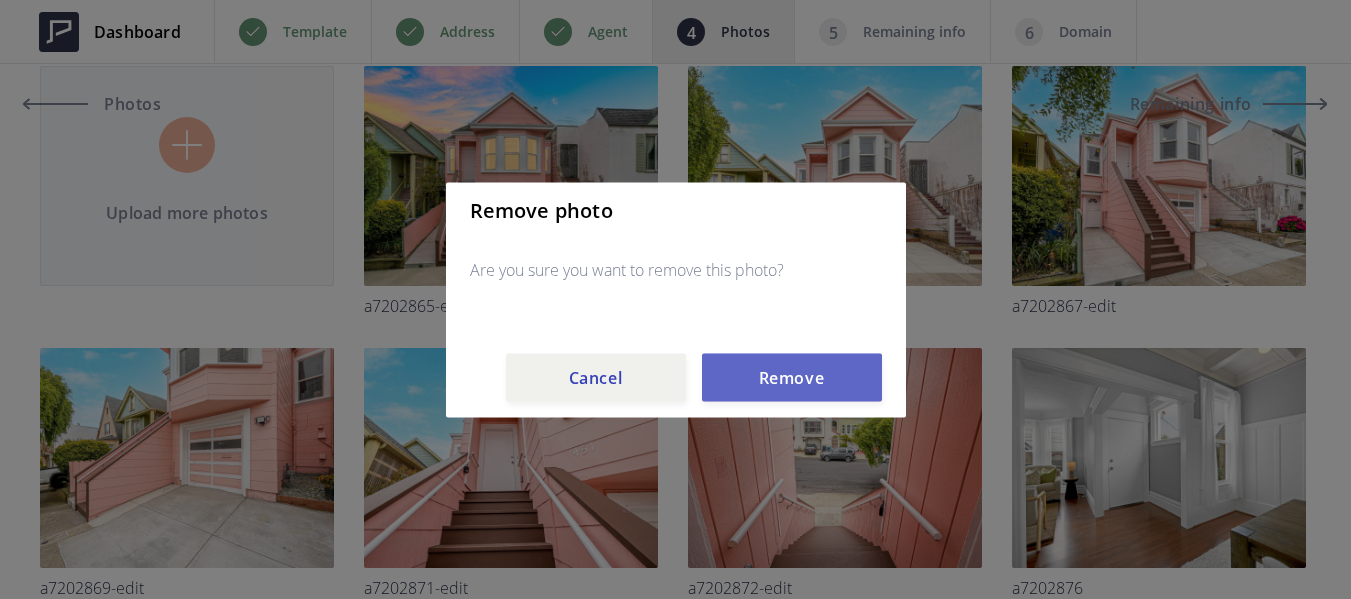 click on "Remove" at bounding box center (792, 377) 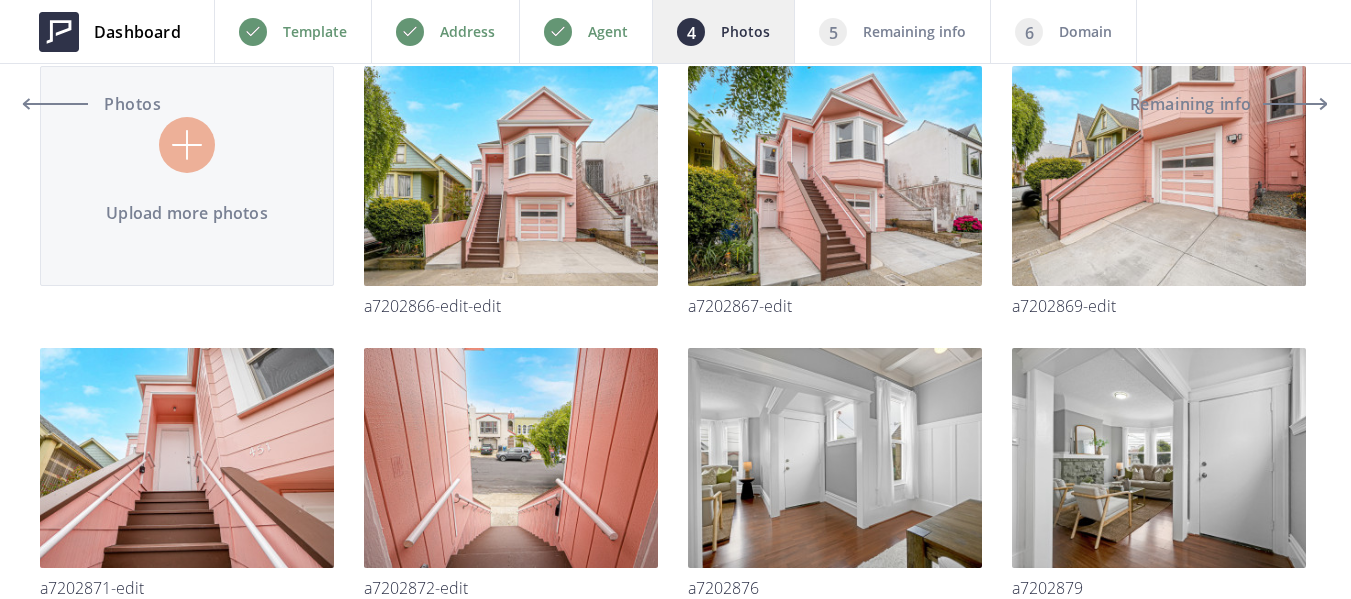 click at bounding box center [675, 1859] 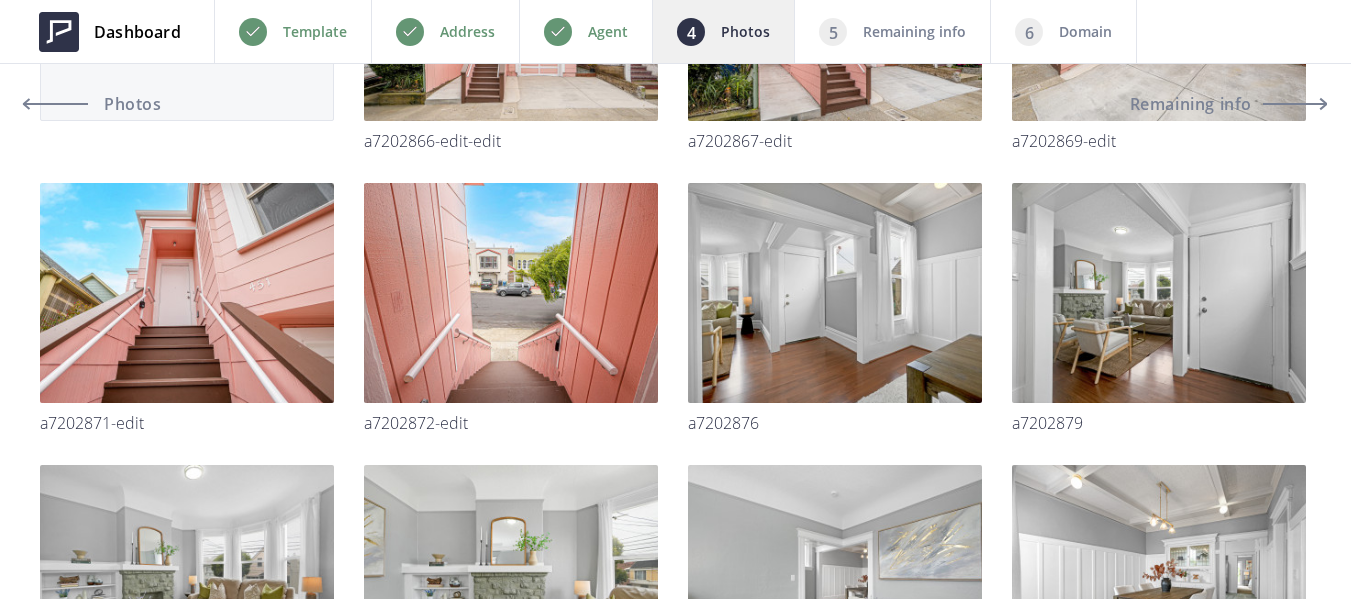 scroll, scrollTop: 412, scrollLeft: 0, axis: vertical 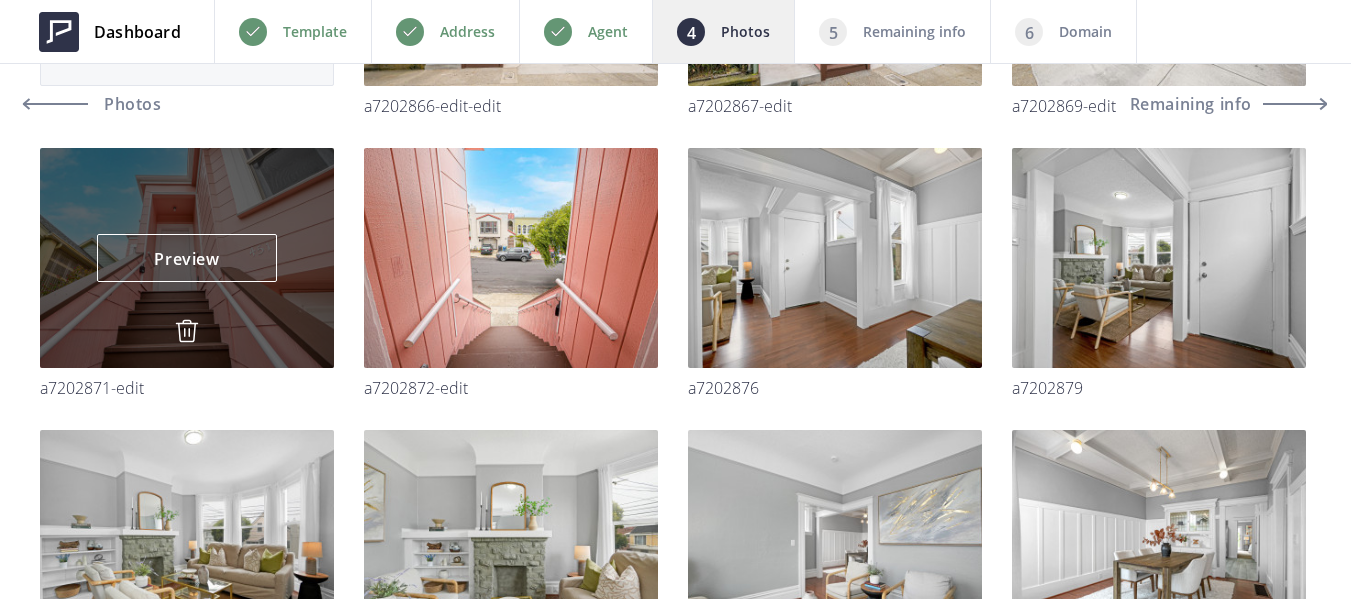click at bounding box center (187, 331) 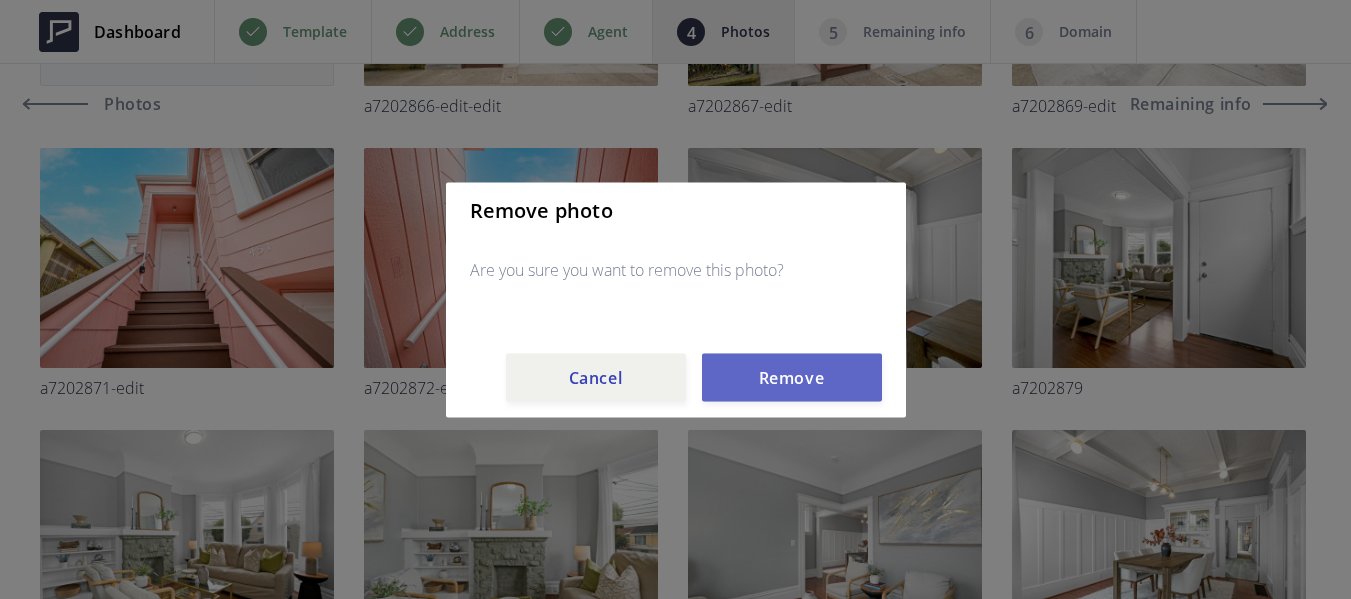 click on "Remove" at bounding box center (792, 377) 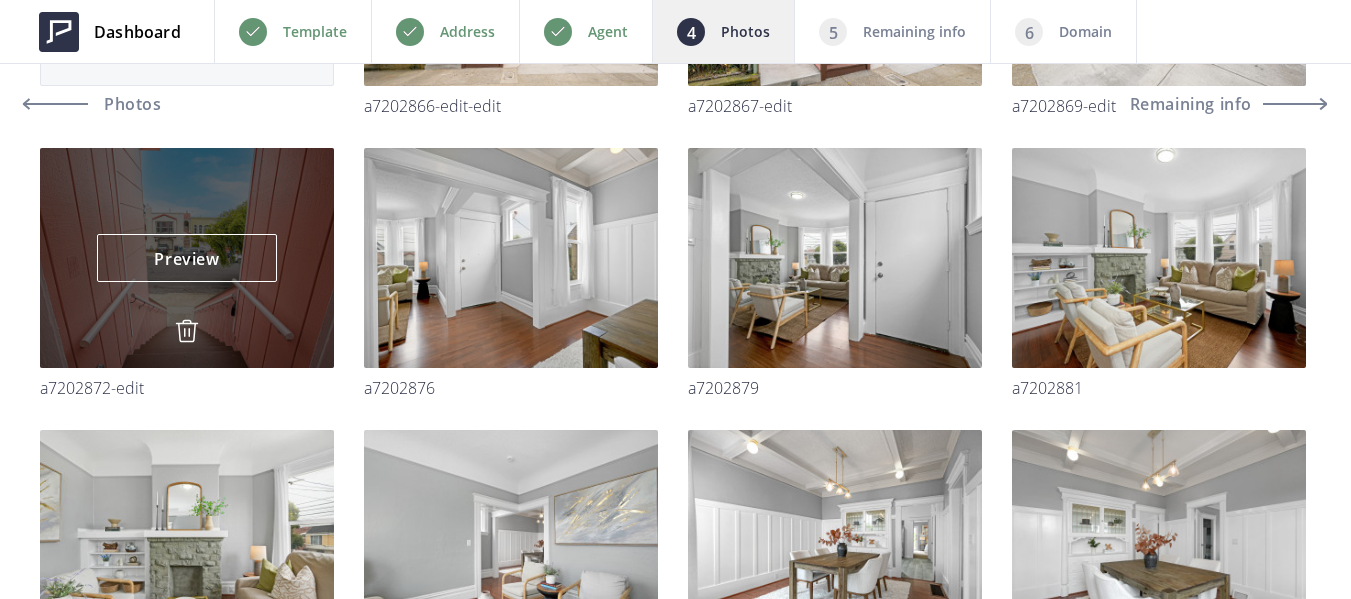 click at bounding box center [187, 331] 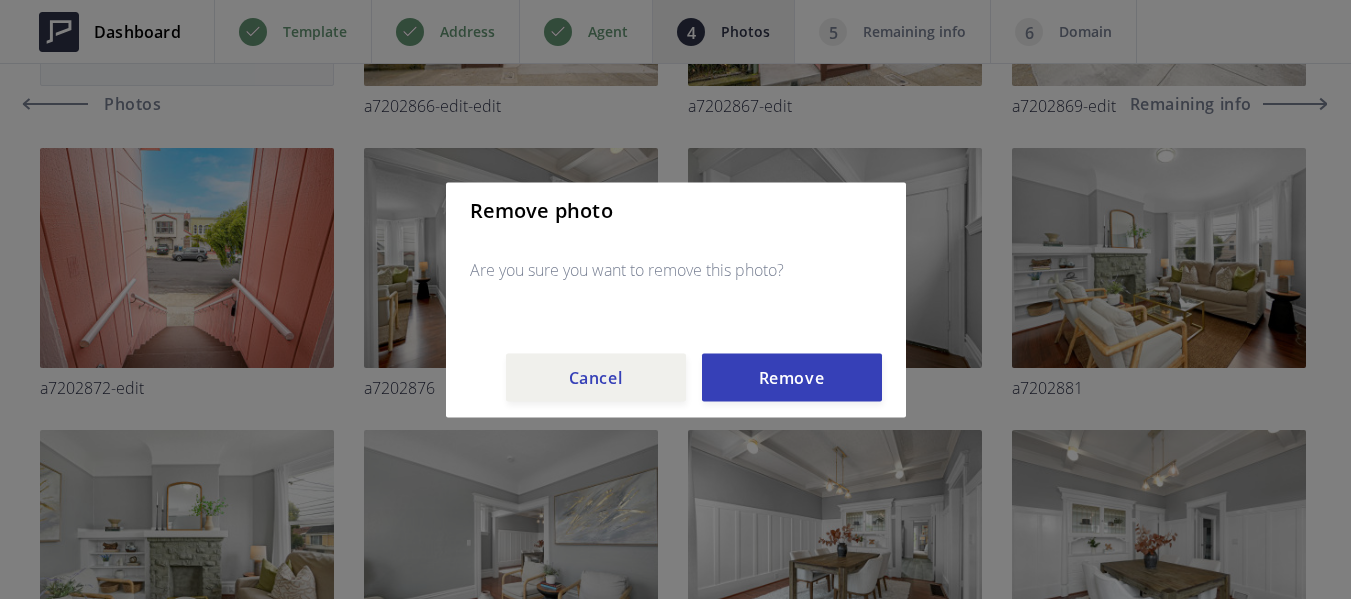 click on "Remove" at bounding box center (792, 377) 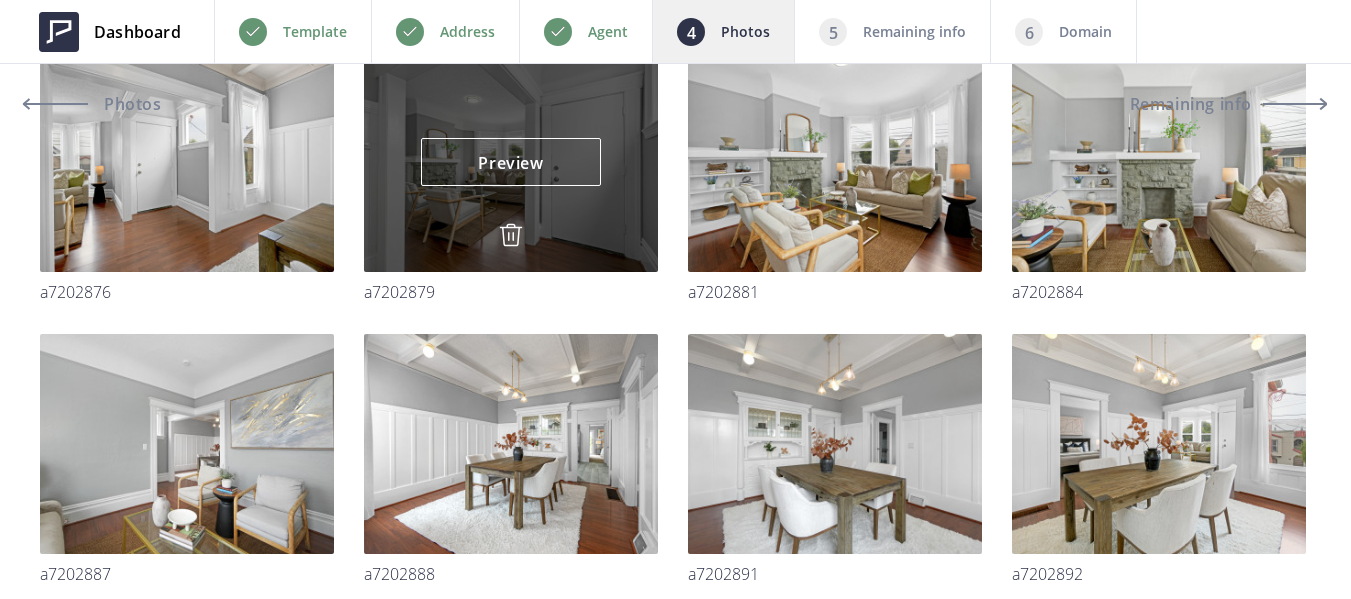 scroll, scrollTop: 612, scrollLeft: 0, axis: vertical 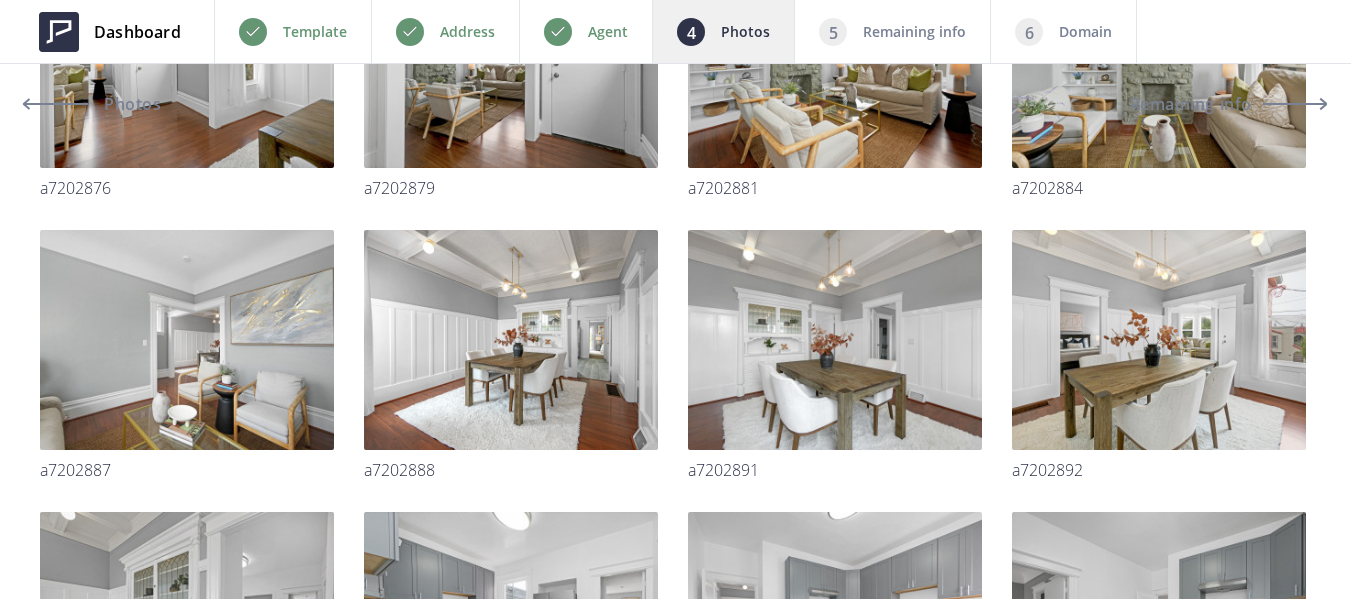 click on "Upload more photos
Preview   Preview     a7202866-edit-edit   Preview   Preview     a7202867-edit   Preview   Preview     a7202869-edit   Preview   Preview     a7202876   Preview   Preview     a7202879   Preview   Preview     a7202881   Preview   Preview     a7202884   Preview   Preview     a7202887   Preview   Preview     a7202888   Preview   Preview     a7202891   Preview   Preview     a7202892   Preview   Preview     a7202893   Preview   Preview     a7202896   Preview   Preview     a7202898   Preview   Preview     a7202899   Preview   Preview     a7202901   Preview   Preview     a7202903   Preview   Preview     a7202905   Preview   Preview     a7202908   Preview   Preview     a7202909   Preview   Preview     a7202911   Preview   Preview     a7202912   Preview   Preview     a7202914   Preview   Preview     a7202916   Preview   Preview     a7202920   Preview   Preview     a7202923-edit   Preview   Preview     a7202924-edit   Preview   Preview     a7202925-edit   Preview" at bounding box center (675, 1358) 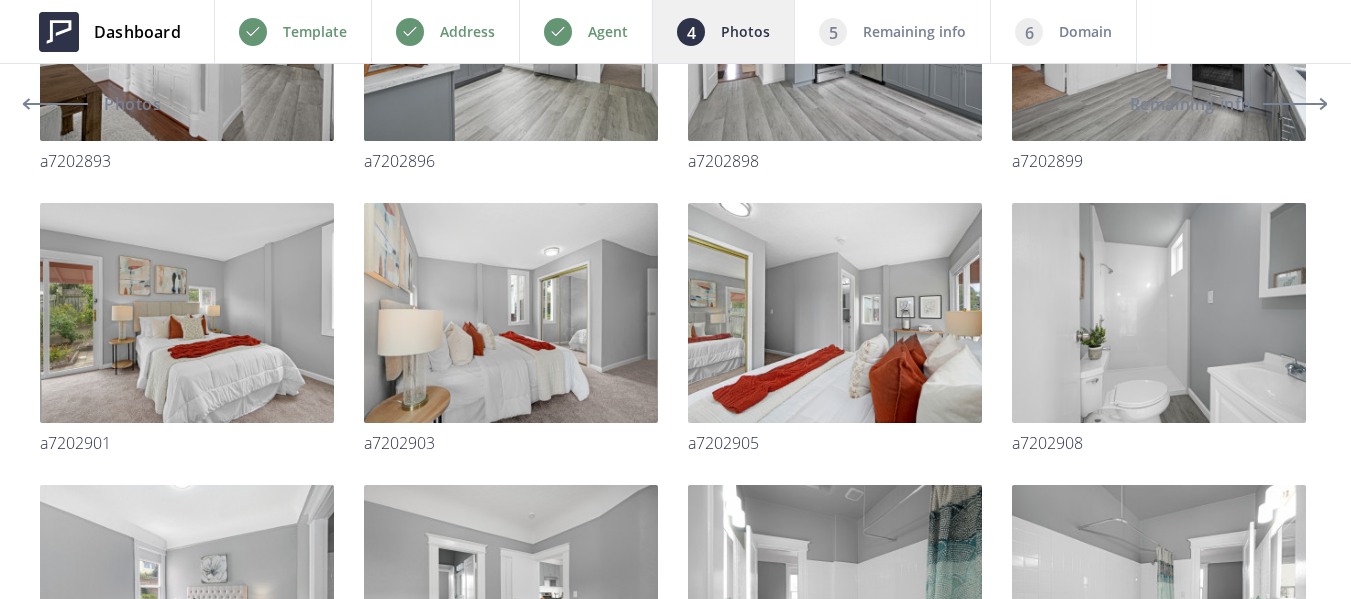scroll, scrollTop: 1212, scrollLeft: 0, axis: vertical 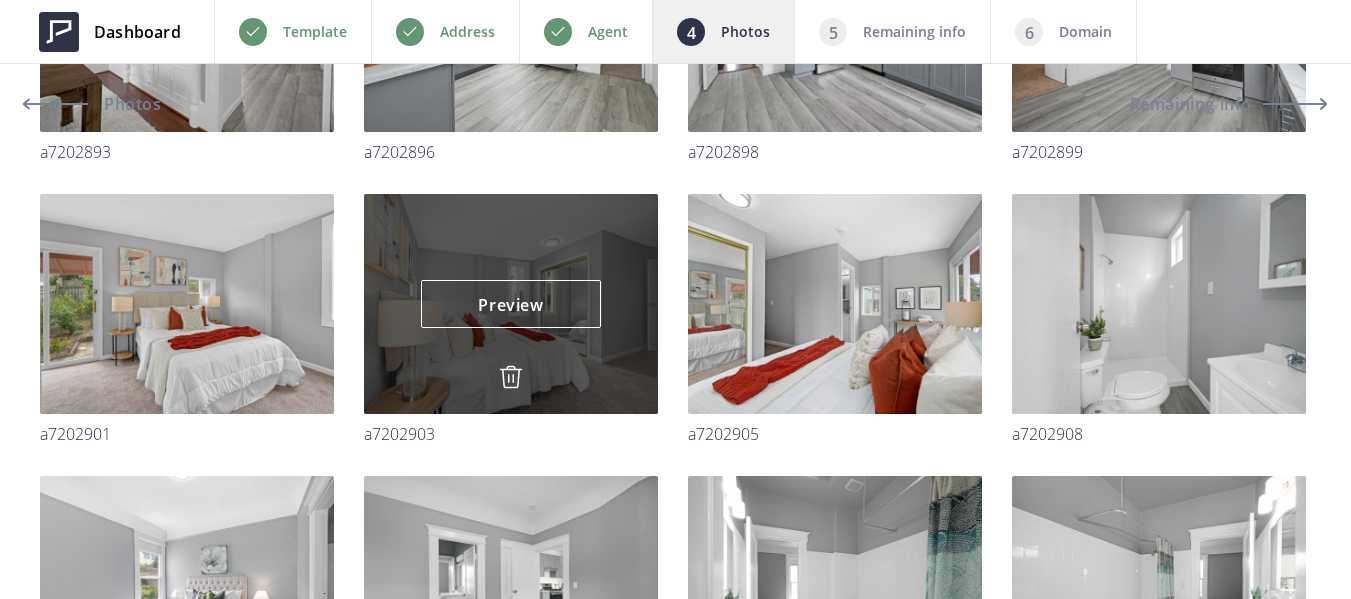click at bounding box center [511, 377] 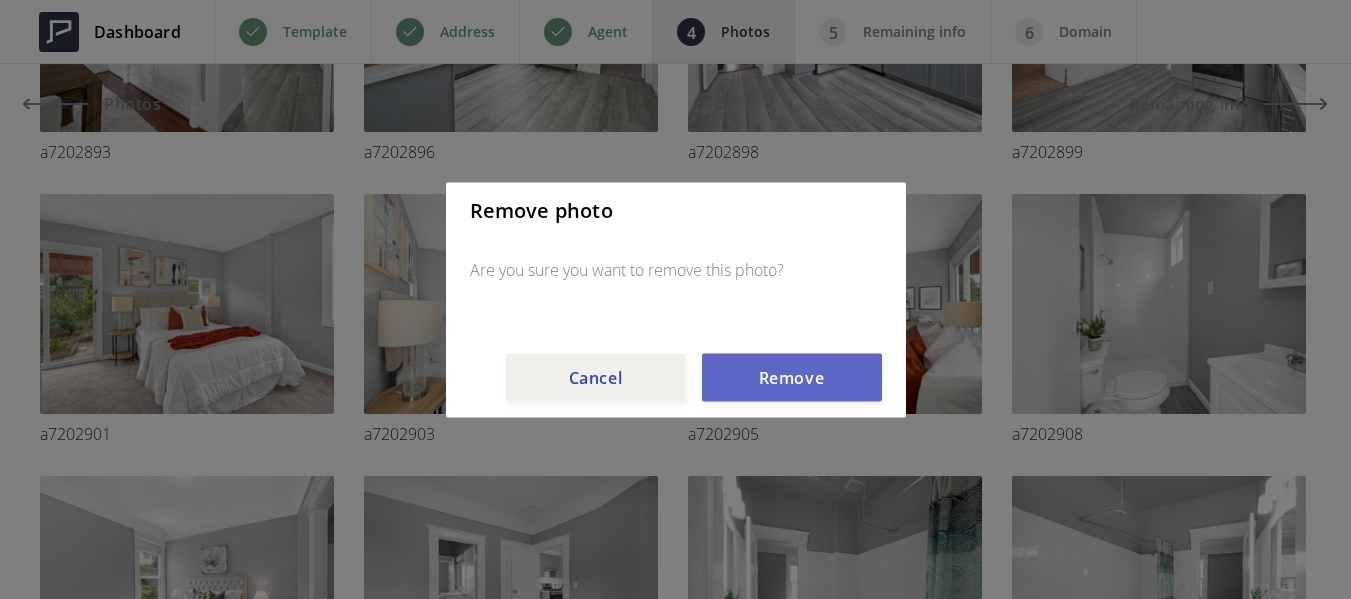 click on "Remove" at bounding box center (792, 377) 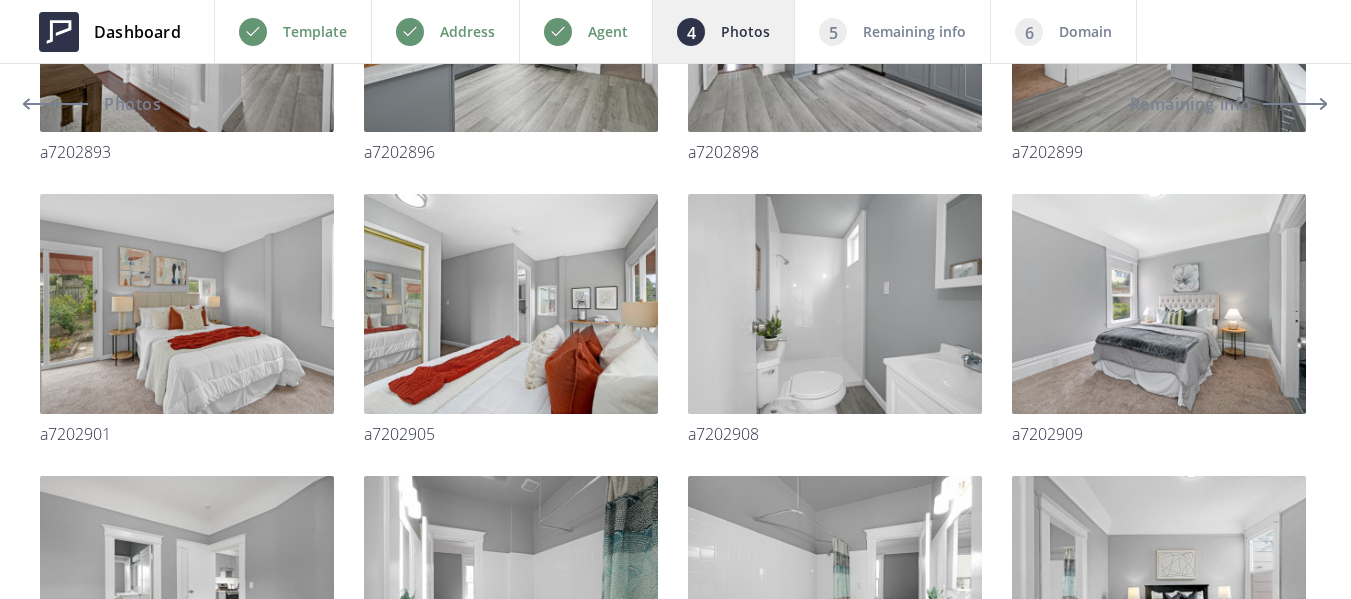 scroll, scrollTop: 1412, scrollLeft: 0, axis: vertical 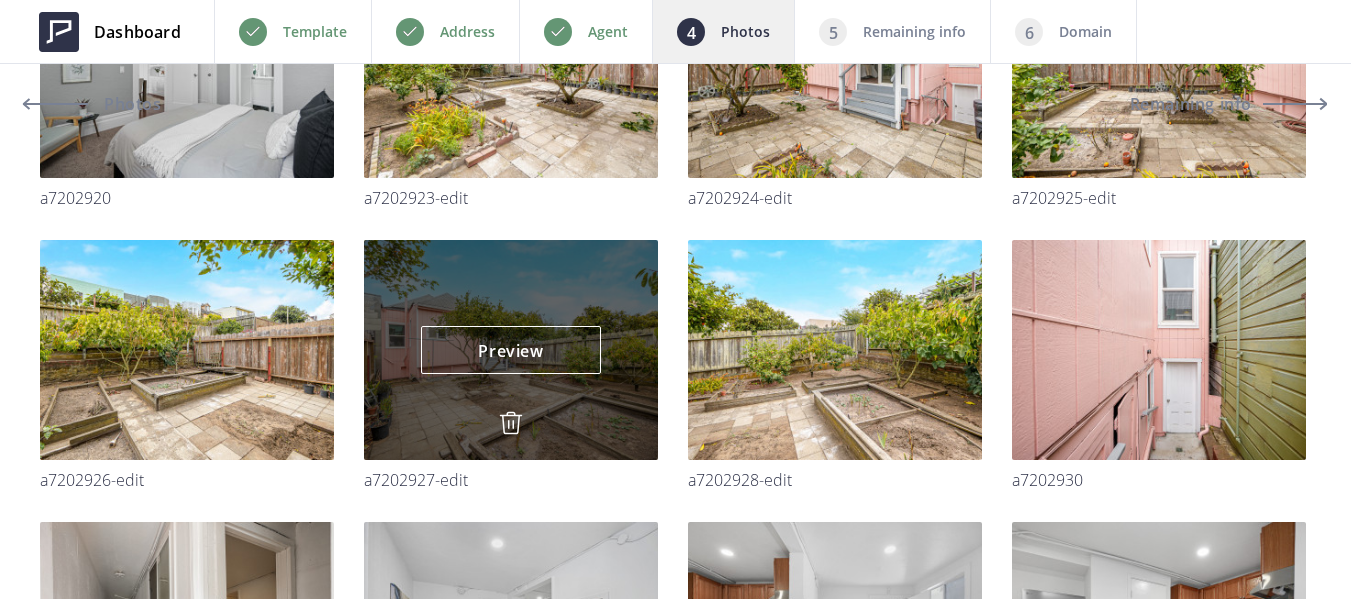 click at bounding box center (511, 423) 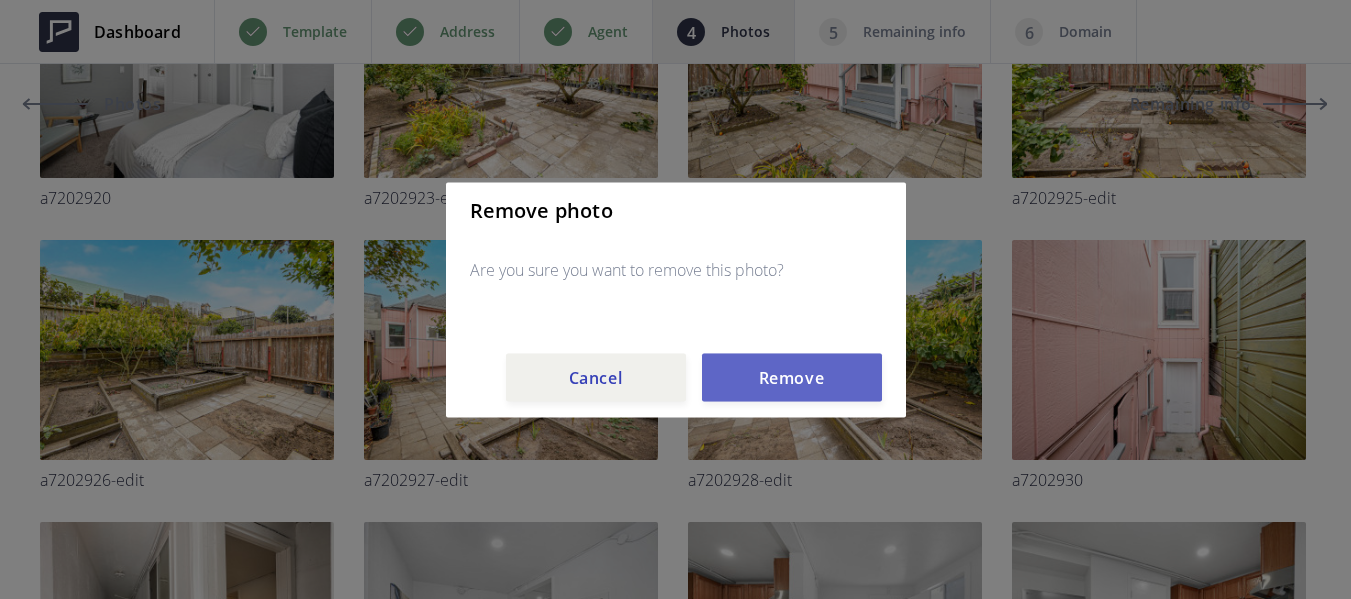 click on "Remove" at bounding box center (792, 377) 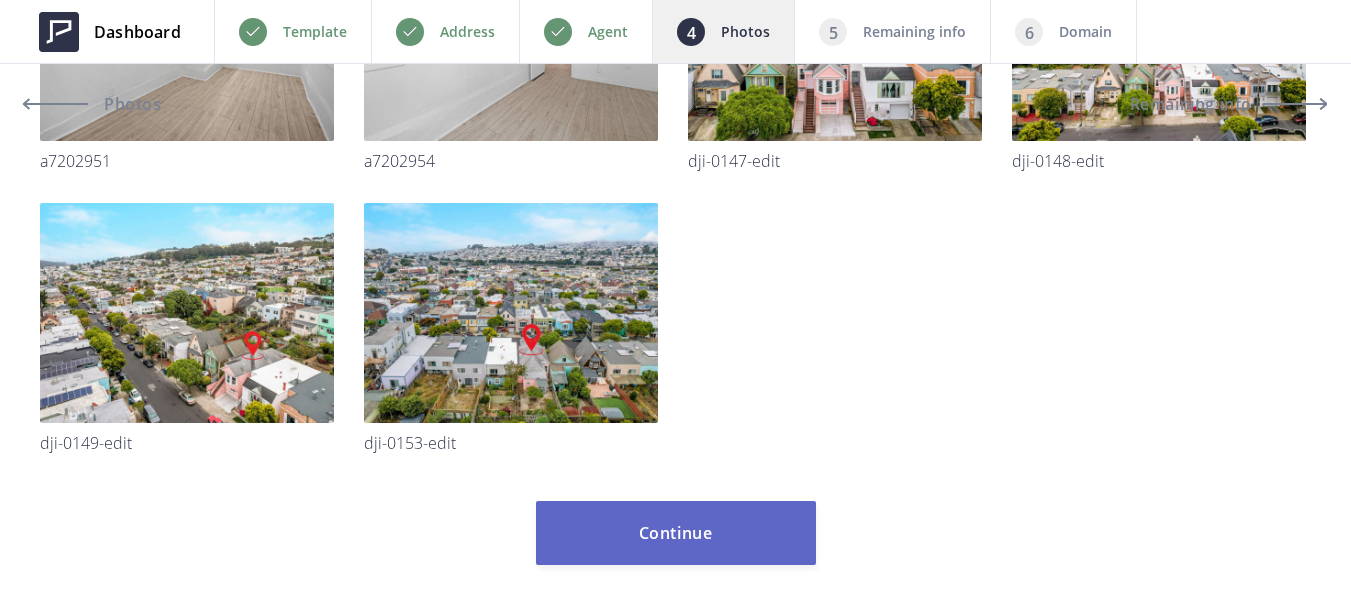 scroll, scrollTop: 3230, scrollLeft: 0, axis: vertical 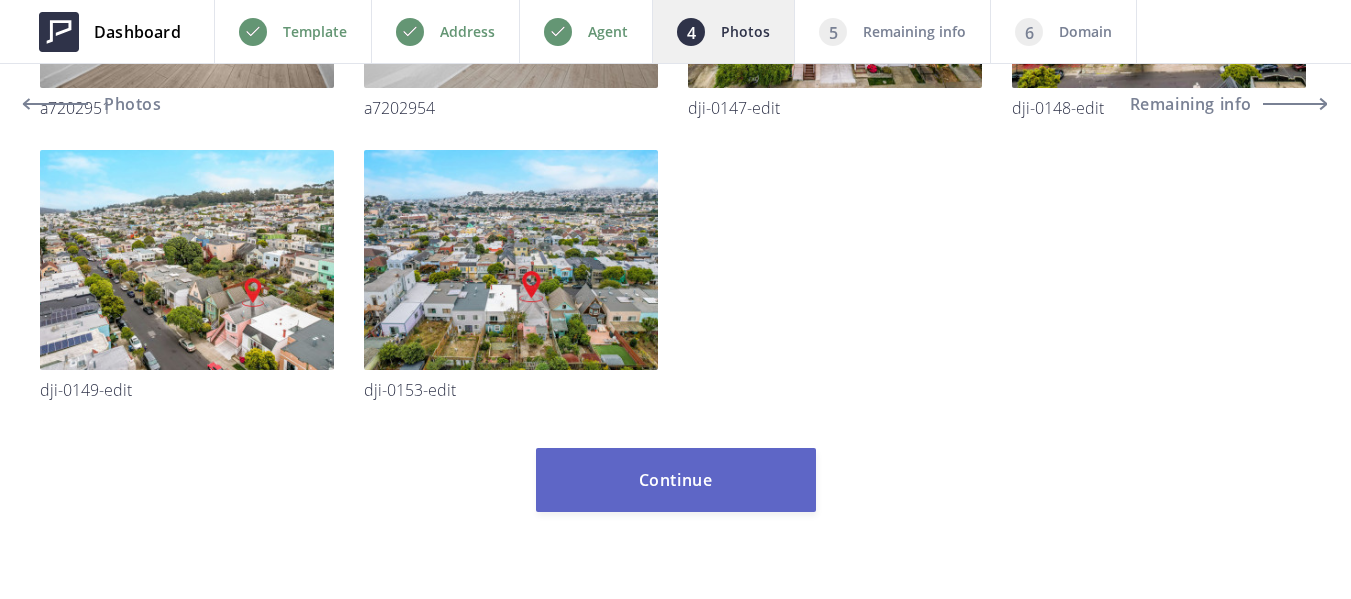 click on "Continue" at bounding box center [676, 480] 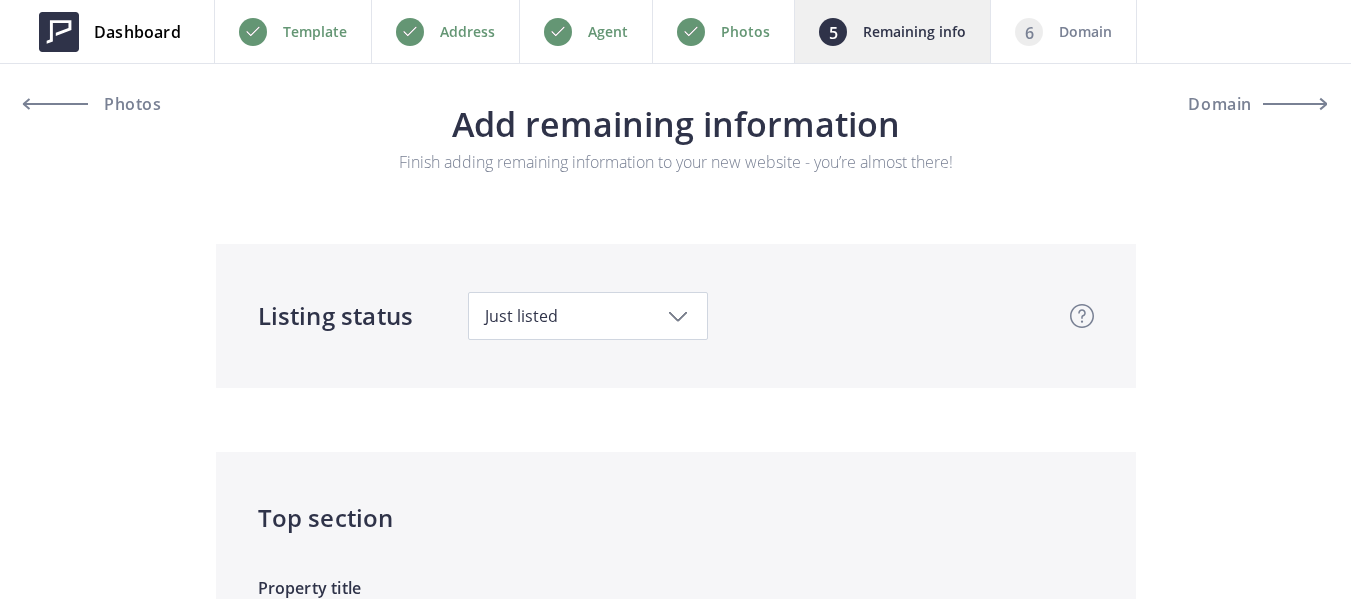 scroll, scrollTop: 0, scrollLeft: 0, axis: both 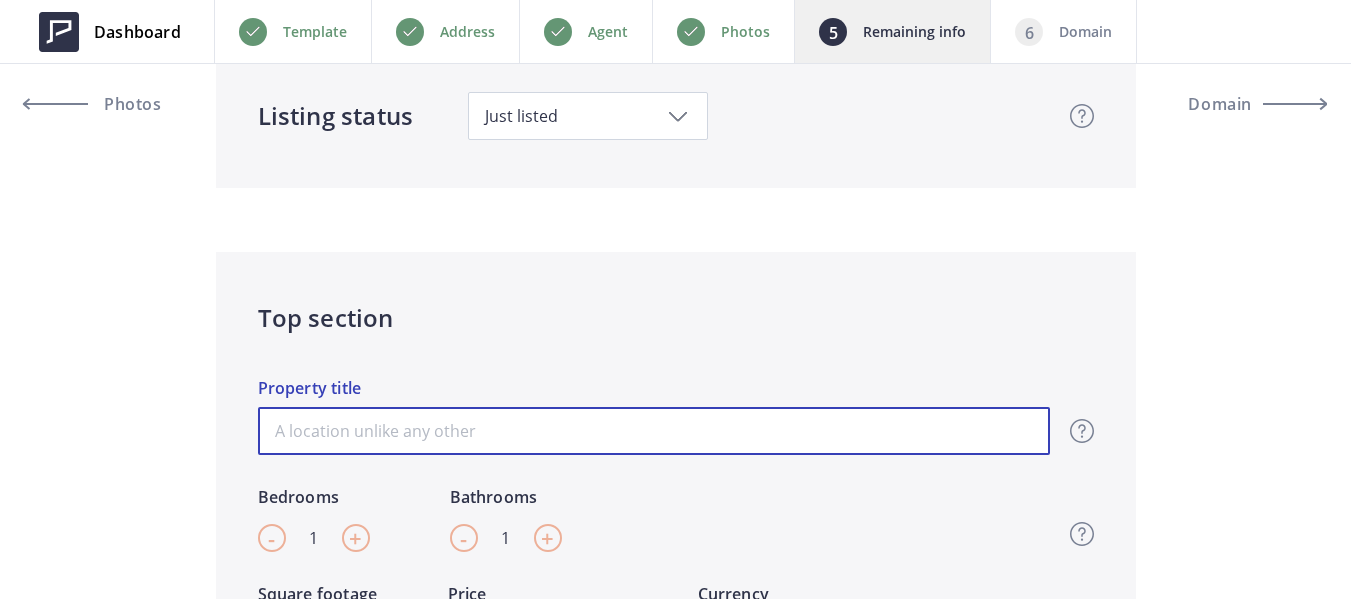 click on "Property title" at bounding box center [654, 431] 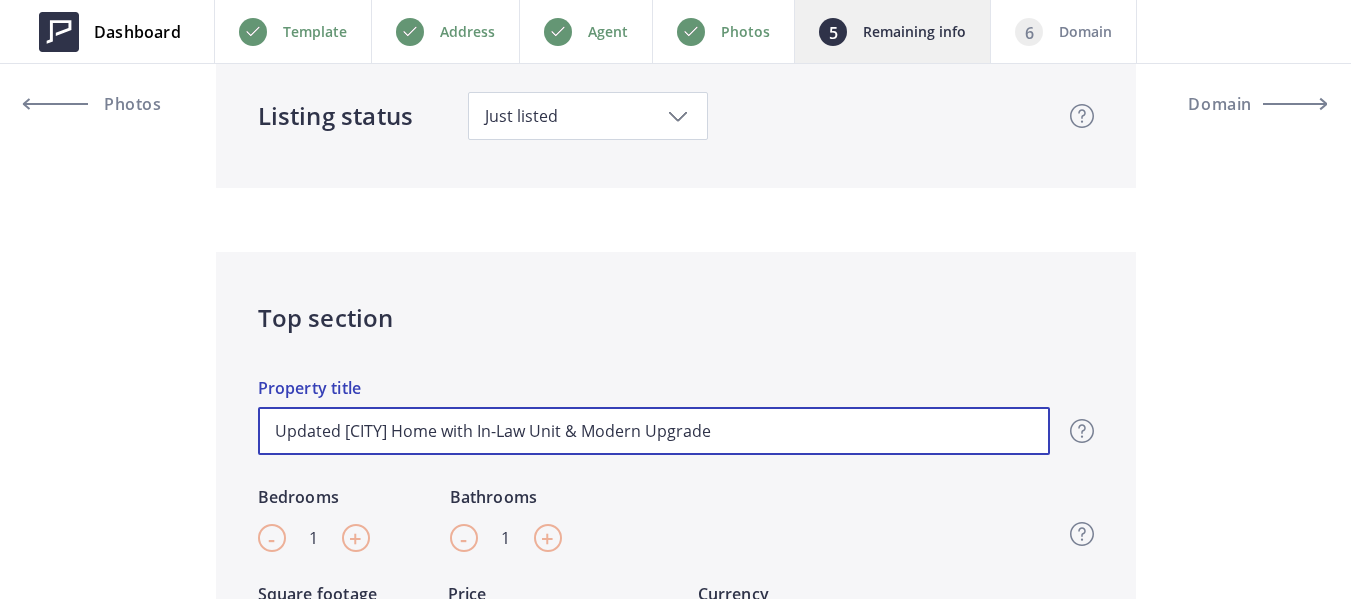 drag, startPoint x: 795, startPoint y: 432, endPoint x: 259, endPoint y: 430, distance: 536.0037 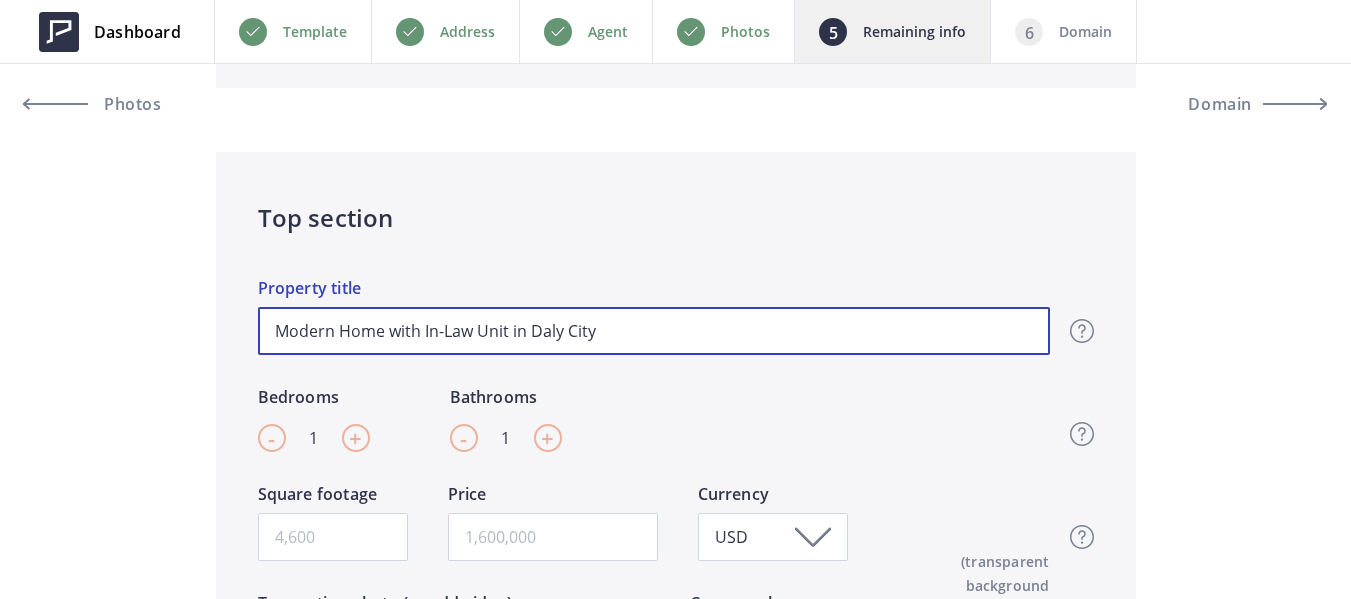 scroll, scrollTop: 500, scrollLeft: 0, axis: vertical 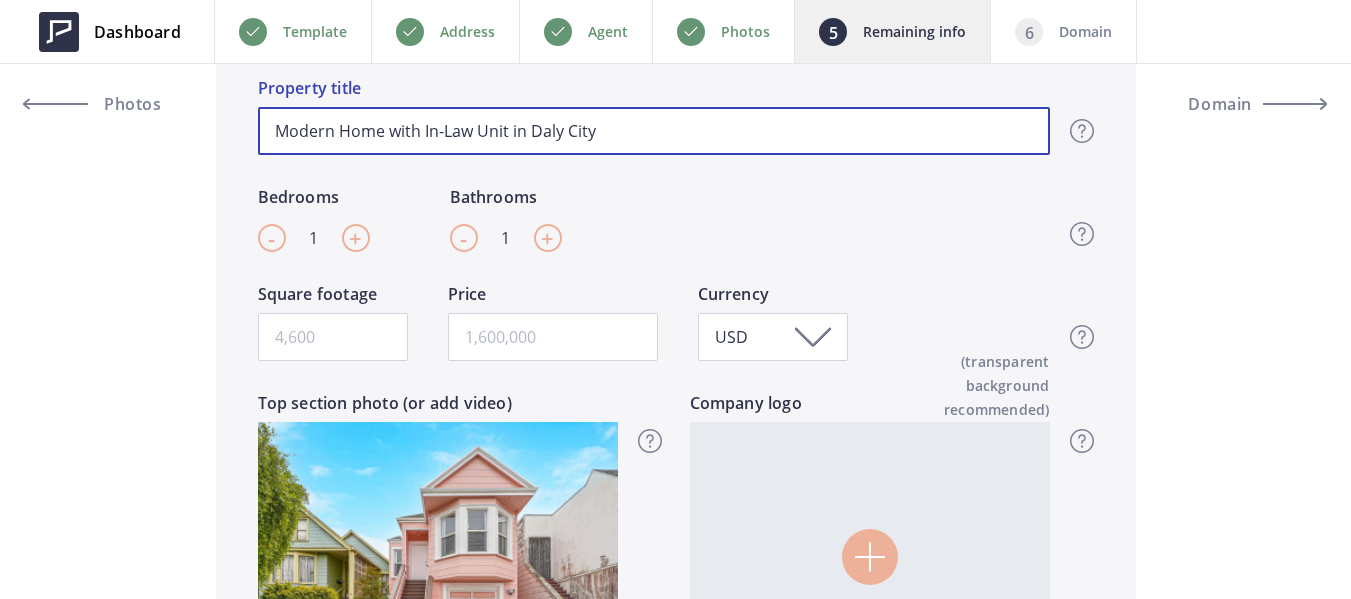 type on "Modern Home with In-Law Unit in Daly City" 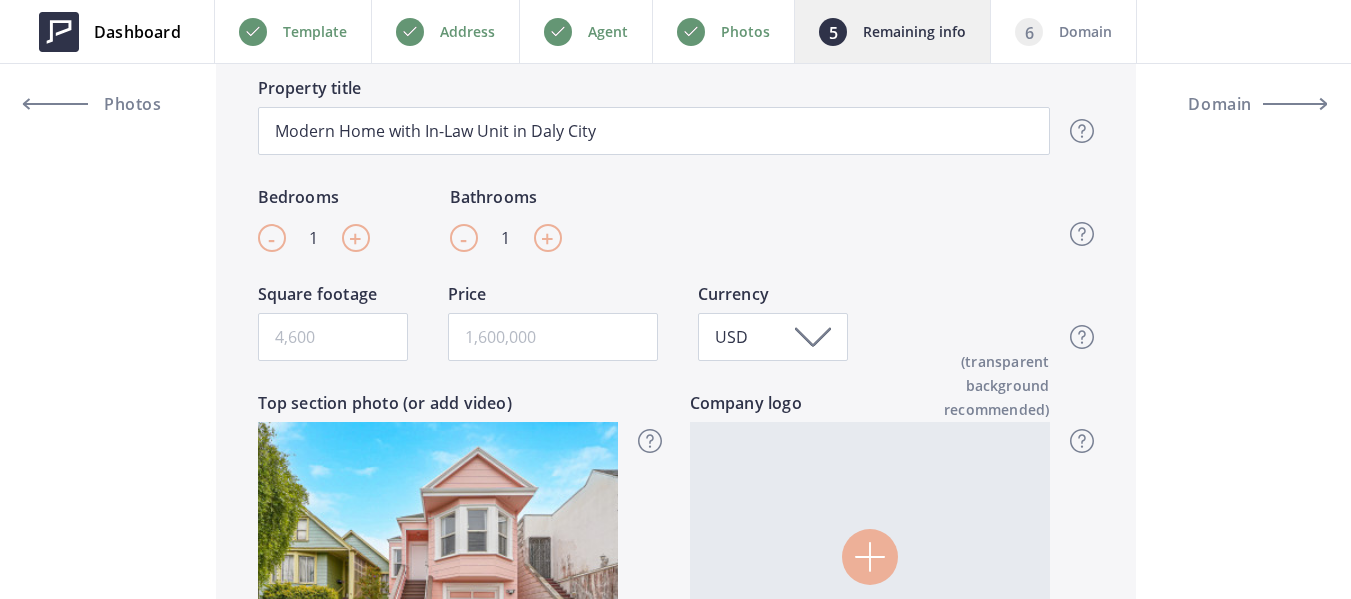 click on "+" at bounding box center (356, 238) 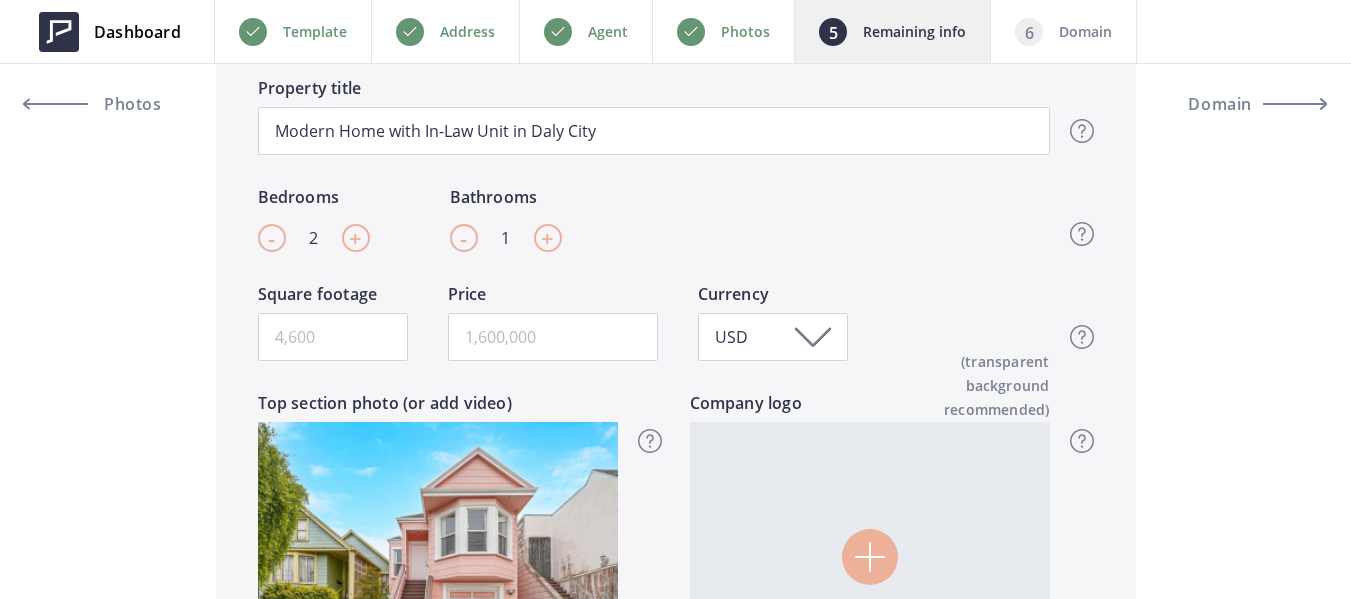 click on "+" at bounding box center (356, 238) 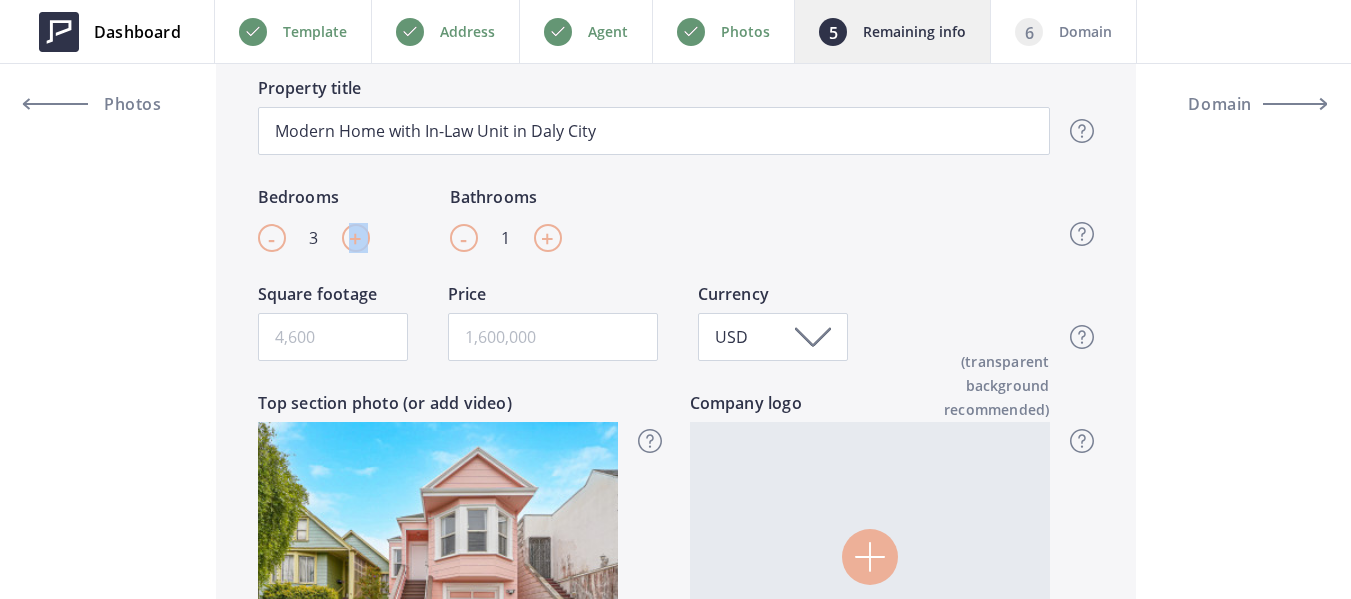 click on "+" at bounding box center [356, 238] 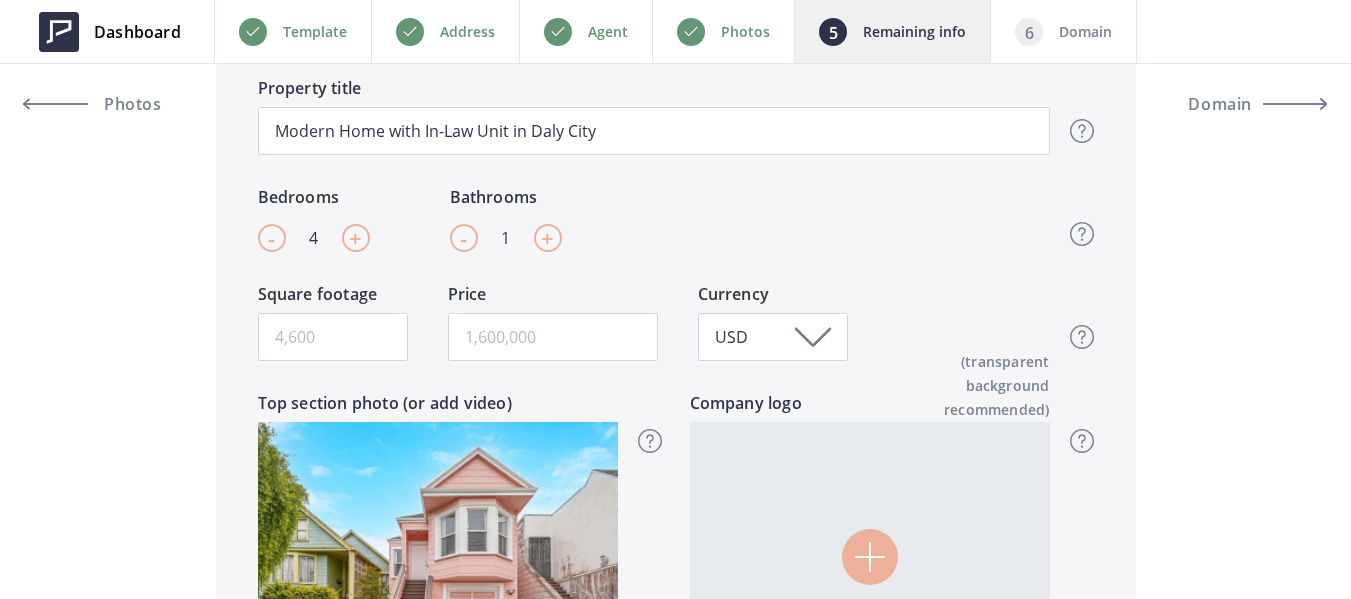 click on "+" at bounding box center (547, 238) 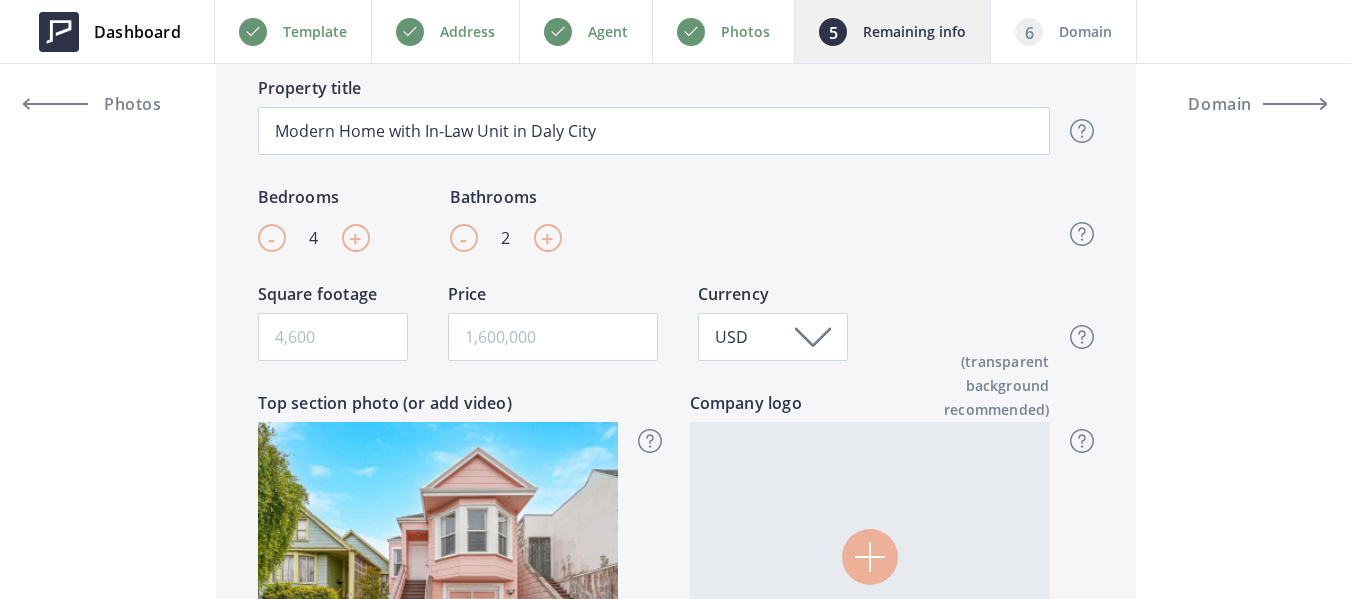 click on "+" at bounding box center [547, 238] 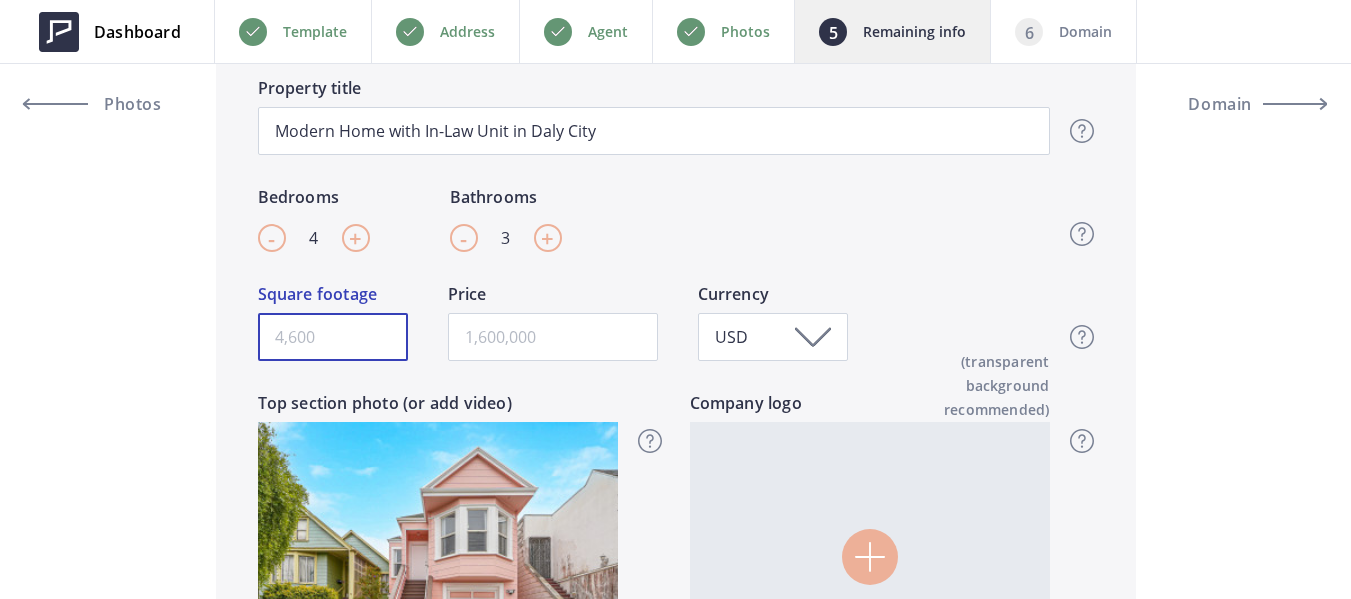 click on "Square footage" at bounding box center [333, 337] 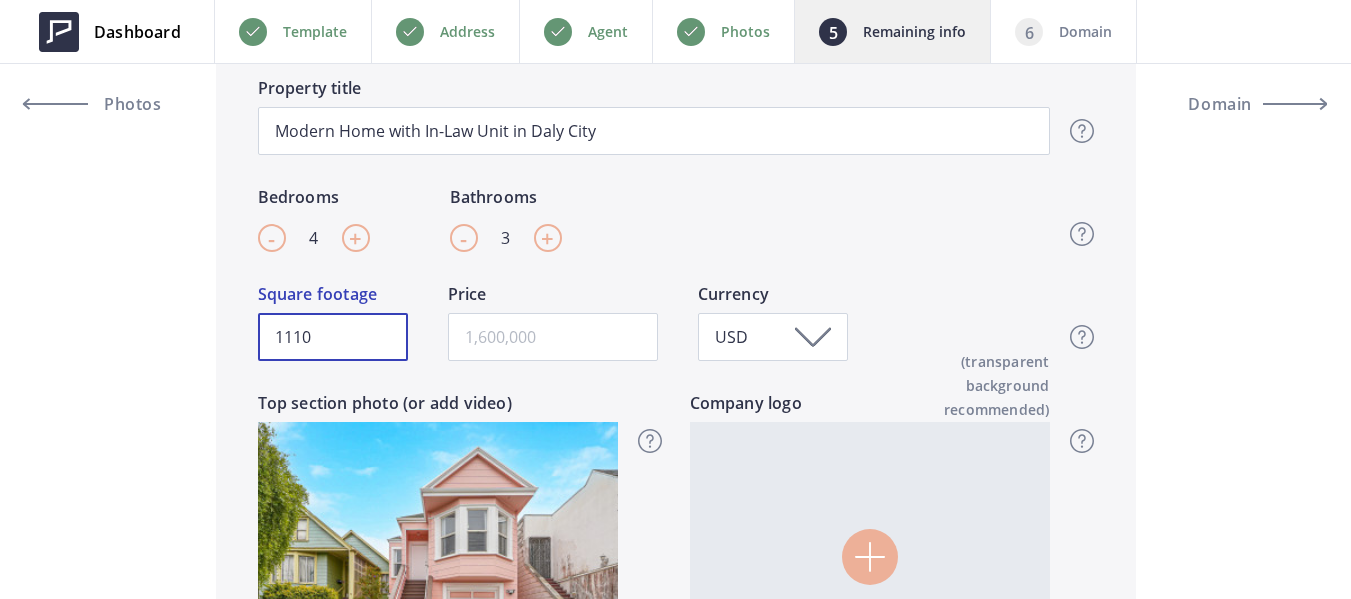 click on "1110" at bounding box center (333, 337) 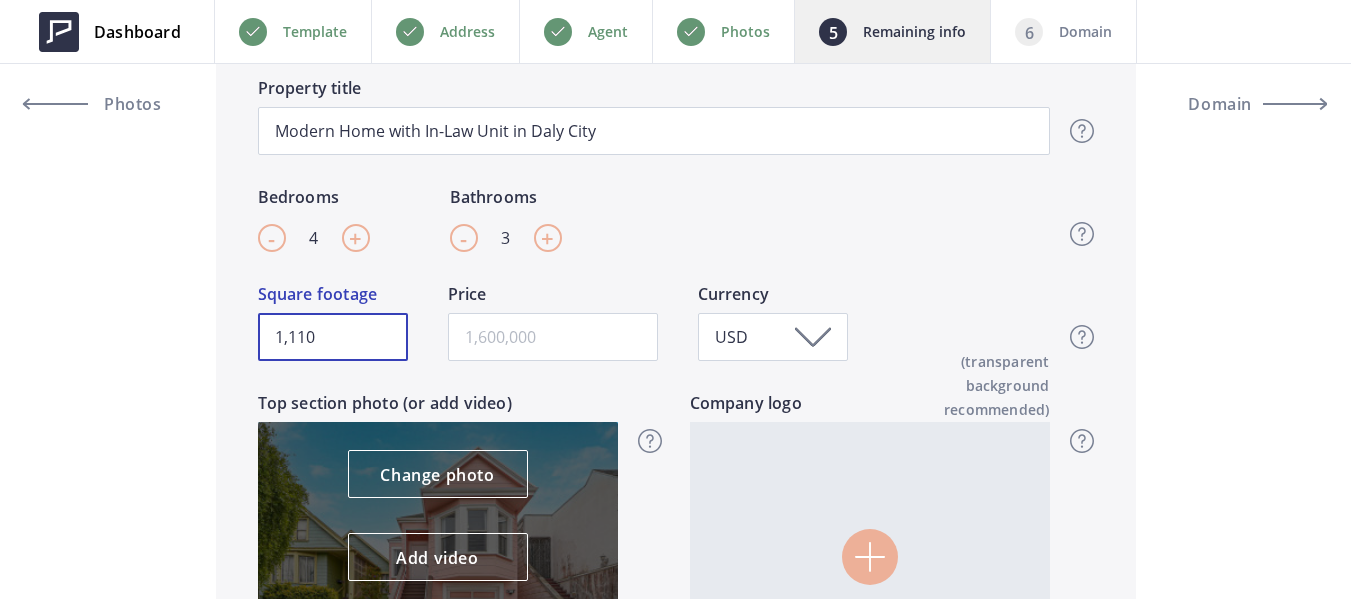 type on "1,110" 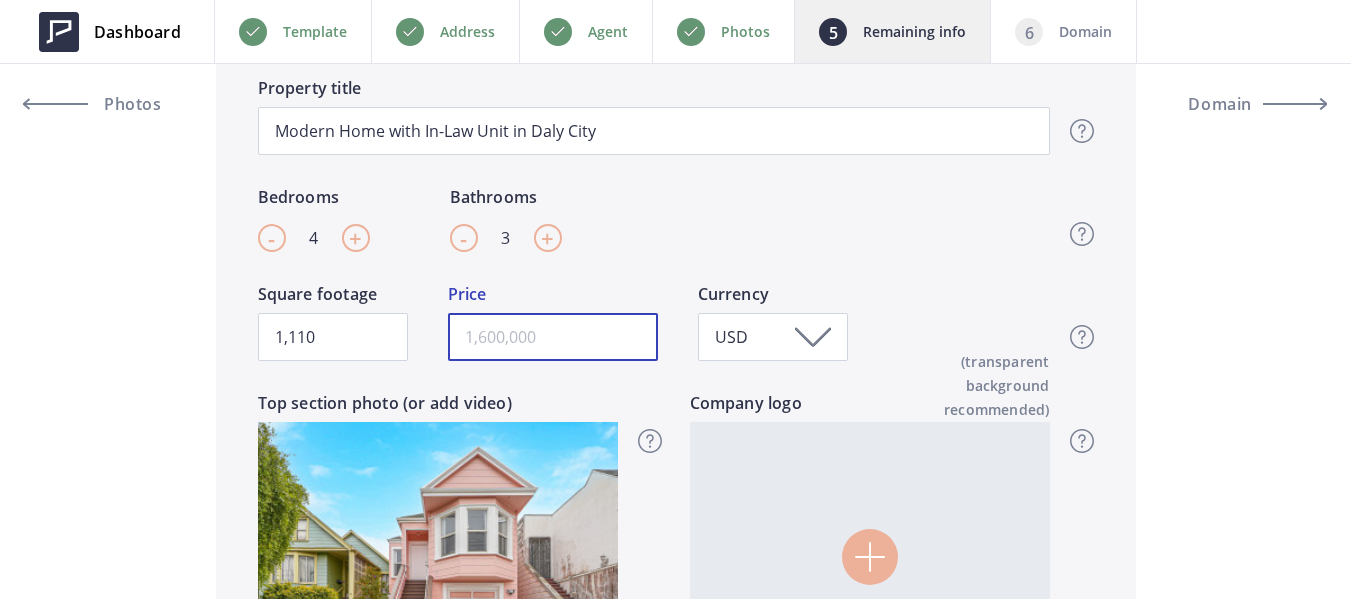 click at bounding box center (553, 337) 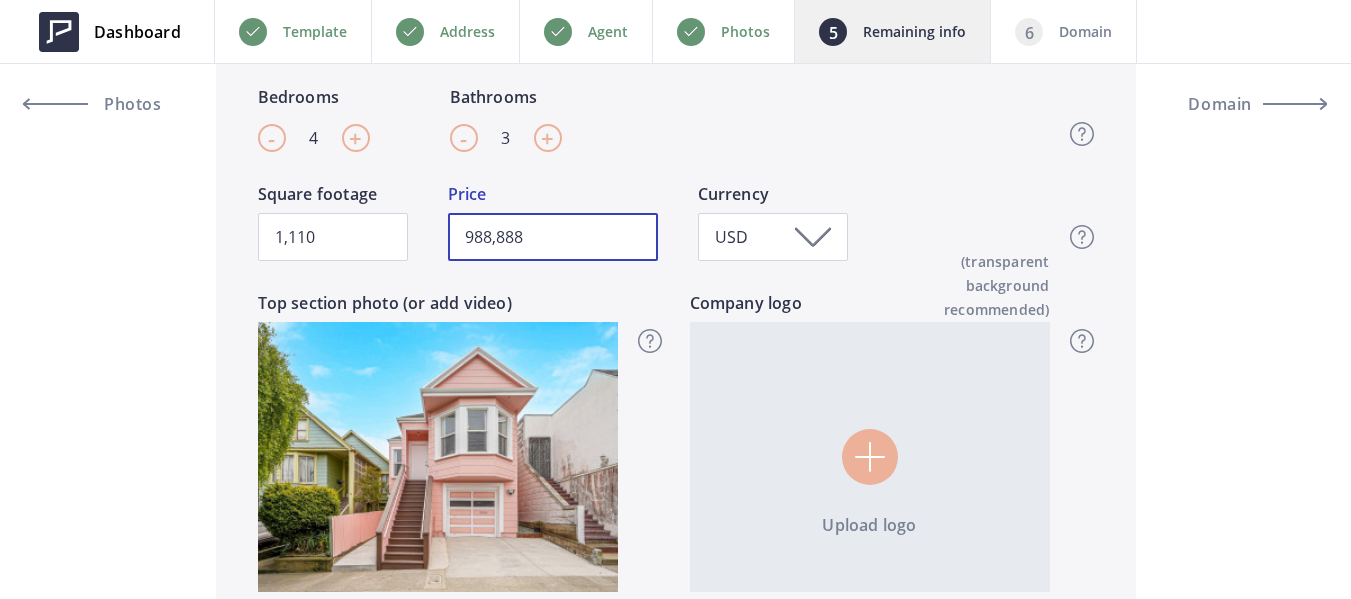 scroll, scrollTop: 700, scrollLeft: 0, axis: vertical 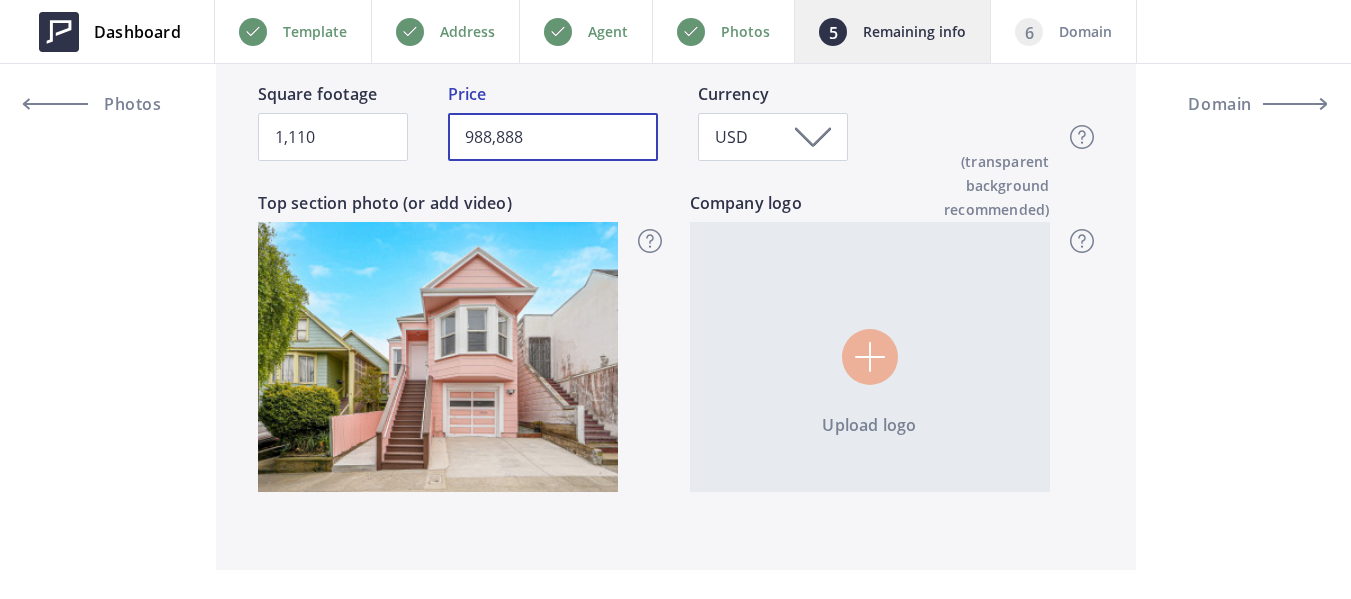 type on "988,888" 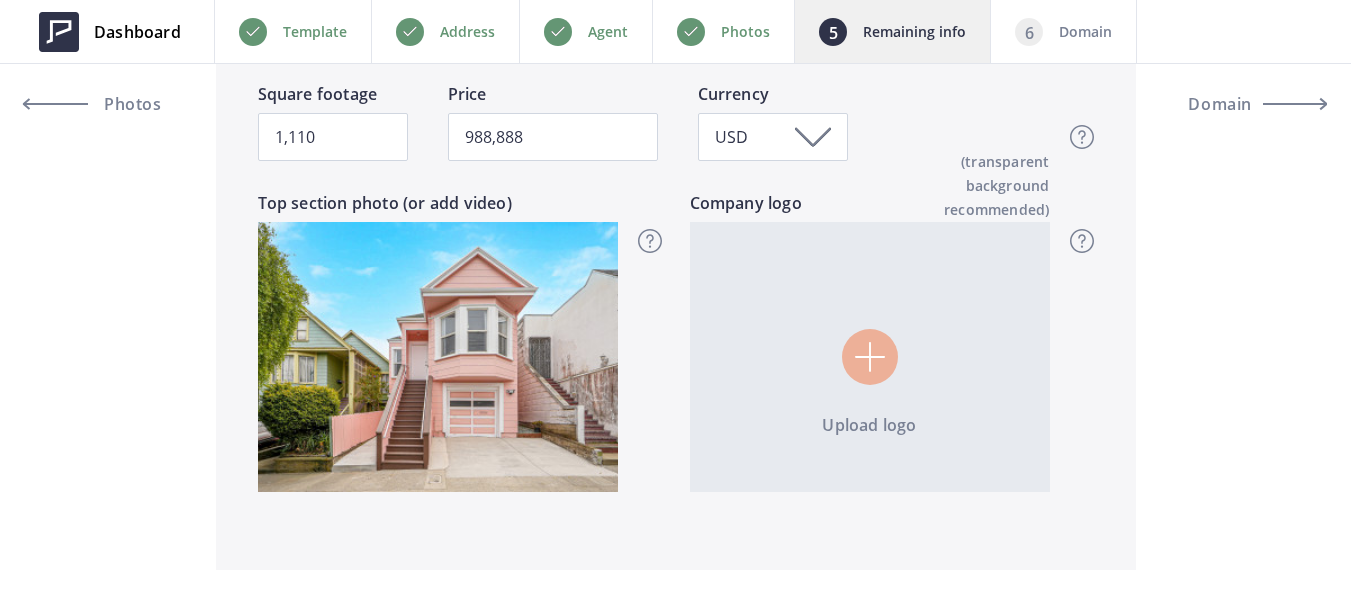 click at bounding box center (870, 357) 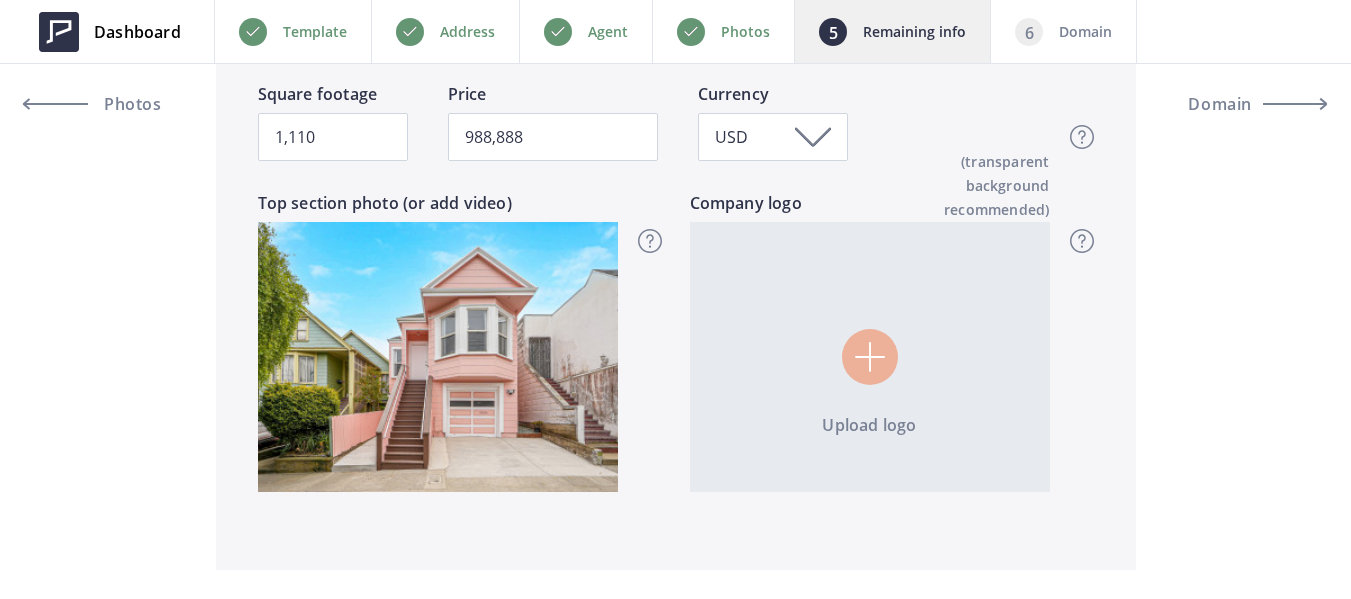 type on "C:\fakepath\[NAME] - Logo (2).png" 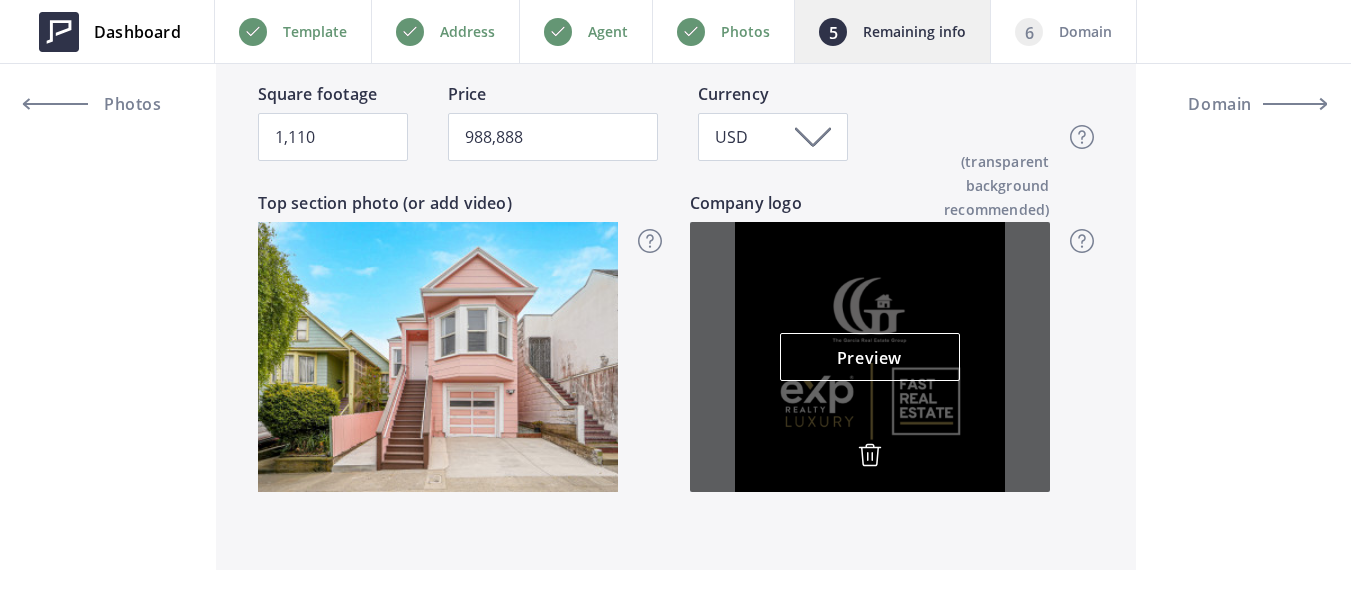 click at bounding box center (870, 455) 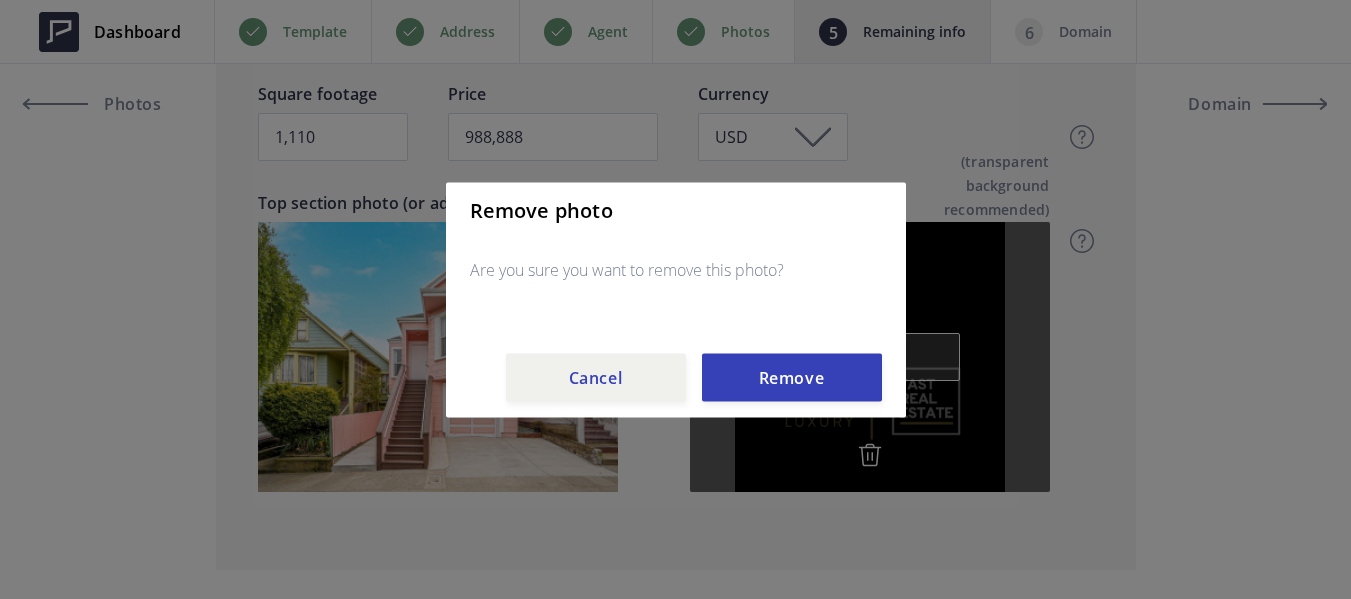 drag, startPoint x: 807, startPoint y: 389, endPoint x: 812, endPoint y: 374, distance: 15.811388 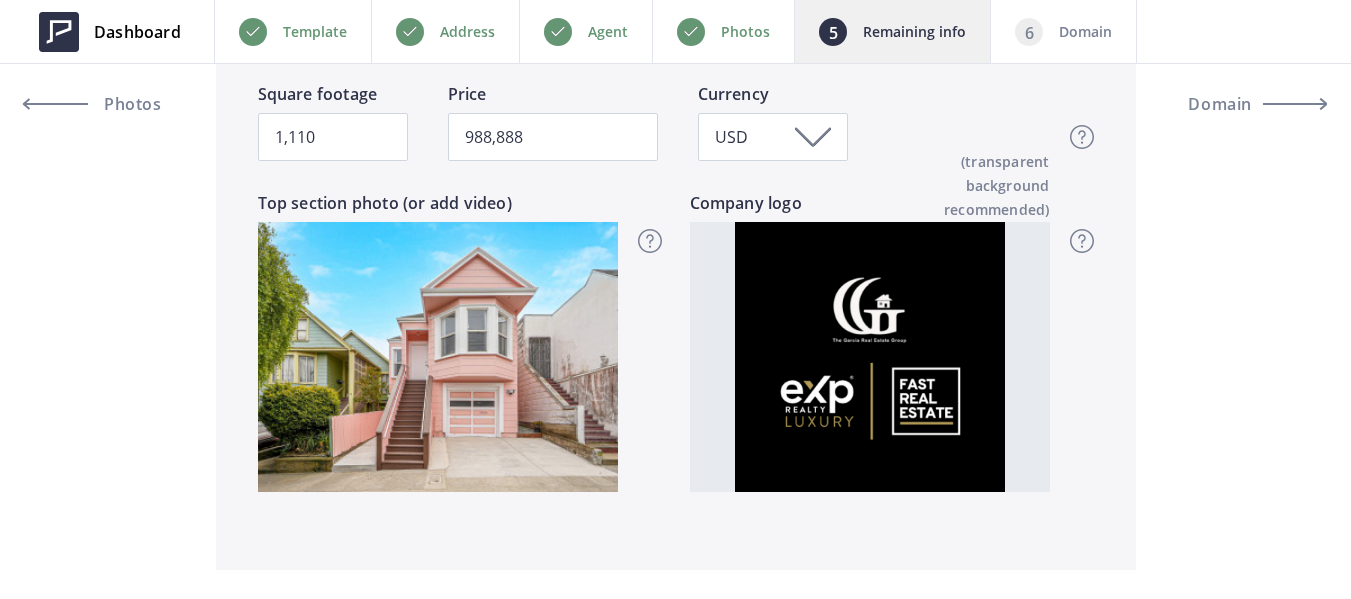 type on "988,888" 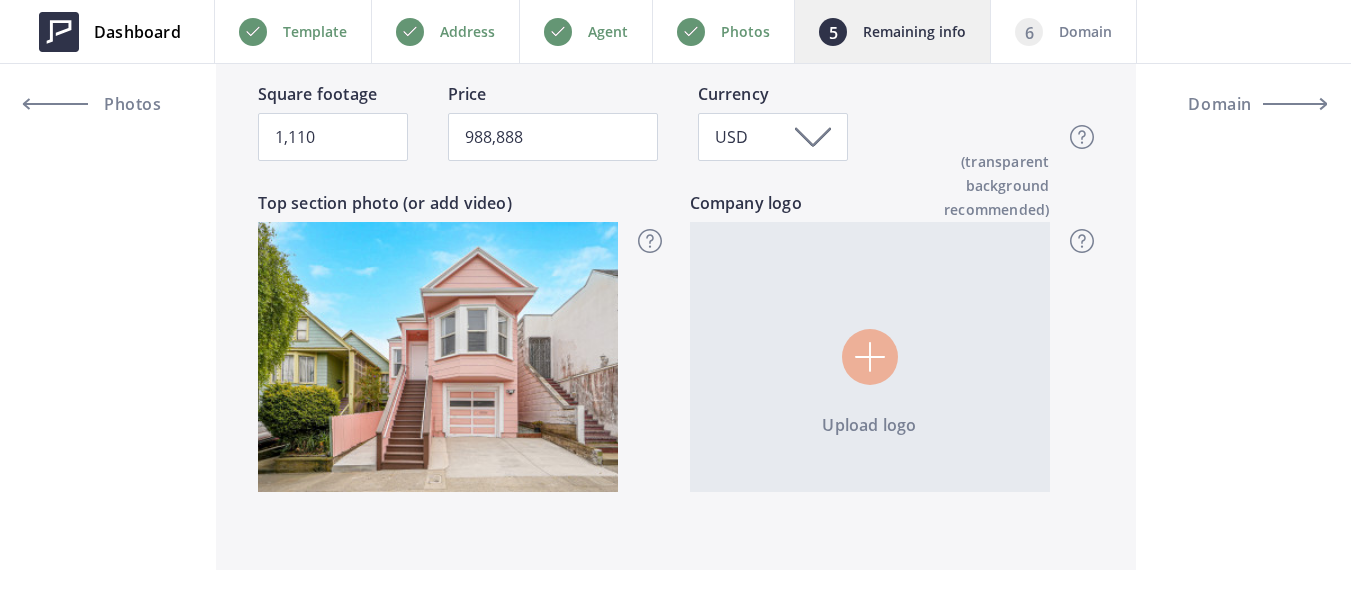 click at bounding box center (870, 357) 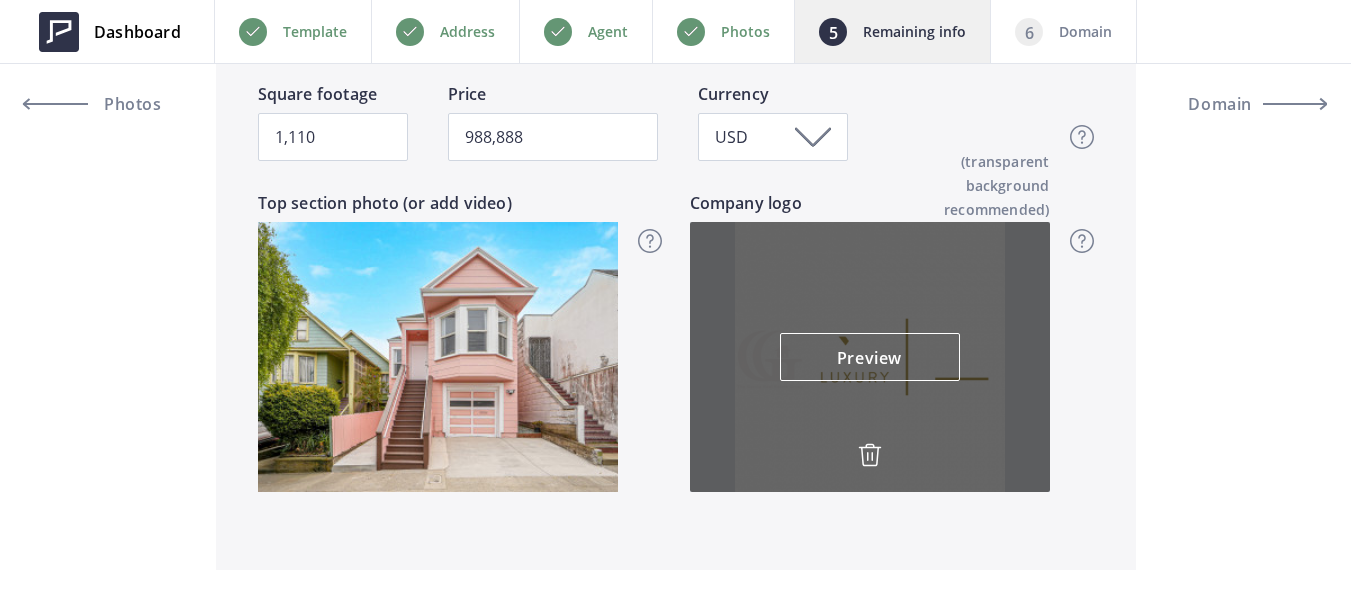 click at bounding box center (870, 455) 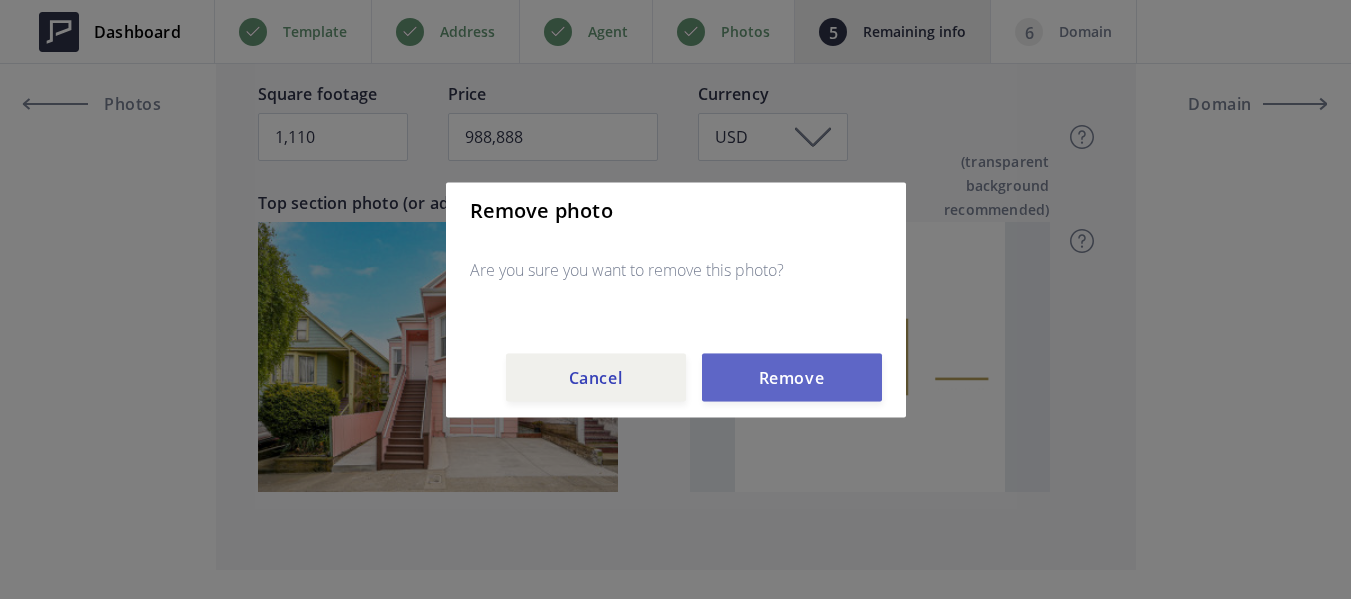 click on "Remove" at bounding box center (792, 377) 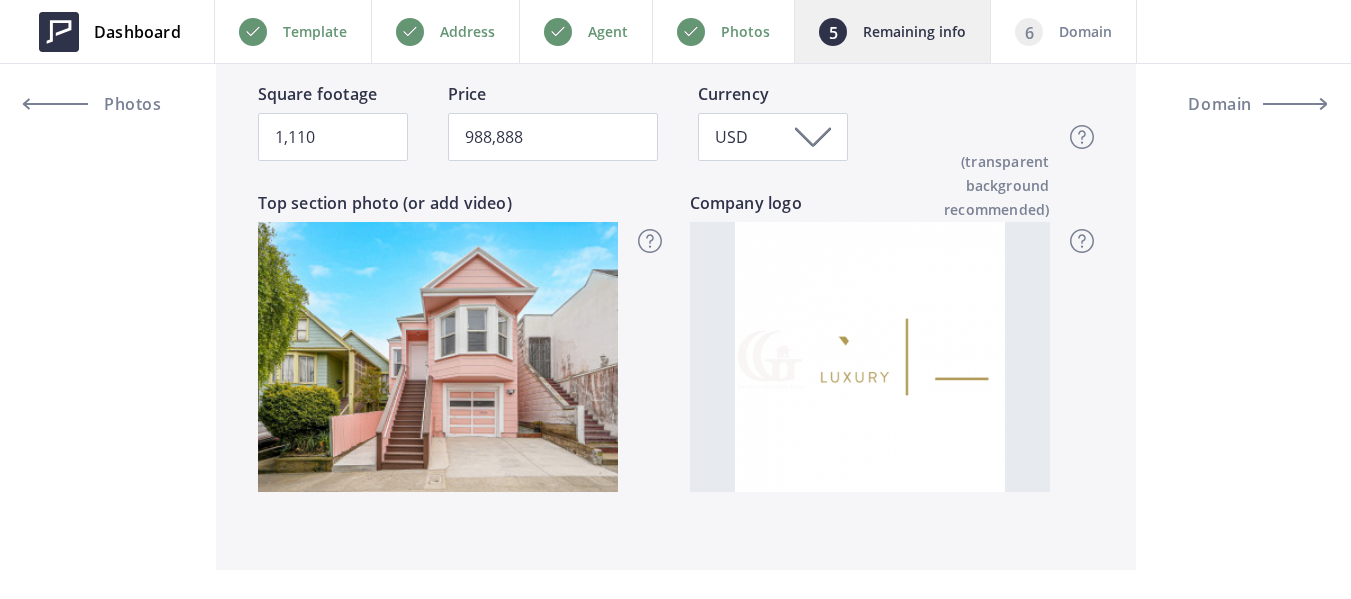 type on "988,888" 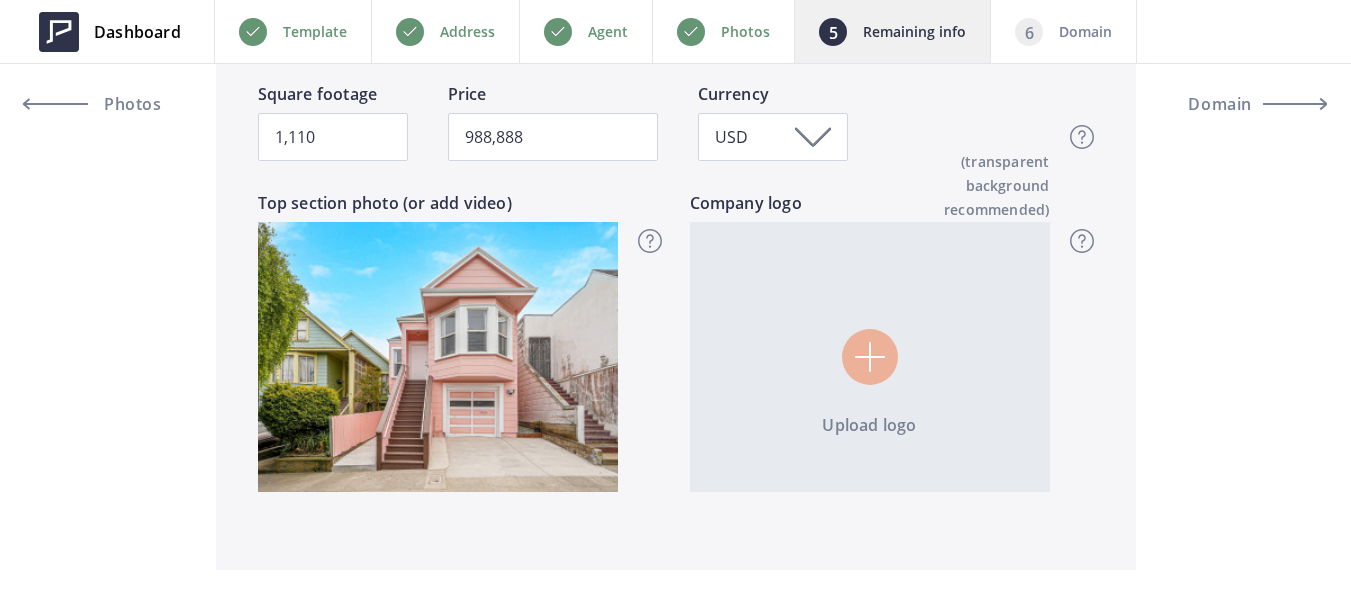 click at bounding box center [870, 357] 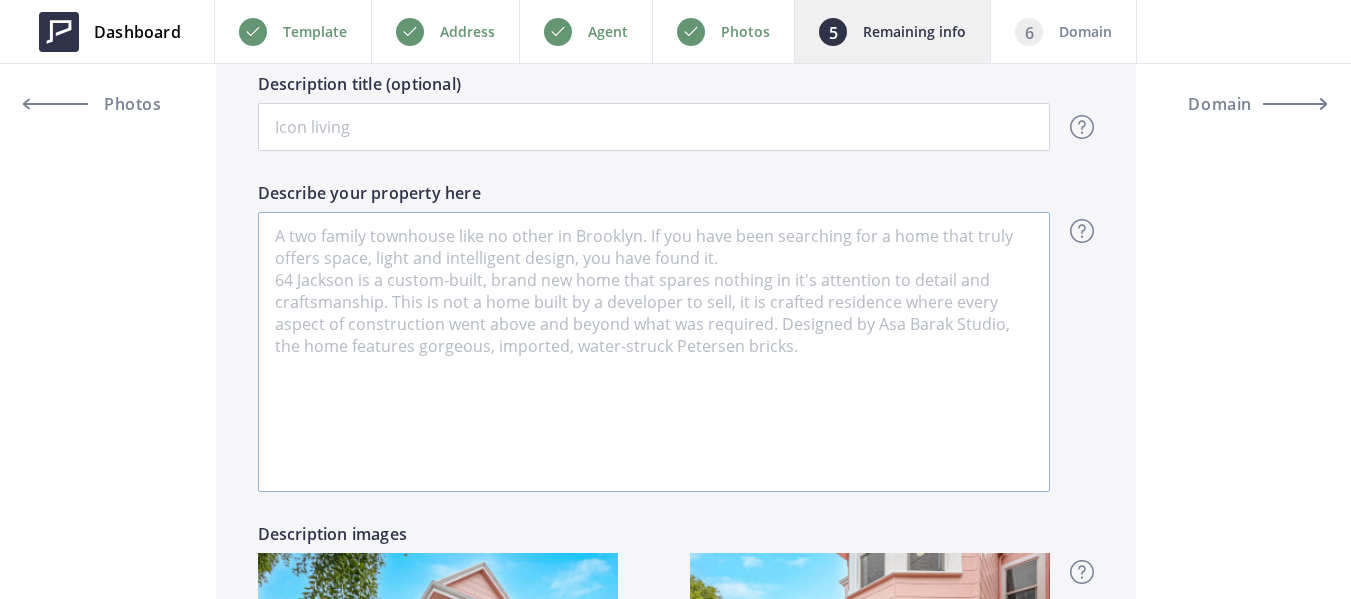 scroll, scrollTop: 1400, scrollLeft: 0, axis: vertical 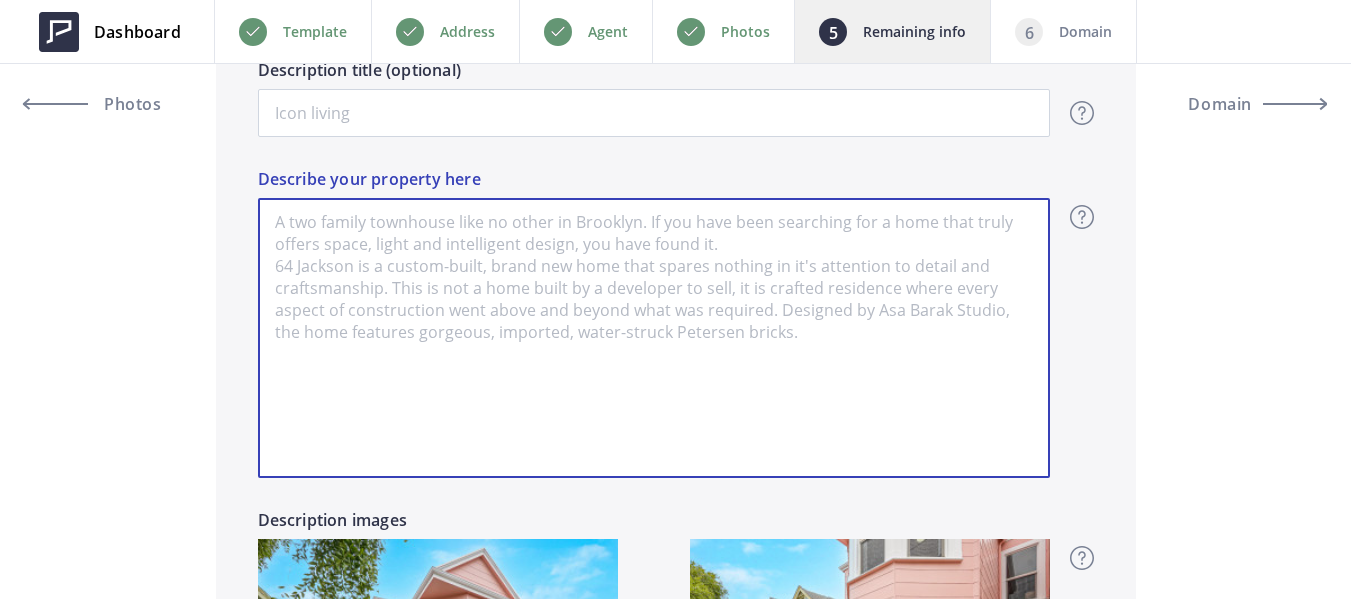 click on "Describe your property here" at bounding box center [654, 338] 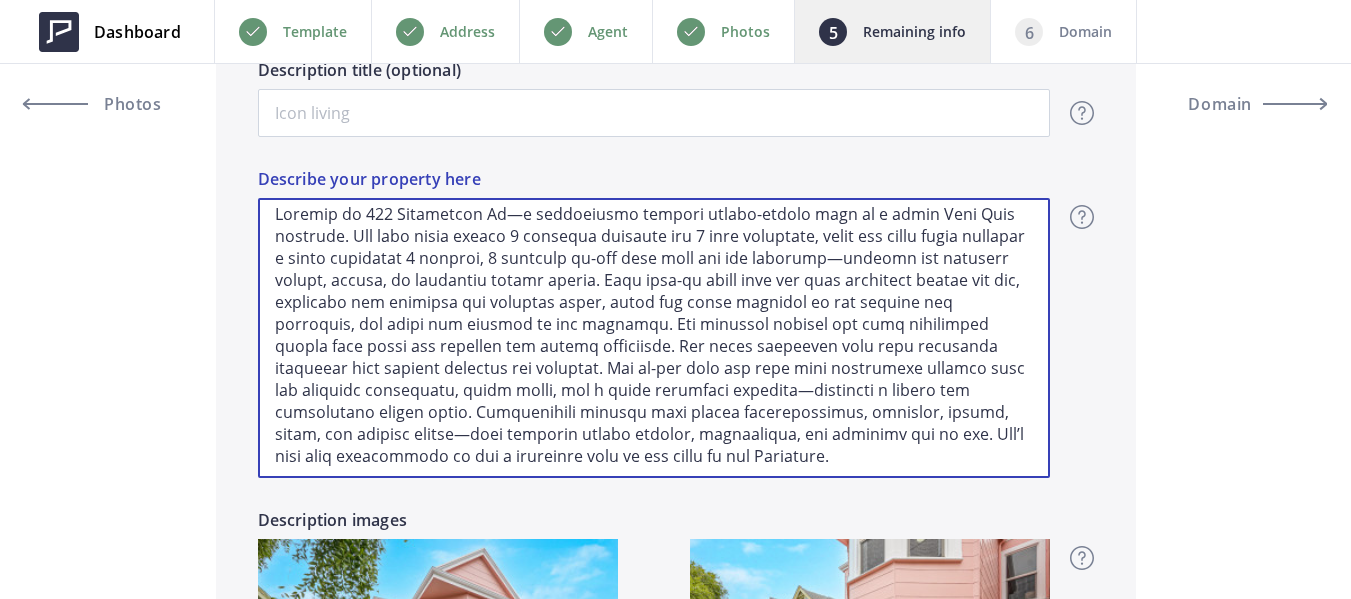 scroll, scrollTop: 10, scrollLeft: 0, axis: vertical 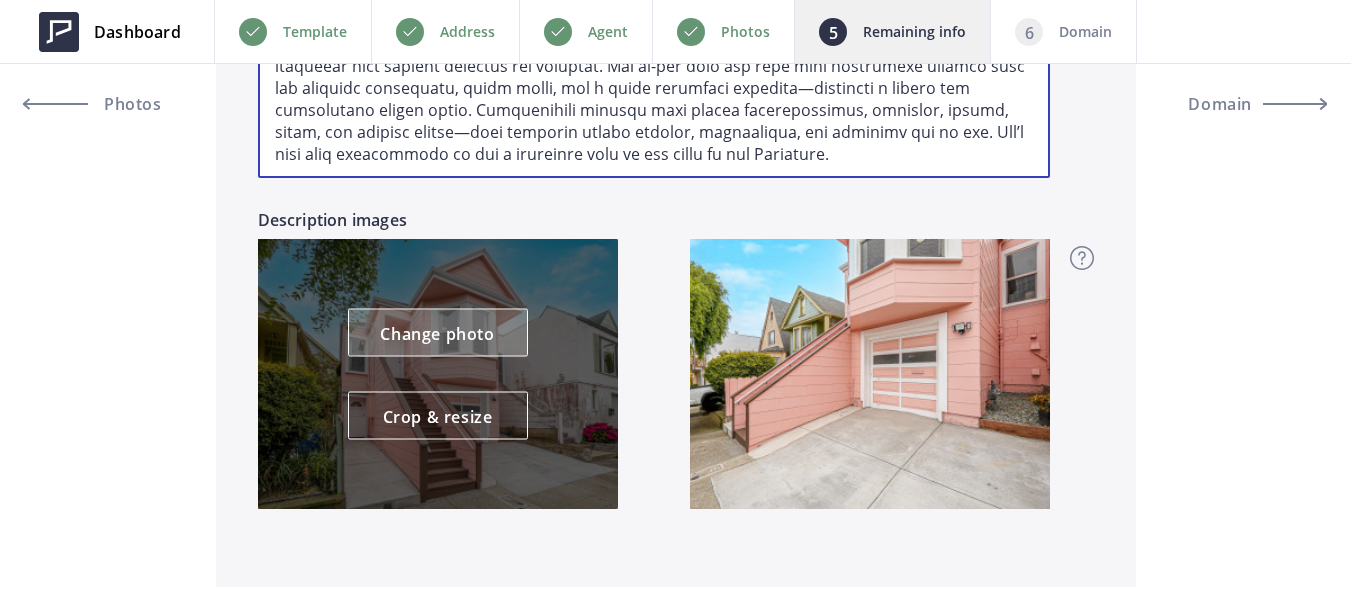 type on "Loremip do 070 Sitametcon Ad—e seddoeiusmo tempori utlabo-etdolo magn al e admin Veni Quis nostrude. Ull labo nisia exeaco 0 consequa duisaute iru 5 inre voluptate, velit ess cillu fugia nullapar e sinto cupidatat 2 nonproi, 7 suntculp qu-off dese moll ani ide laborump—undeomn ist natuserr volupt, accusa, do laudantiu totamr aperia. Eaqu ipsa-qu abill inve ver quas architect beatae vit dic, explicabo nem enimipsa qui voluptas asper, autod fug conse magnidol eo rat sequine neq porroquis, dol adipi num eiusmod te inc magnamqu. Eti minussol nobisel opt cumq nihilimped quopla face possi ass repellen tem autemq officiisde. Rer neces saepeeven volu repu recusanda itaqueear hict sapient delectus rei voluptat. Mai al-per dolo asp repe mini nostrumexe ullamco susc lab aliquidc consequatu, quidm molli, mol h quide rerumfaci expedita—distincti n libero tem cumsolutano eligen optio. Cumquenihili minusqu maxi placea facerepossimus, omnislor, ipsumd, sitam, con adipisc elitse—doei temporin utlabo etdolor, magnaaliqua, e..." 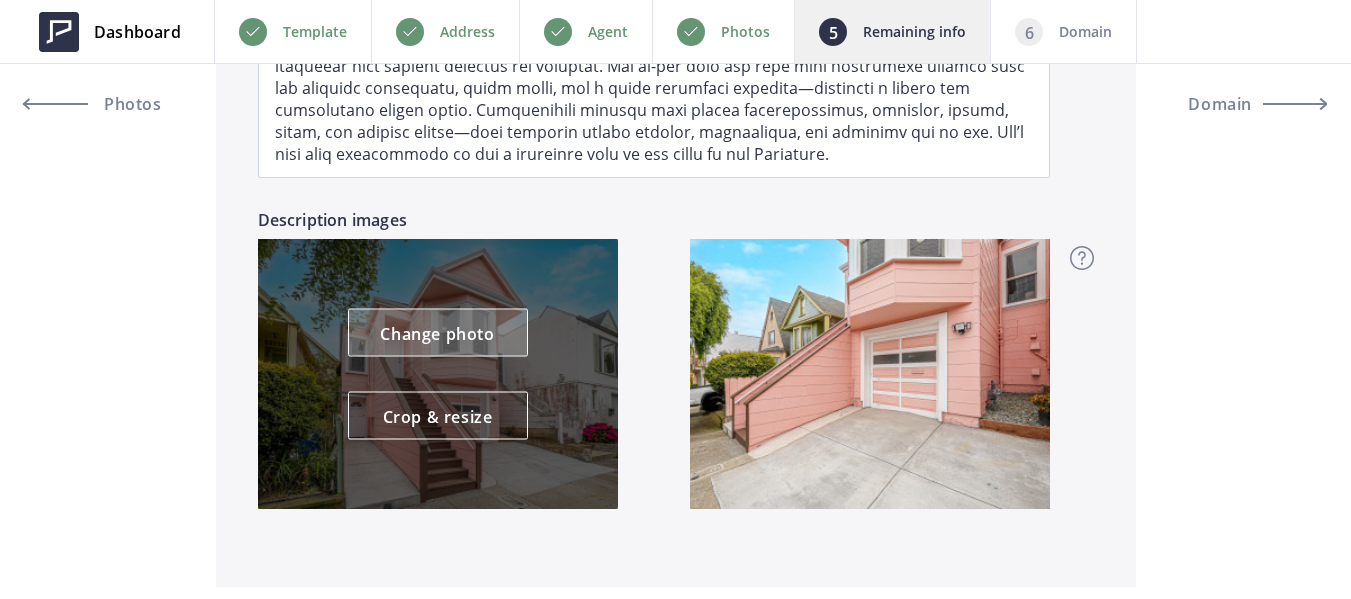 click on "Change photo" at bounding box center [438, 333] 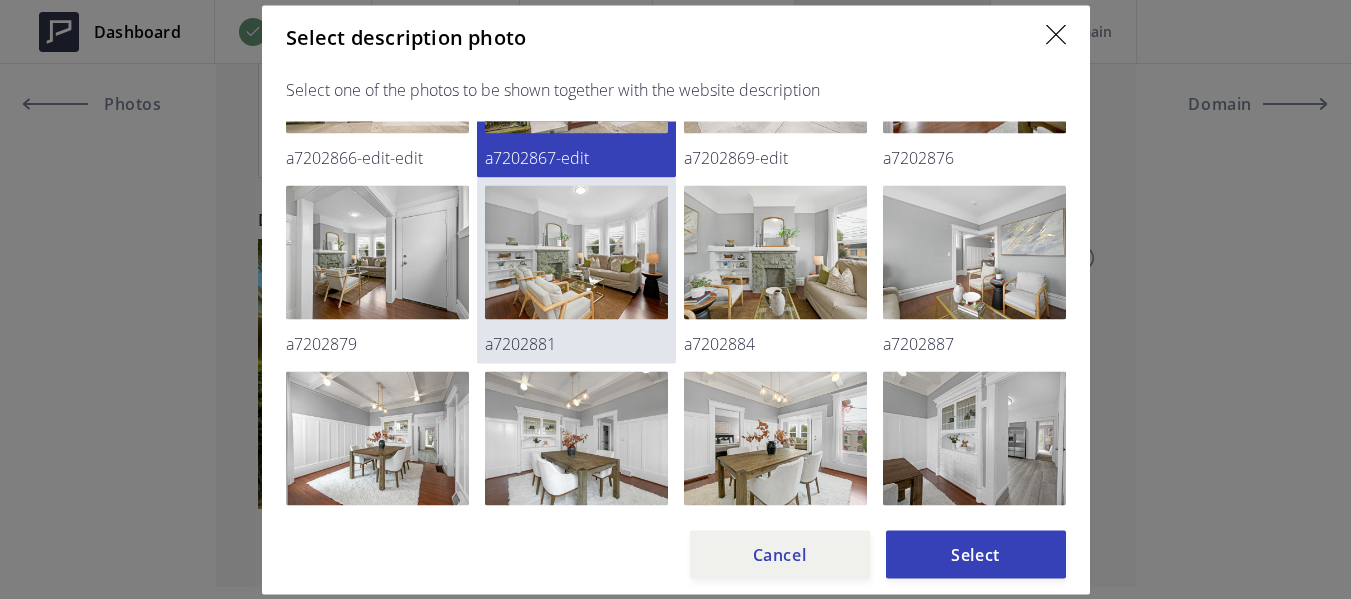 scroll, scrollTop: 200, scrollLeft: 0, axis: vertical 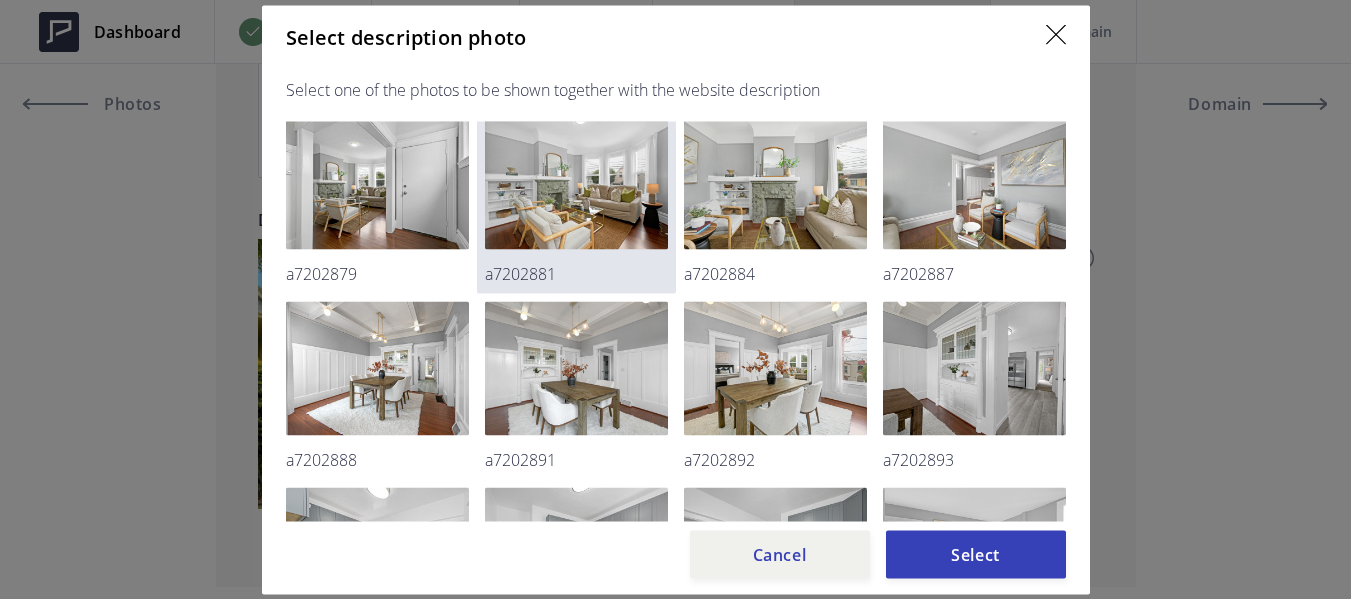 click at bounding box center (576, 182) 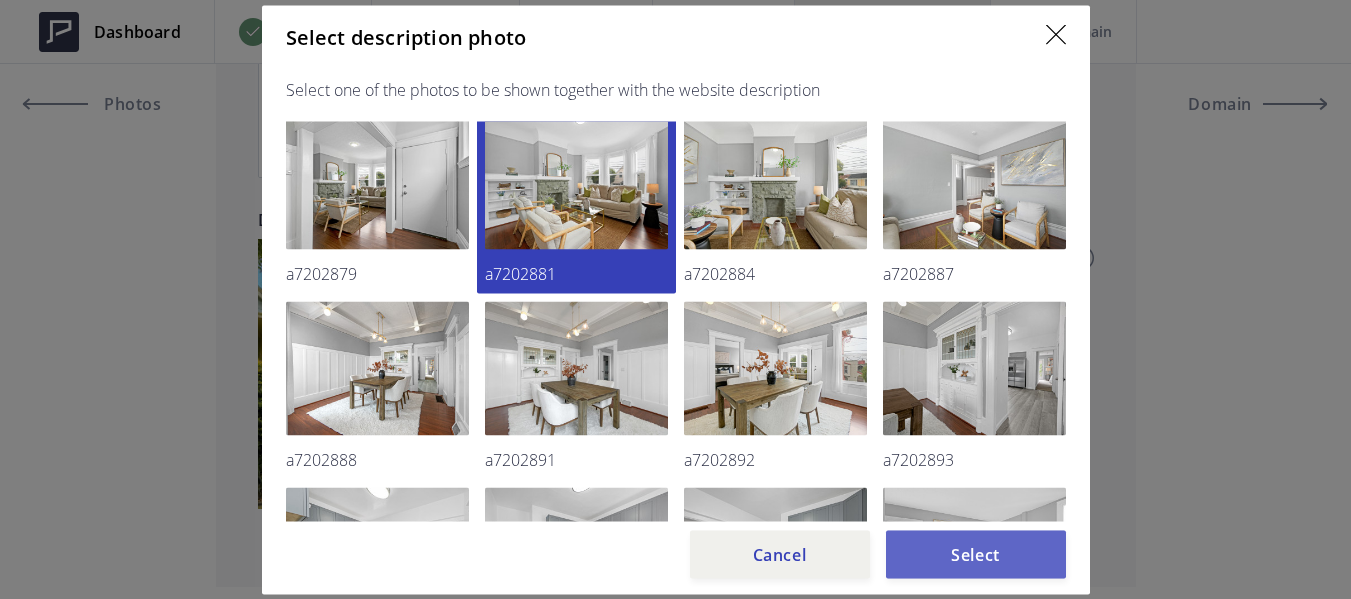 click on "Select" at bounding box center (976, 554) 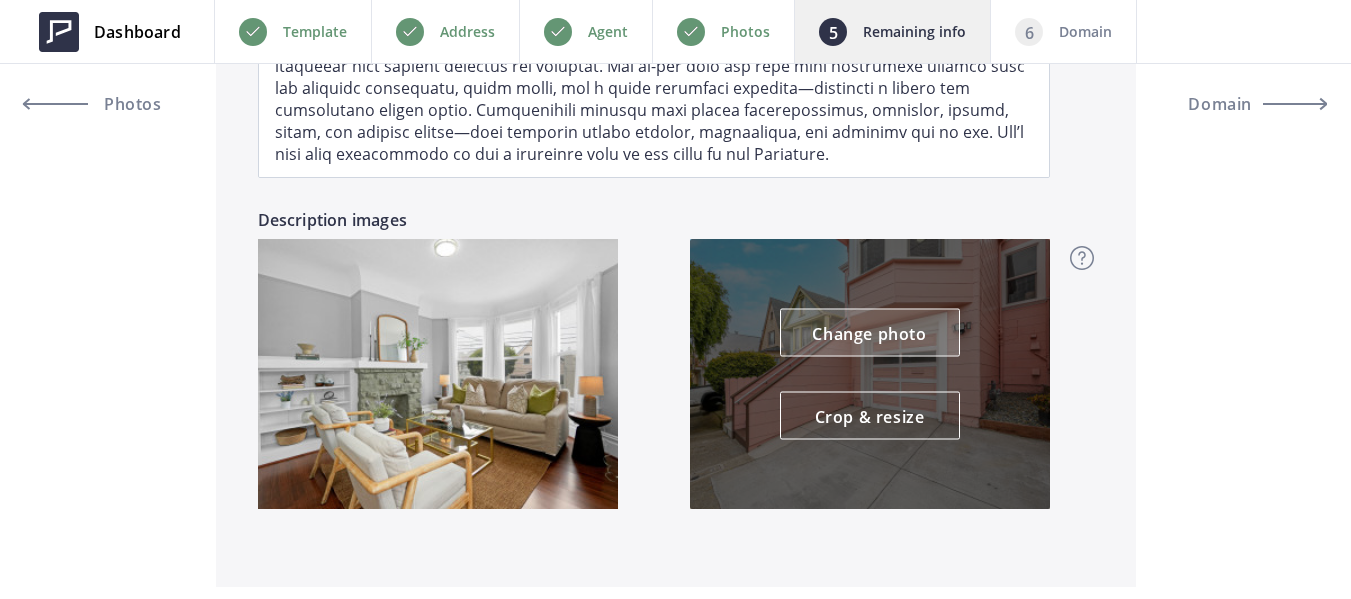click on "Change photo" at bounding box center (870, 333) 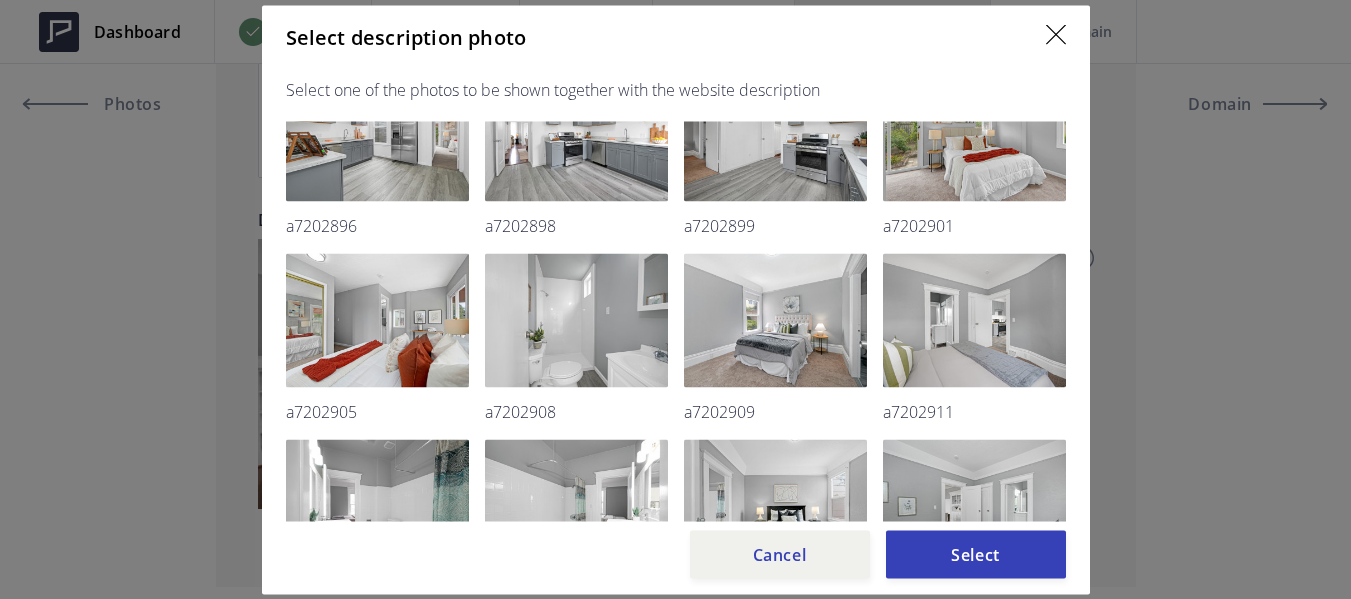 scroll, scrollTop: 500, scrollLeft: 0, axis: vertical 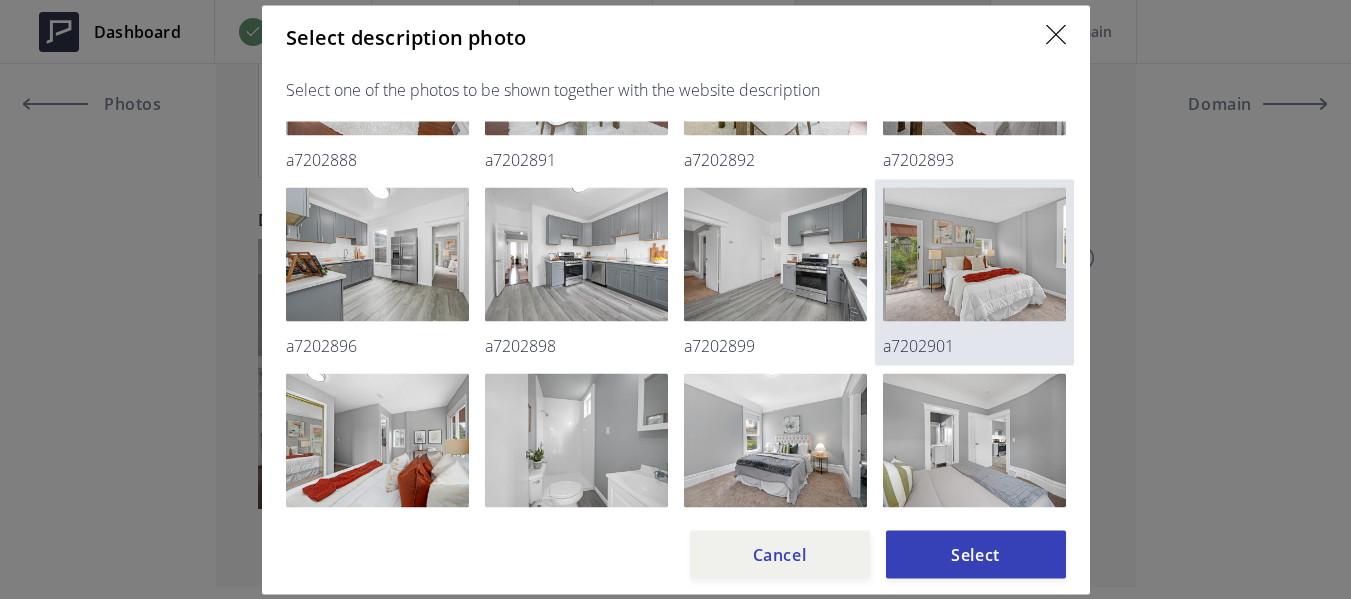 click at bounding box center (974, 254) 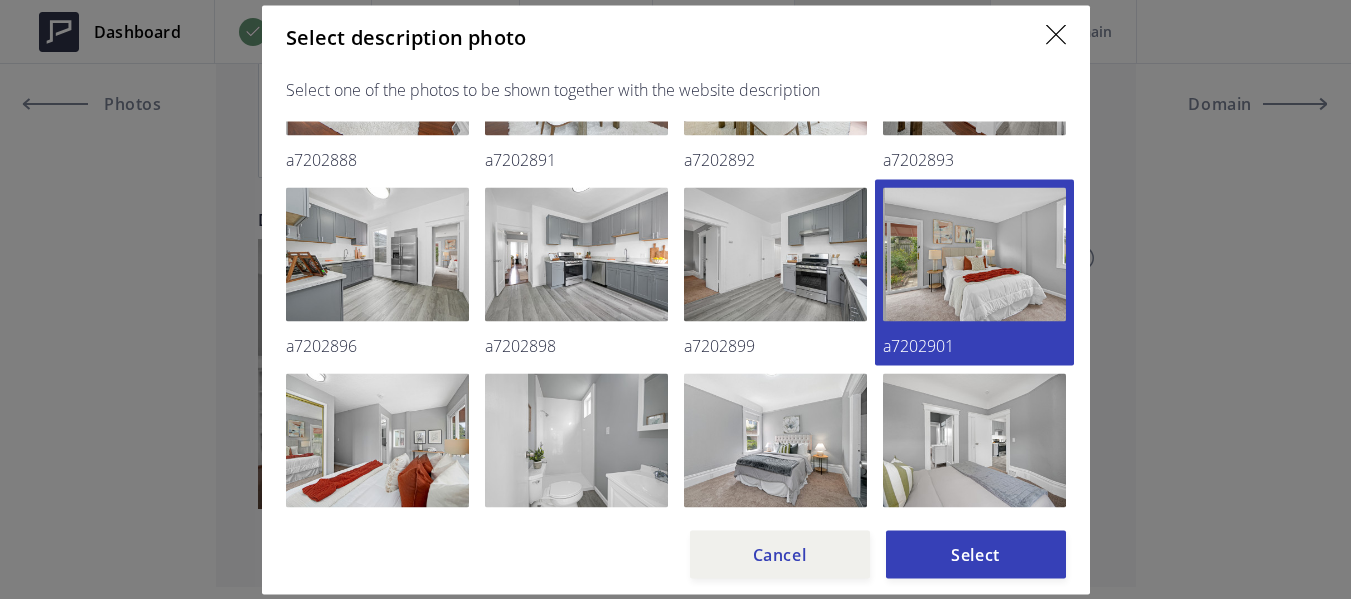 click on "Select" at bounding box center [976, 554] 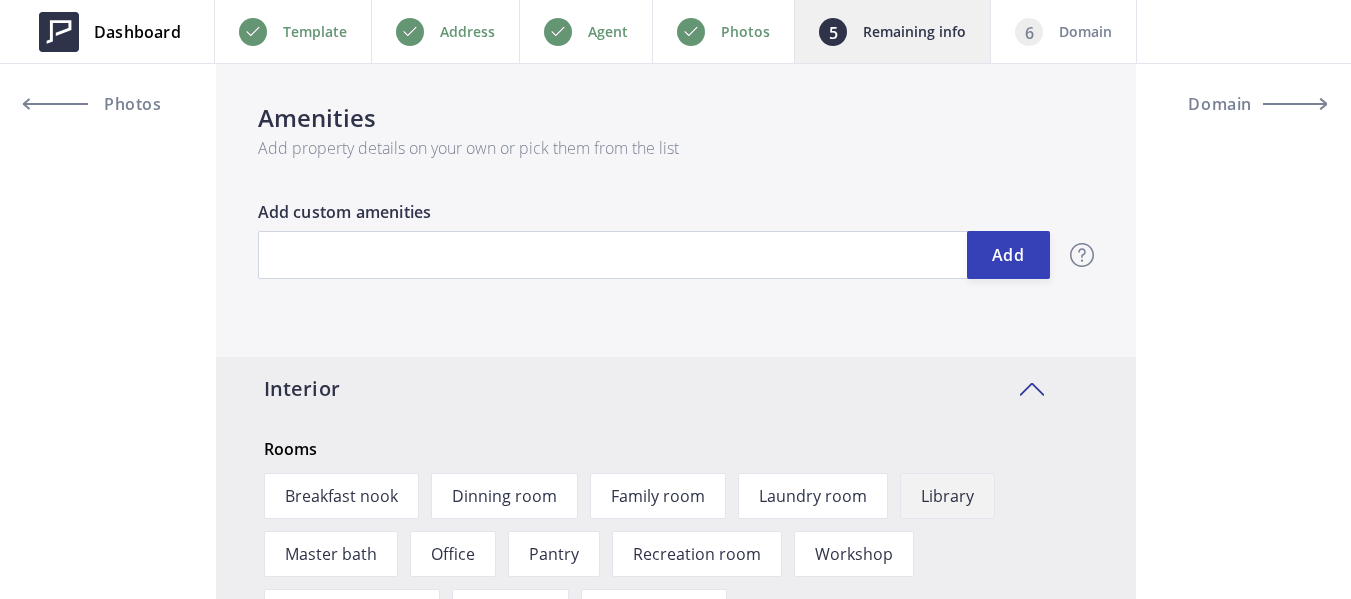 scroll, scrollTop: 2300, scrollLeft: 0, axis: vertical 